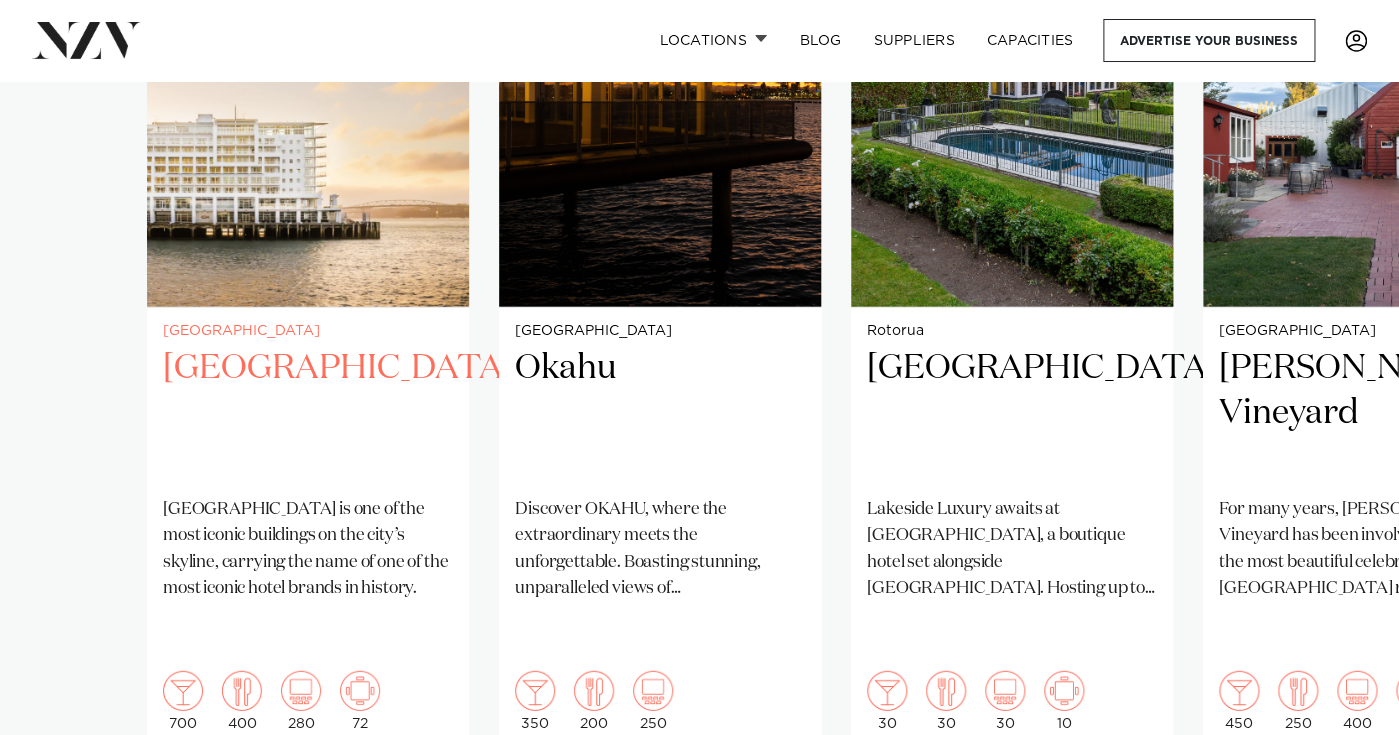 scroll, scrollTop: 1619, scrollLeft: 0, axis: vertical 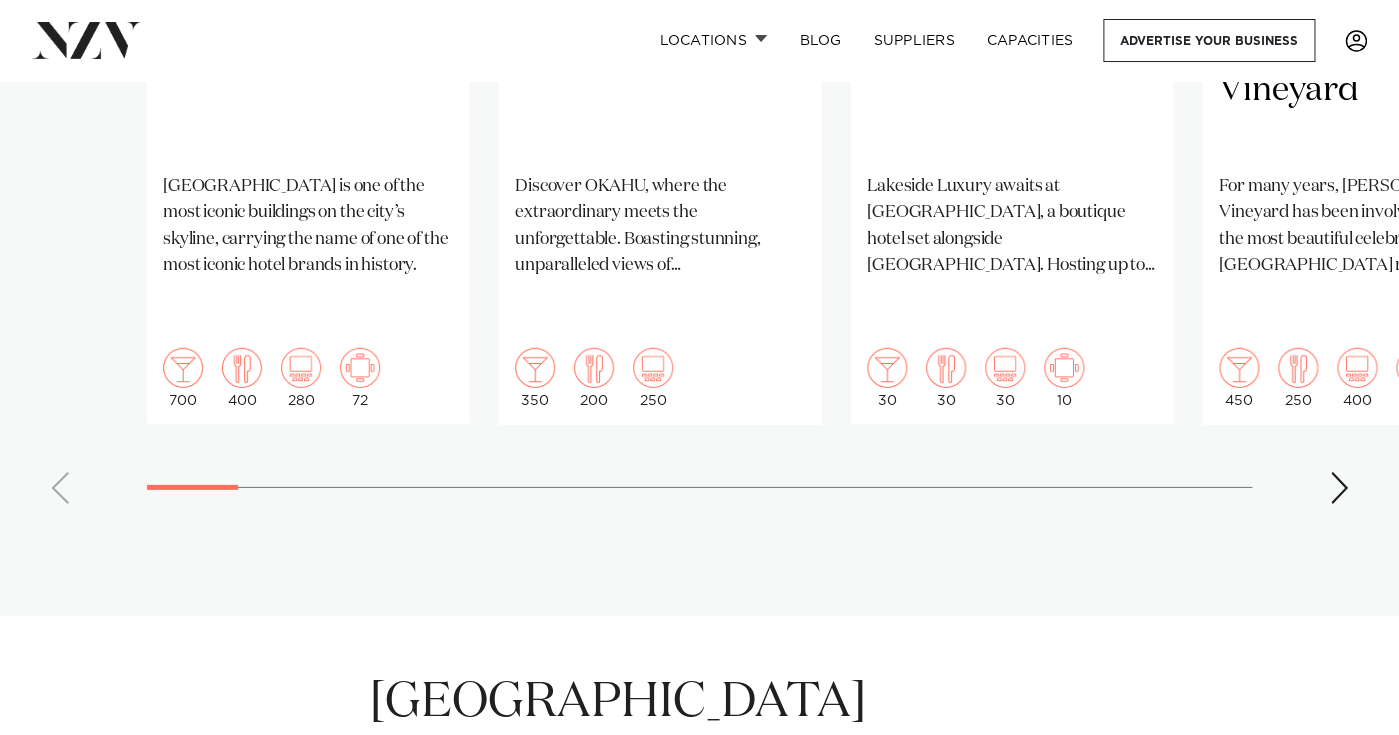 click at bounding box center [1339, 488] 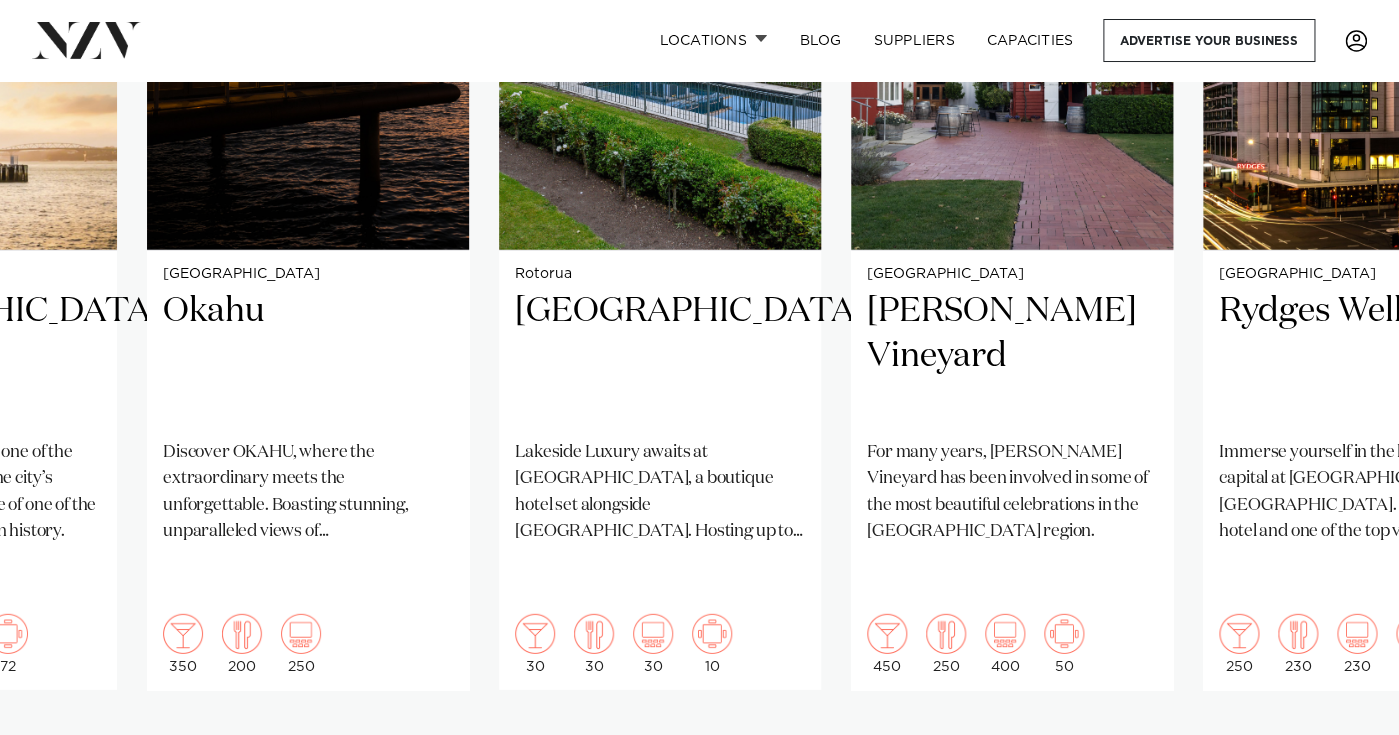 scroll, scrollTop: 1709, scrollLeft: 0, axis: vertical 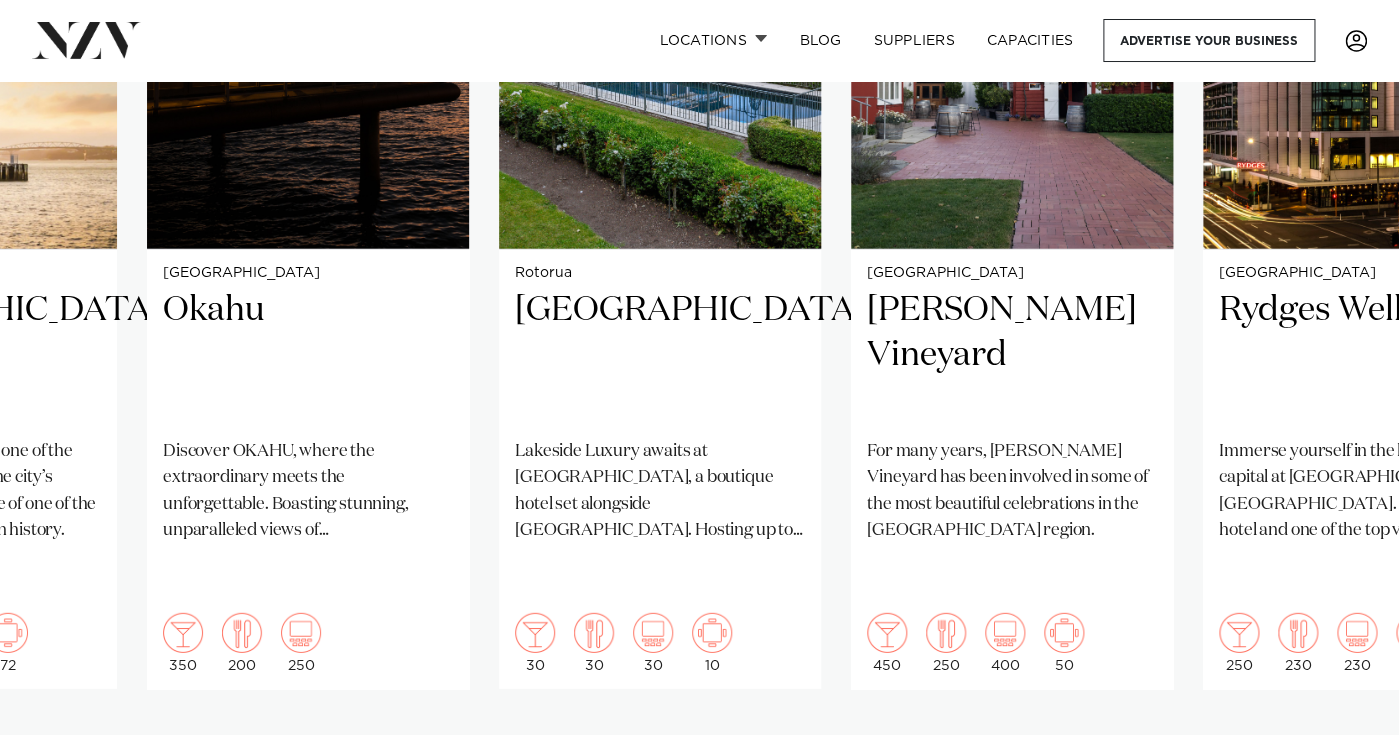 click at bounding box center [1339, 753] 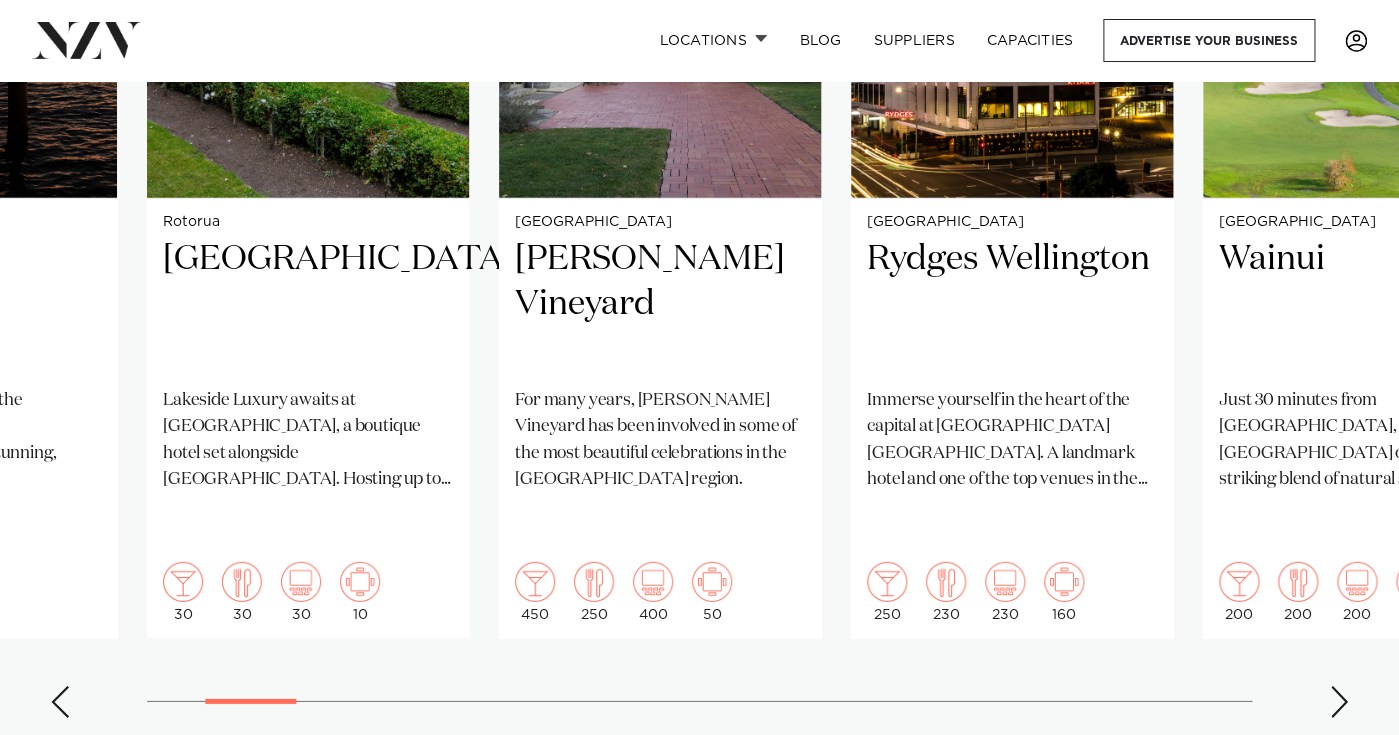 scroll, scrollTop: 1761, scrollLeft: 0, axis: vertical 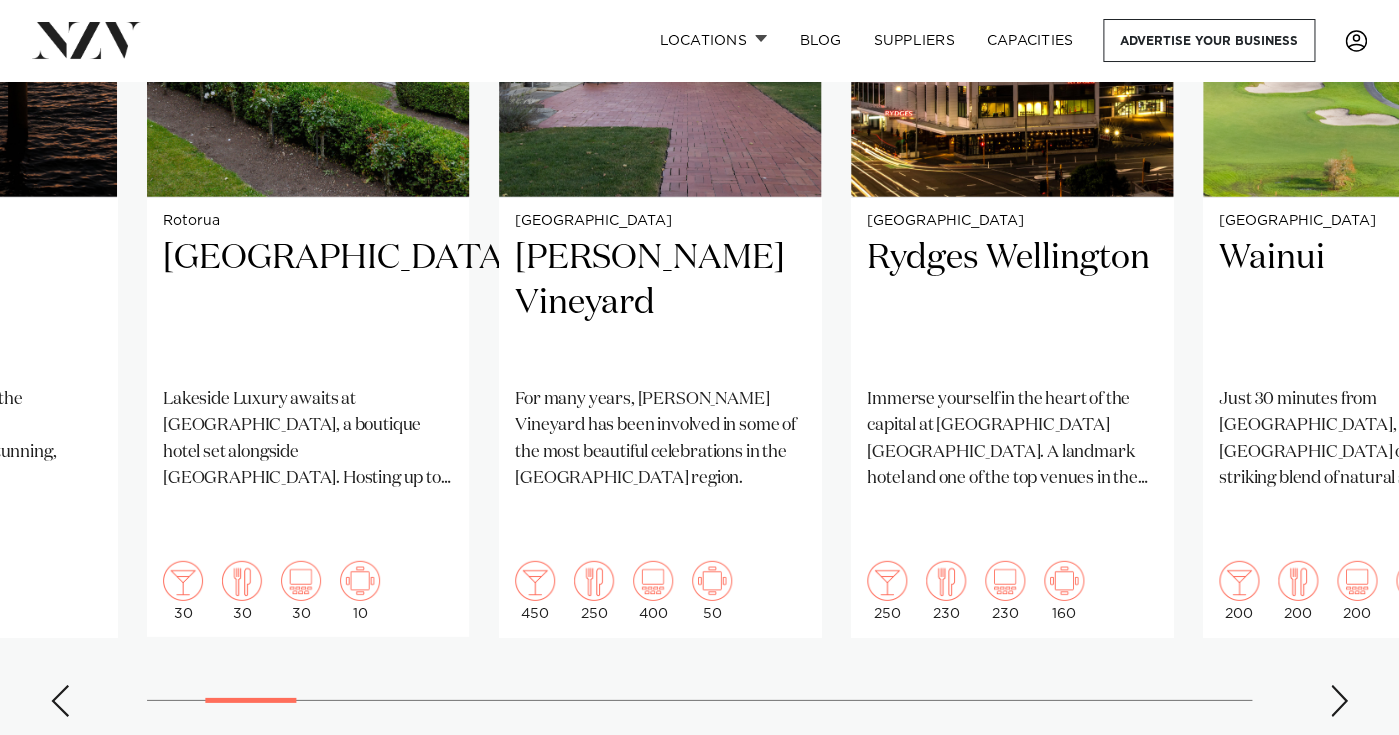 click at bounding box center [1339, 701] 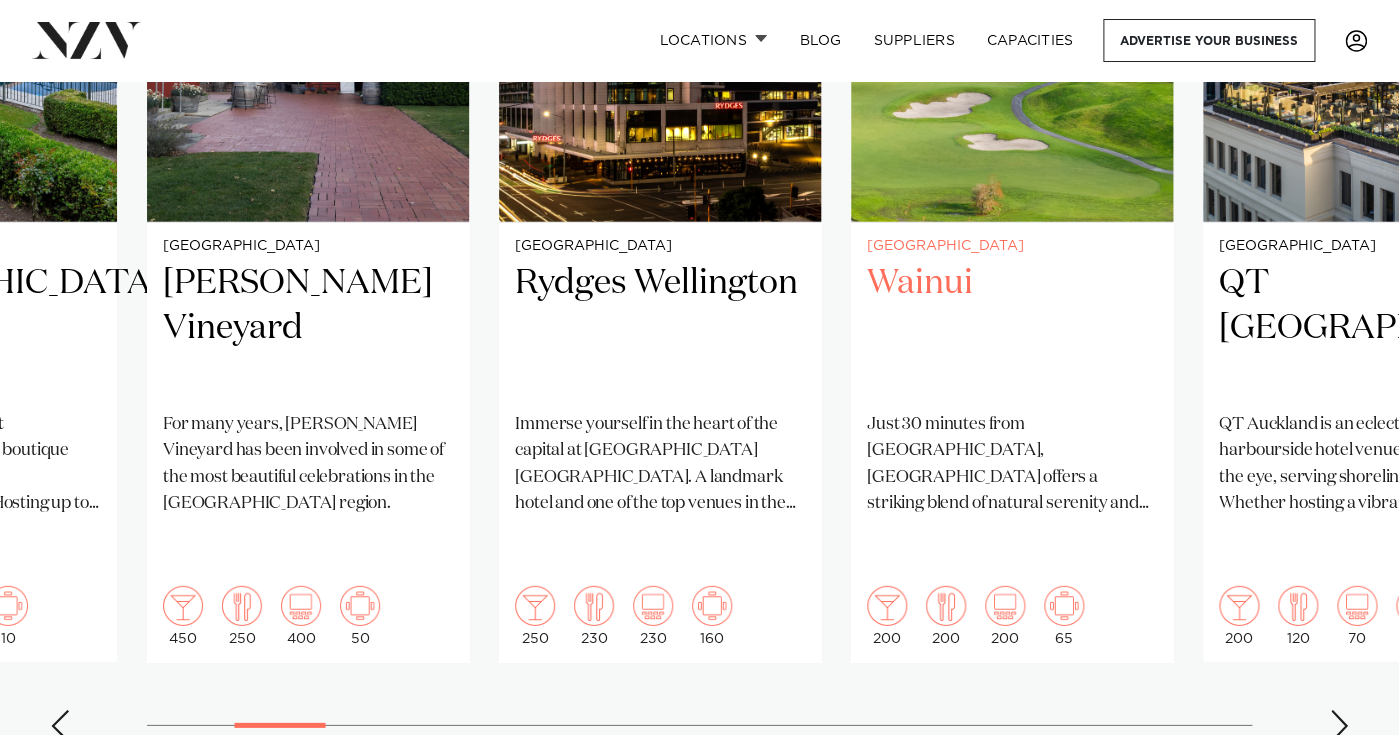 scroll, scrollTop: 1767, scrollLeft: 0, axis: vertical 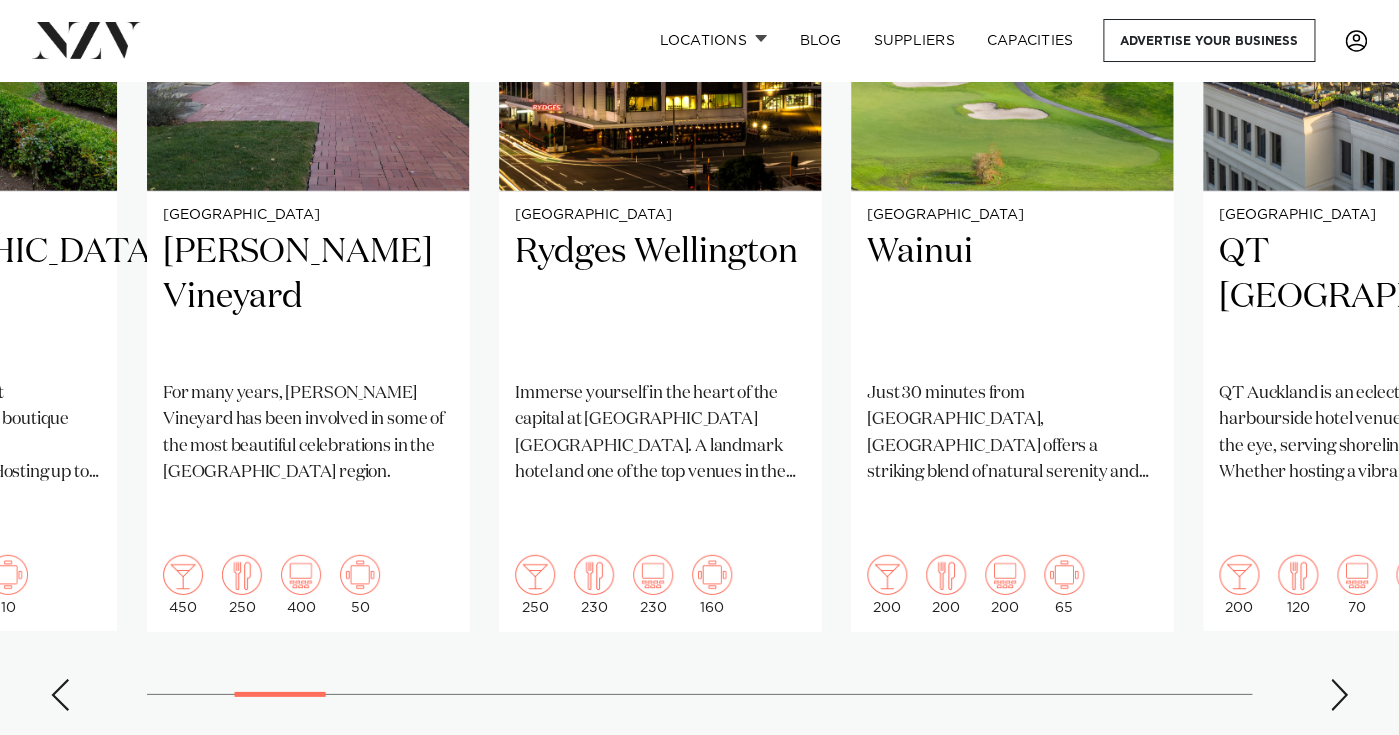 click at bounding box center [1339, 695] 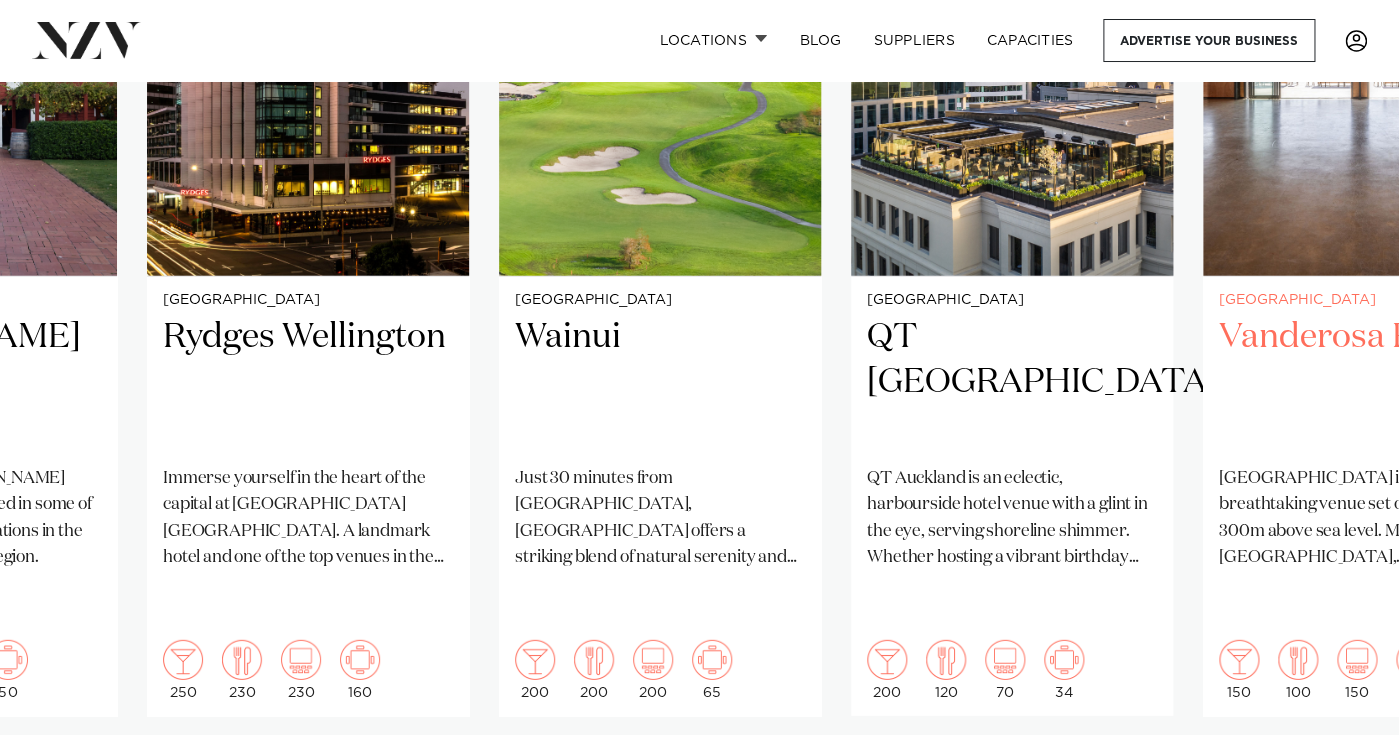 scroll, scrollTop: 1723, scrollLeft: 0, axis: vertical 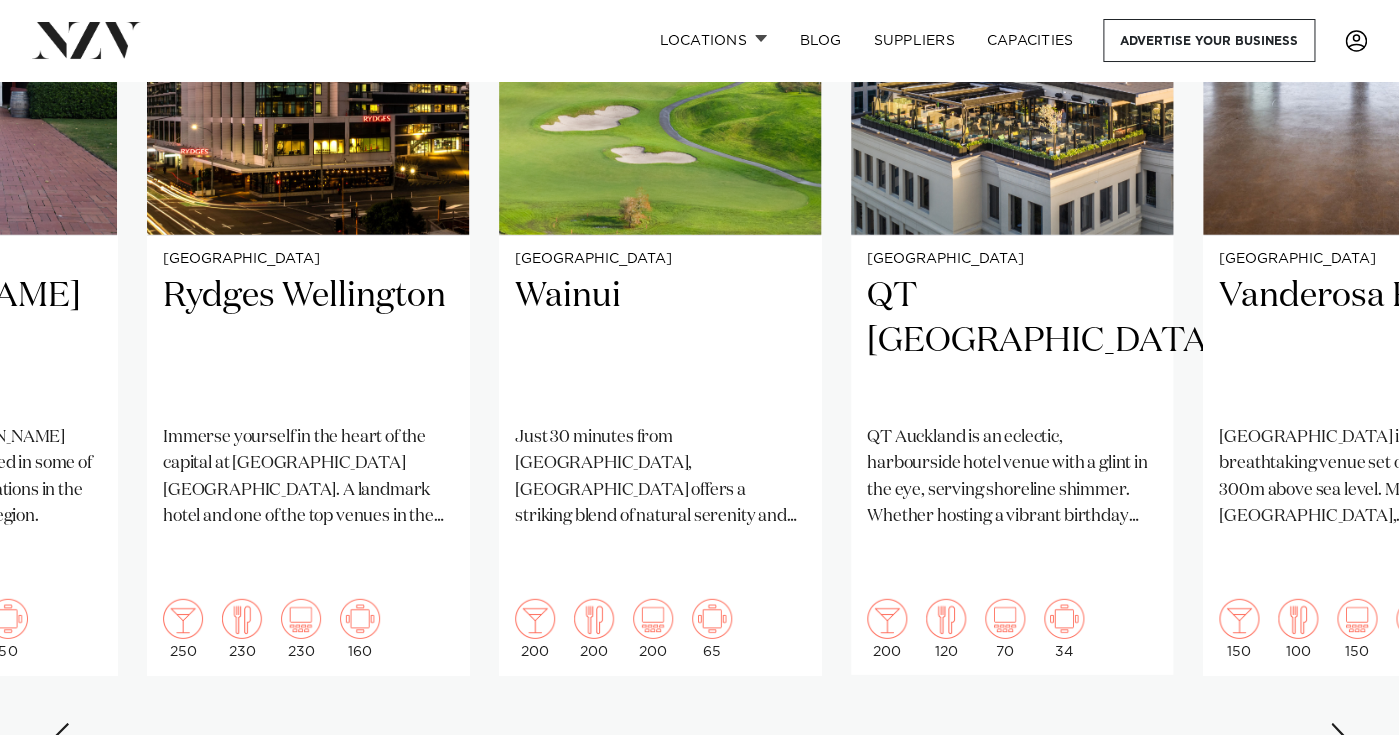 click at bounding box center [1339, 739] 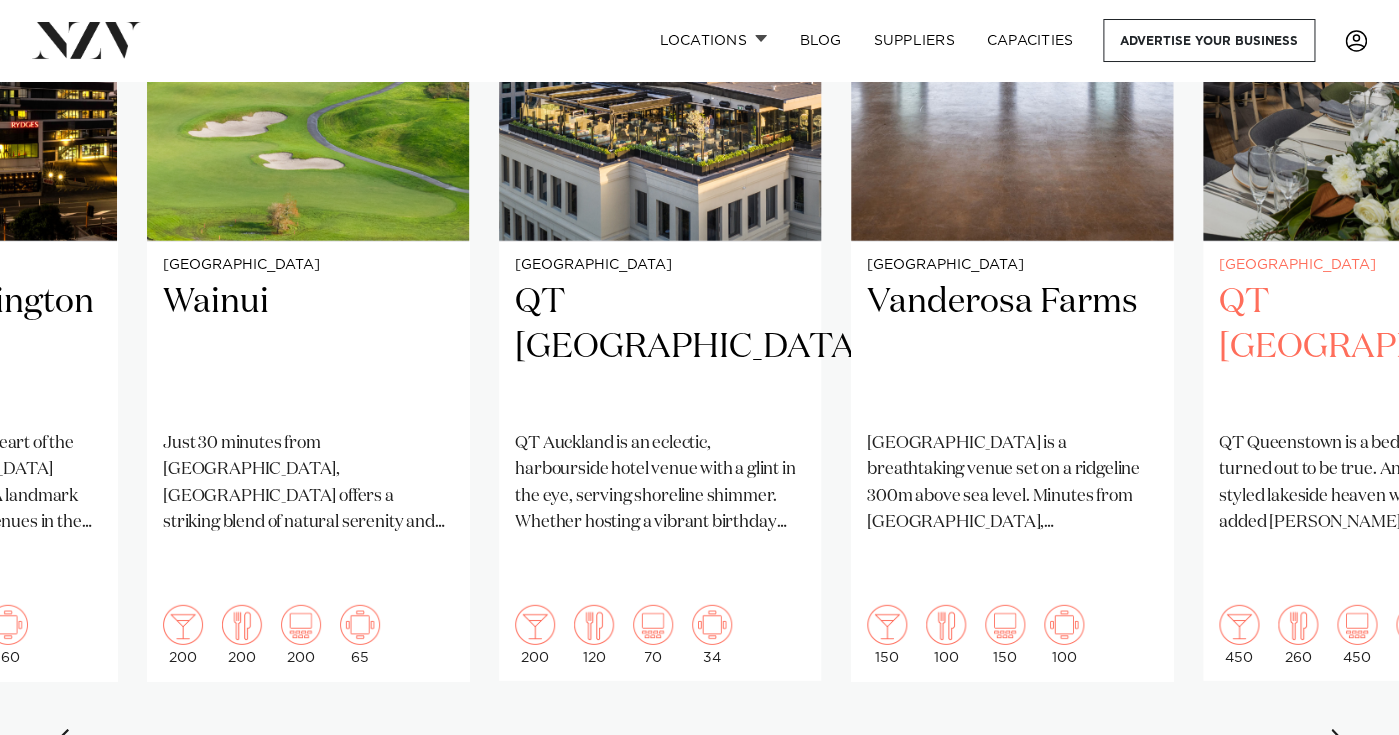 scroll, scrollTop: 1736, scrollLeft: 0, axis: vertical 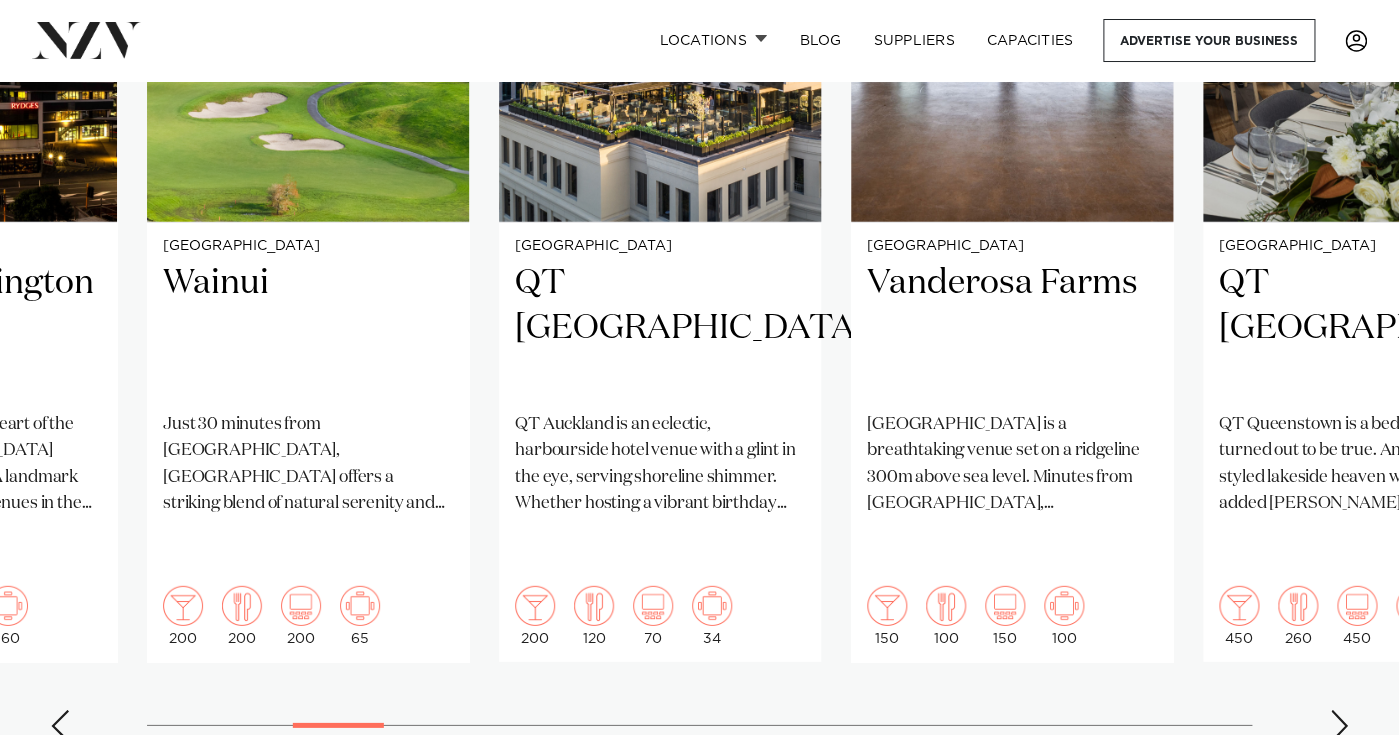 click at bounding box center [1339, 726] 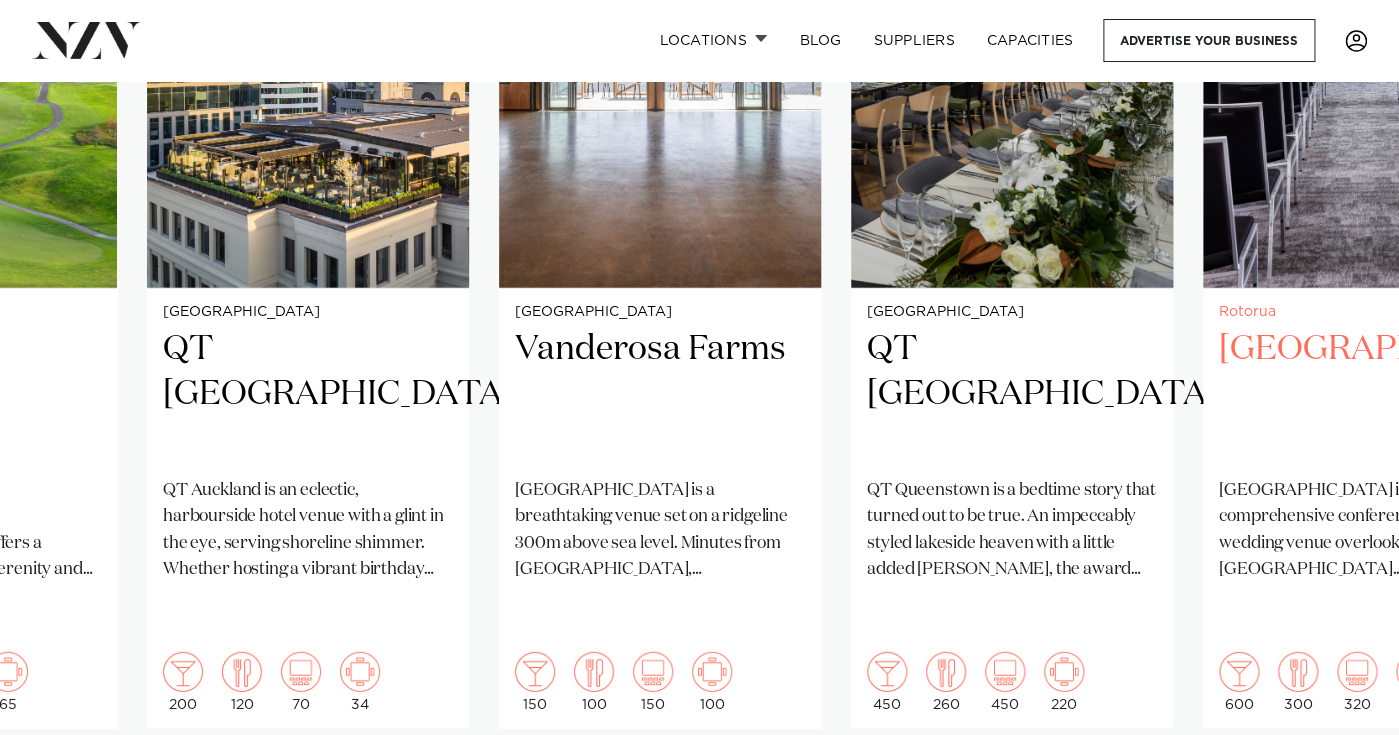 scroll, scrollTop: 1724, scrollLeft: 0, axis: vertical 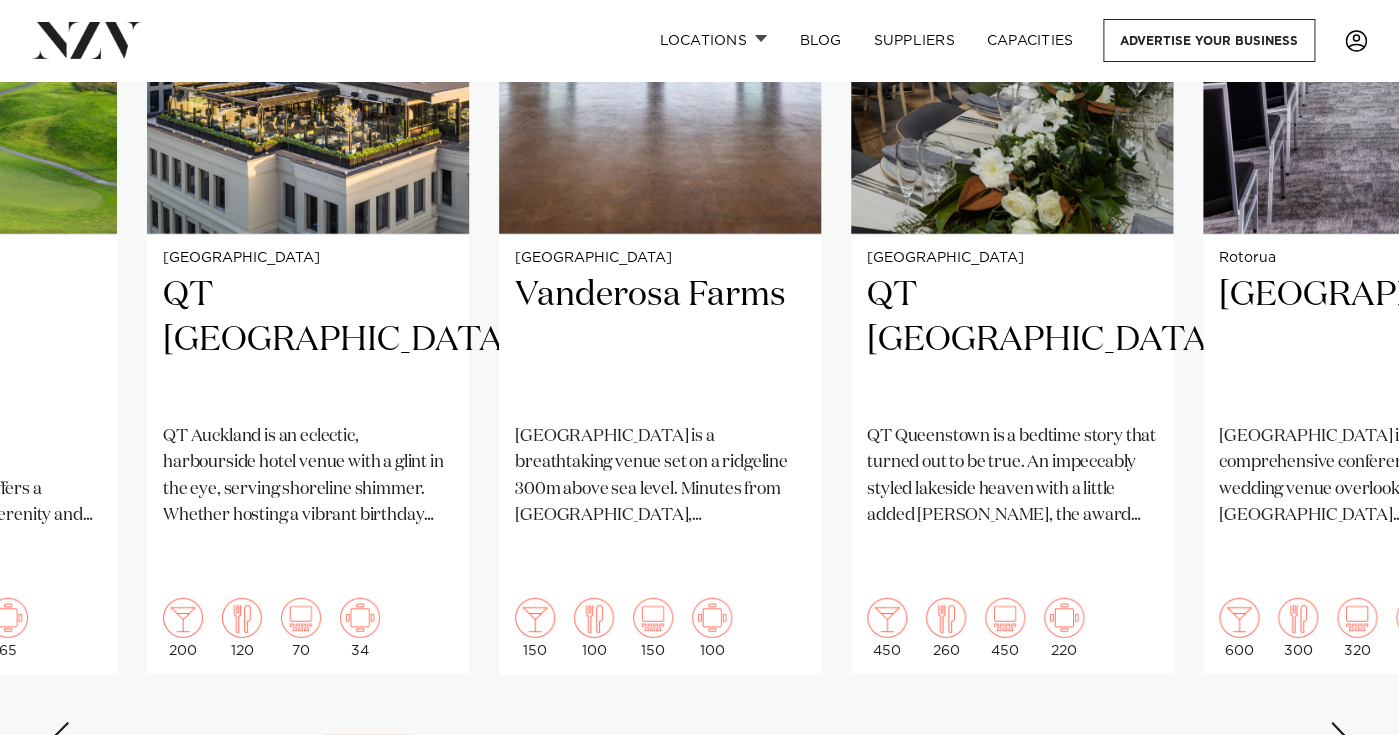 click at bounding box center (1339, 738) 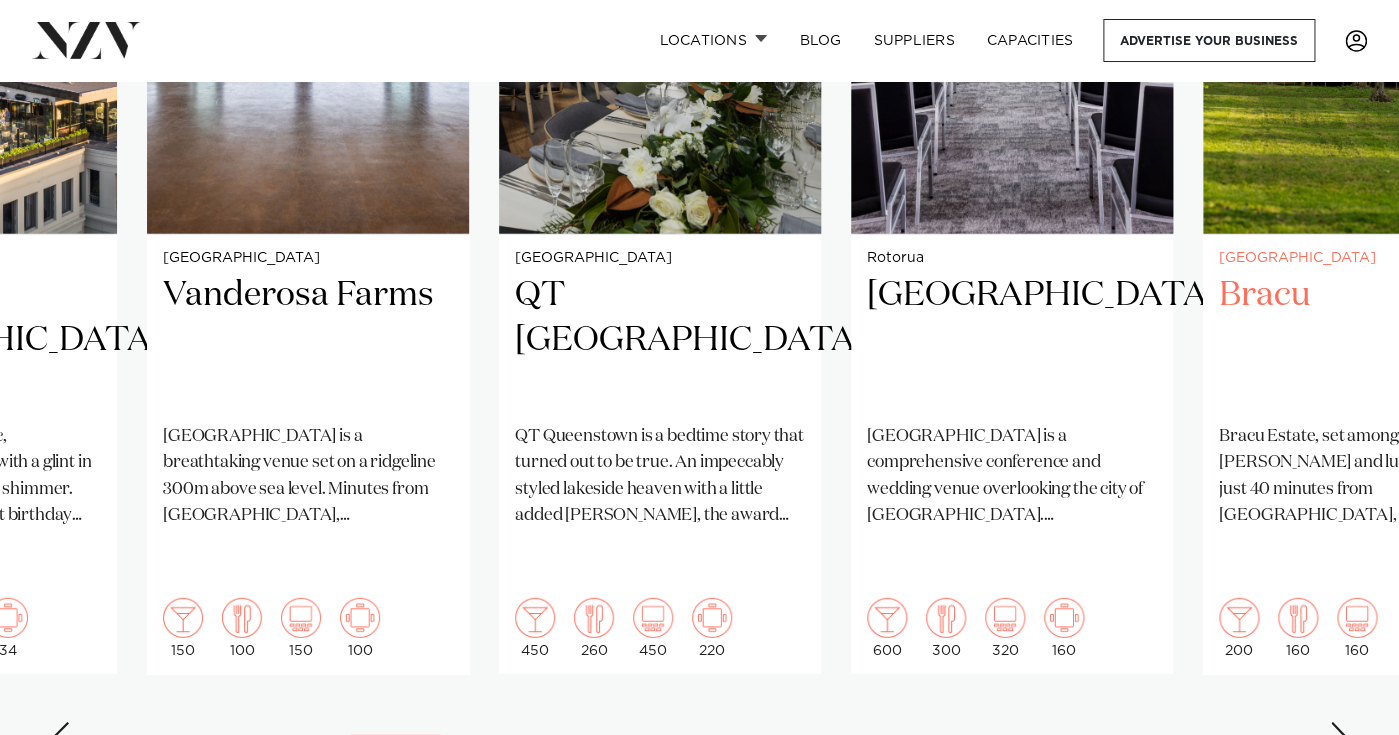 scroll, scrollTop: 1727, scrollLeft: 0, axis: vertical 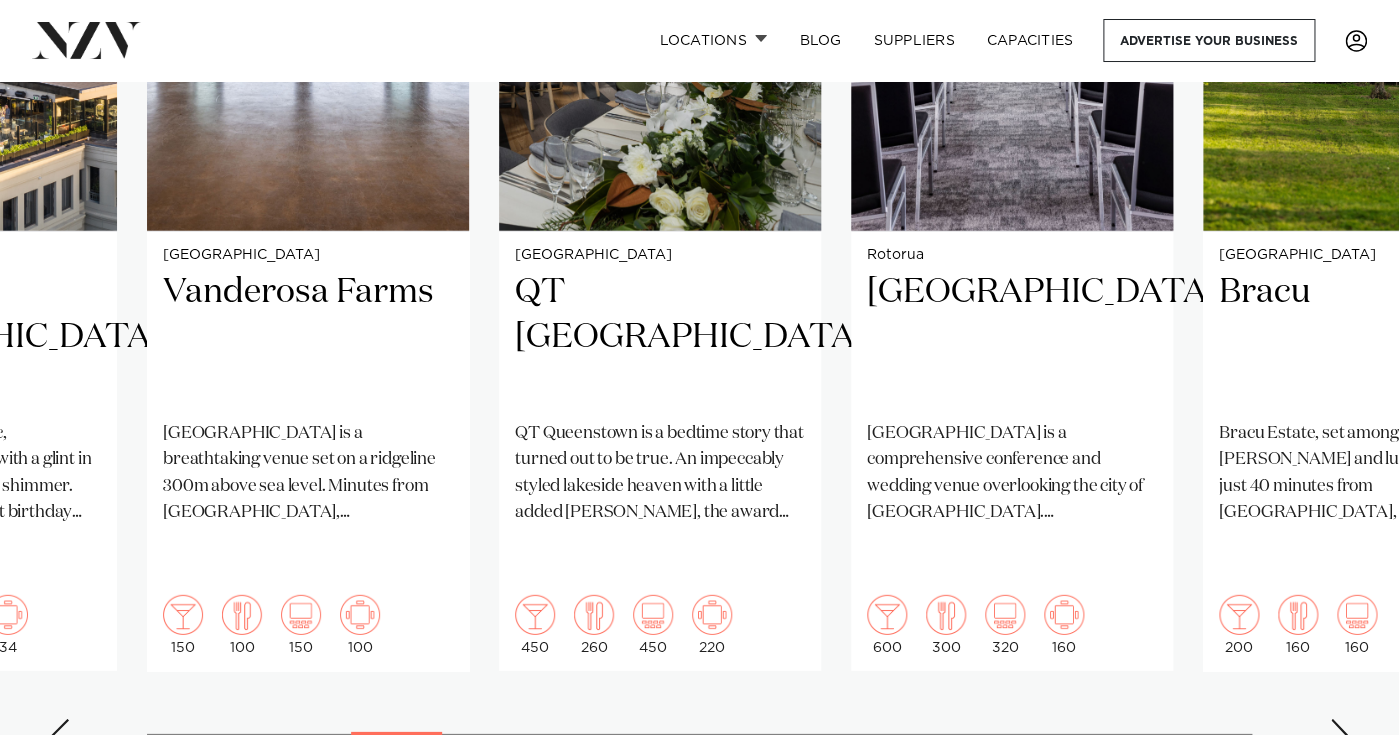 click at bounding box center [1339, 735] 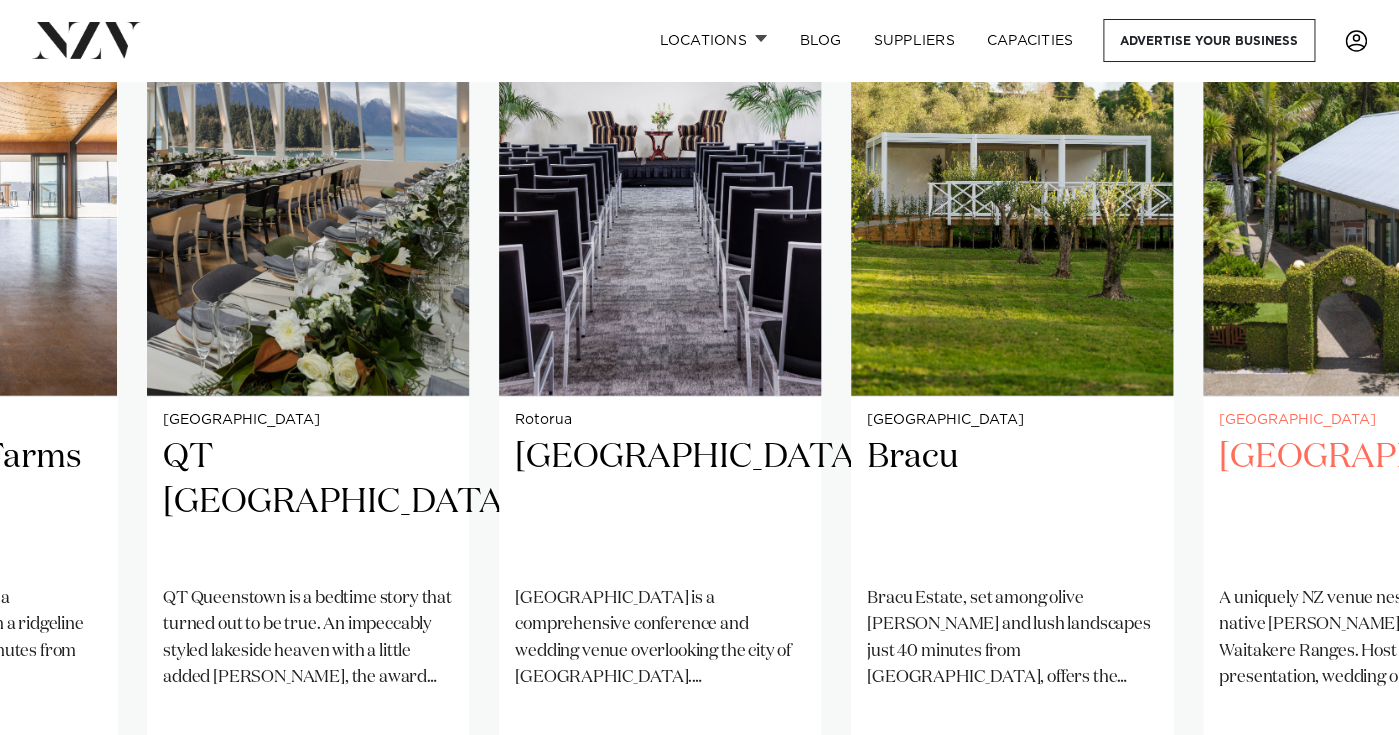 scroll, scrollTop: 1586, scrollLeft: 0, axis: vertical 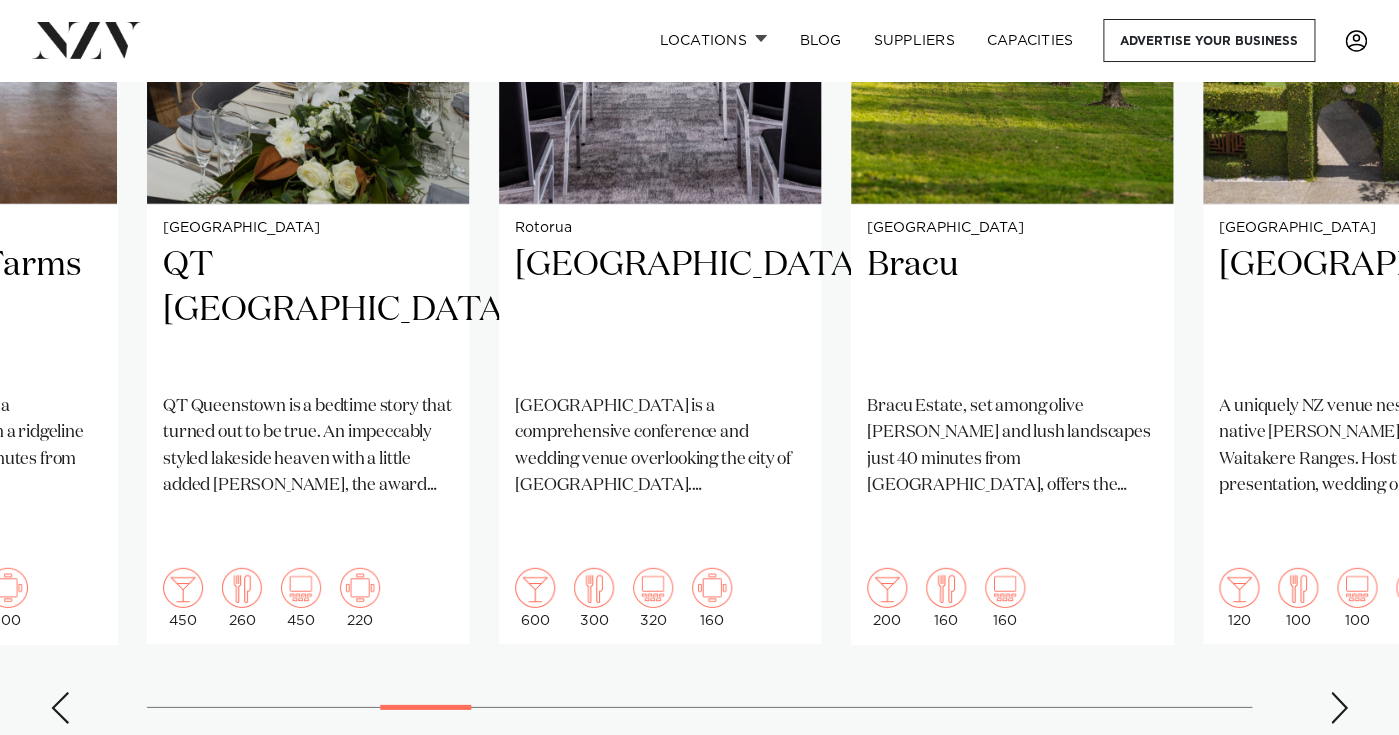 click at bounding box center [1339, 708] 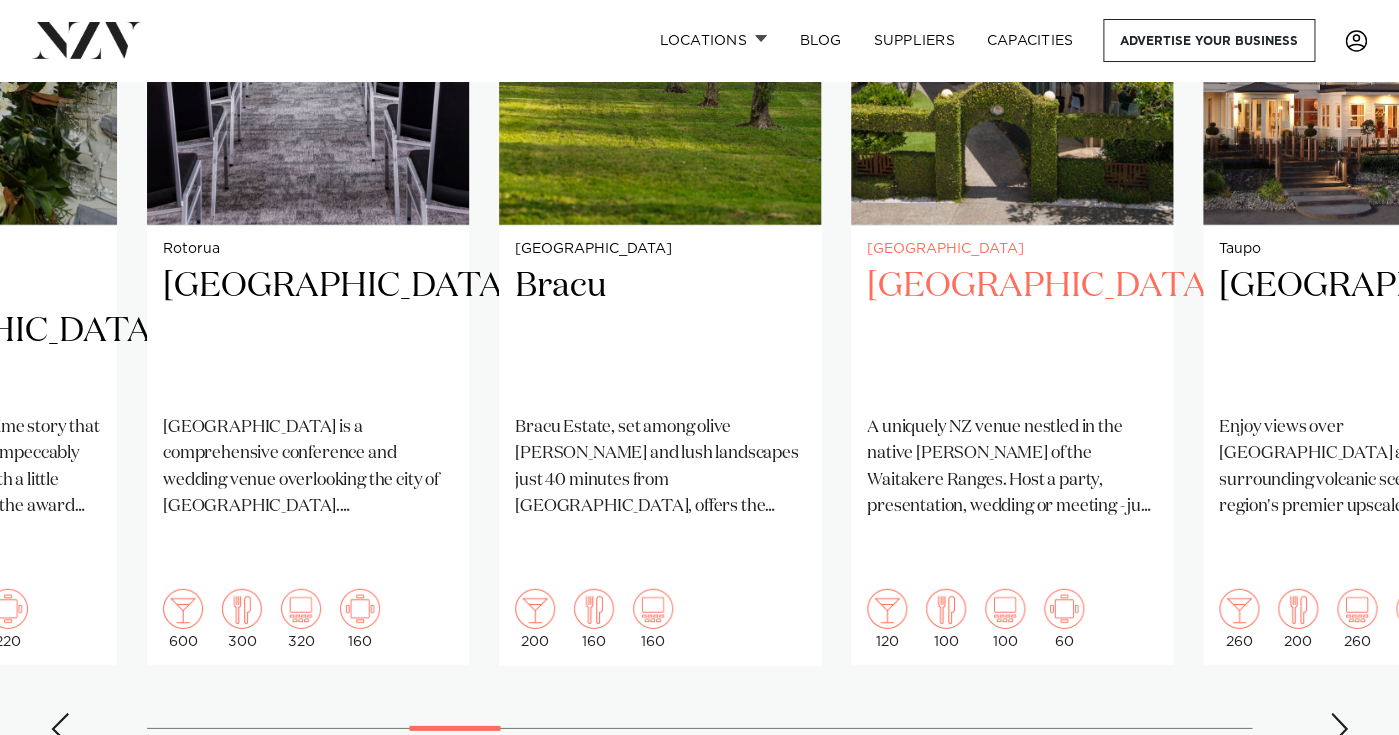 scroll, scrollTop: 1753, scrollLeft: 0, axis: vertical 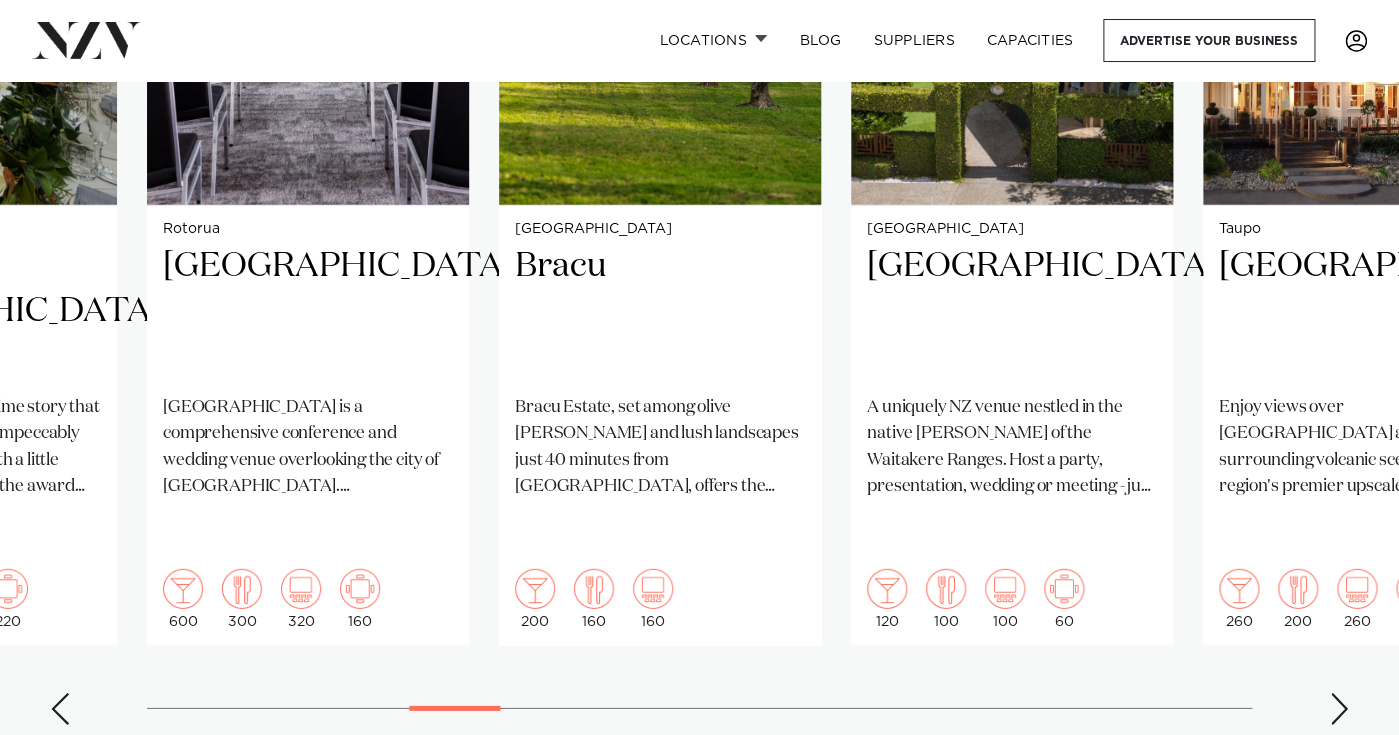 click at bounding box center [1339, 709] 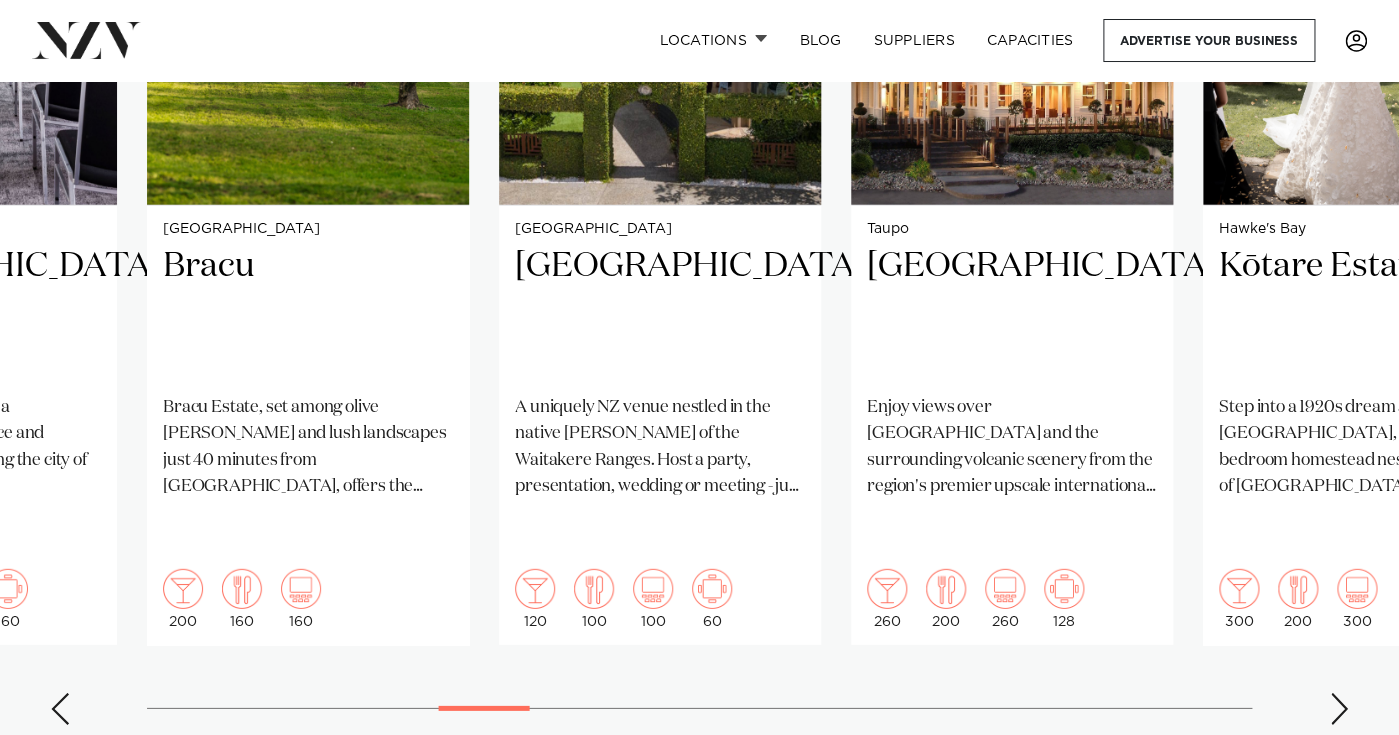click at bounding box center (1339, 709) 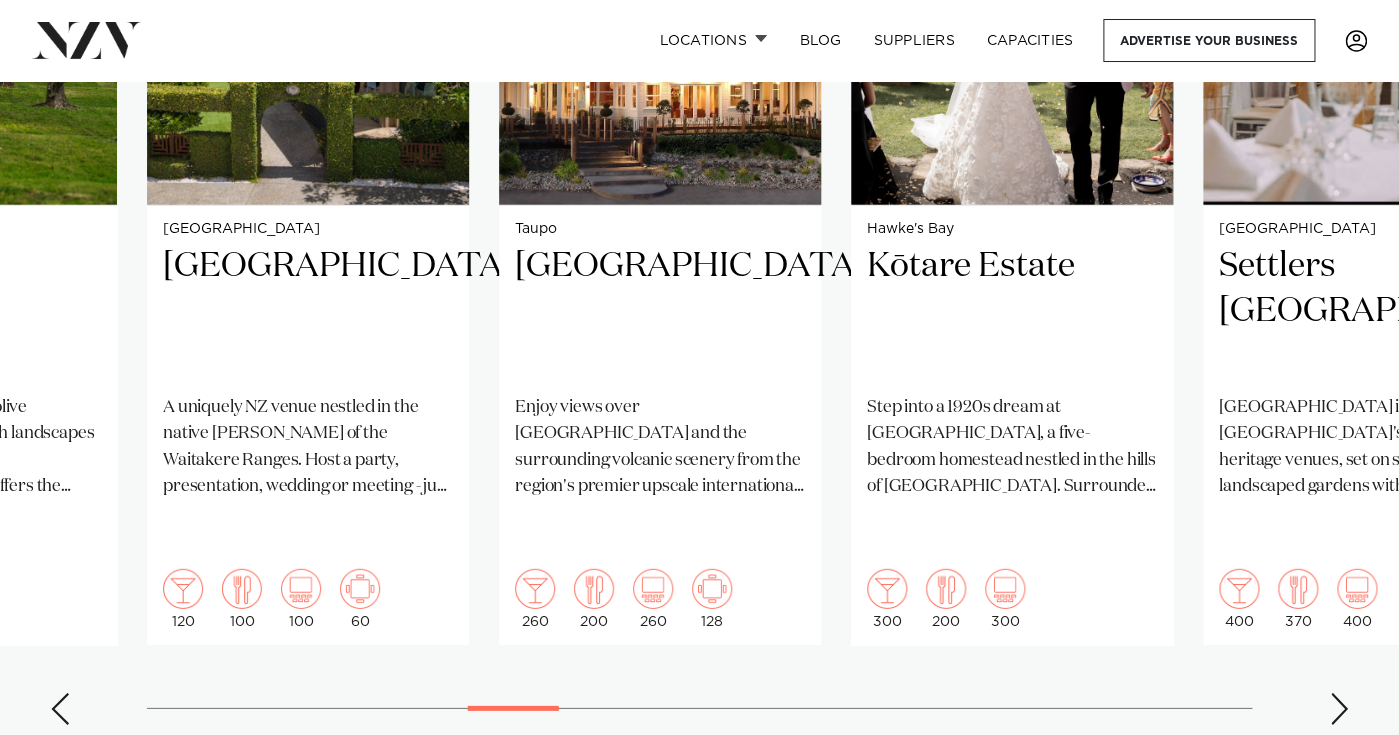 click at bounding box center (1339, 709) 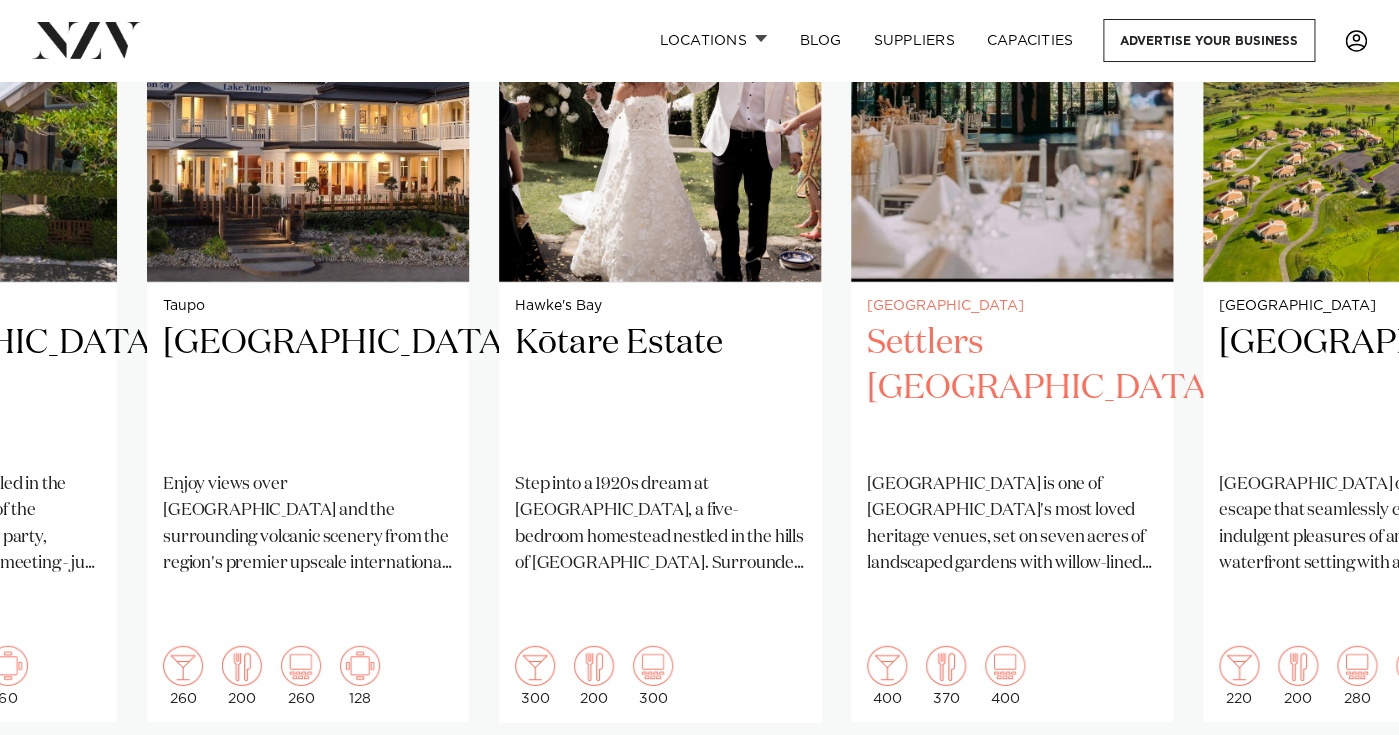 scroll, scrollTop: 1679, scrollLeft: 0, axis: vertical 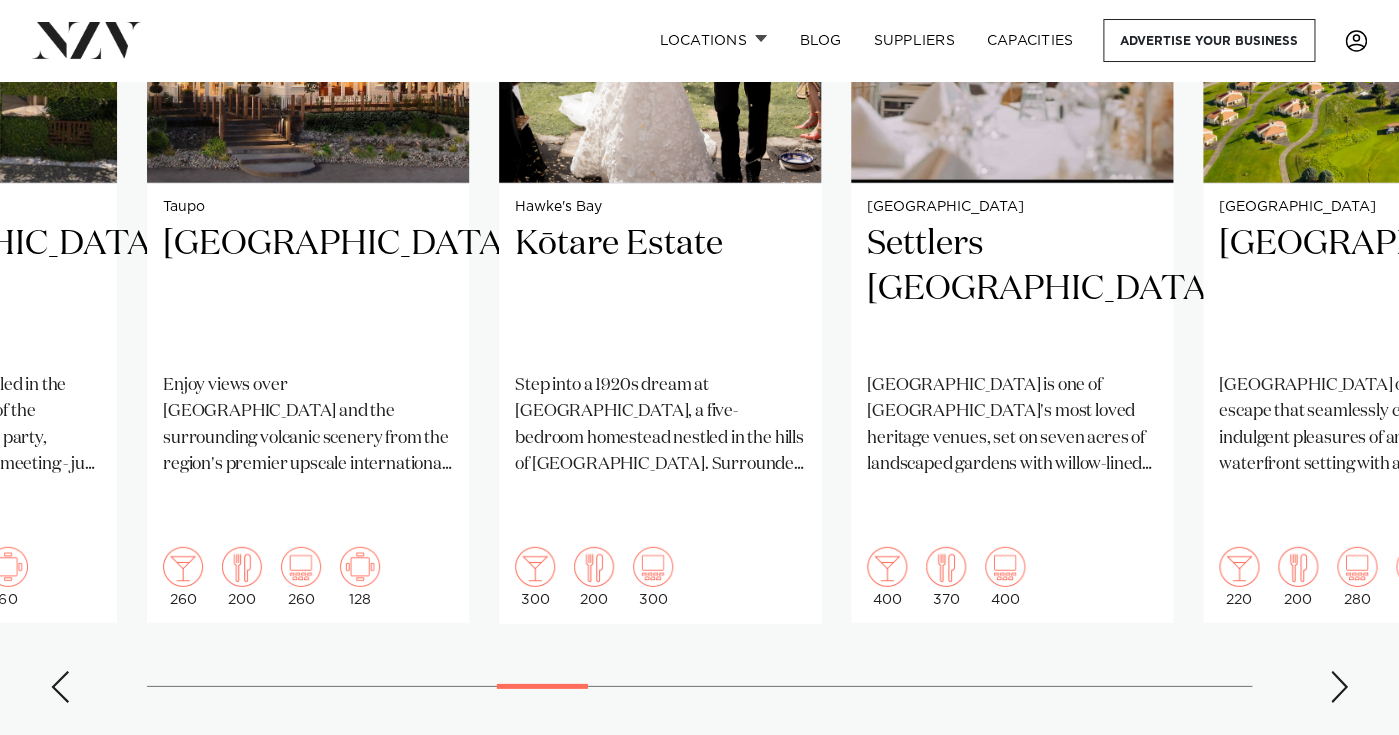click at bounding box center (1339, 687) 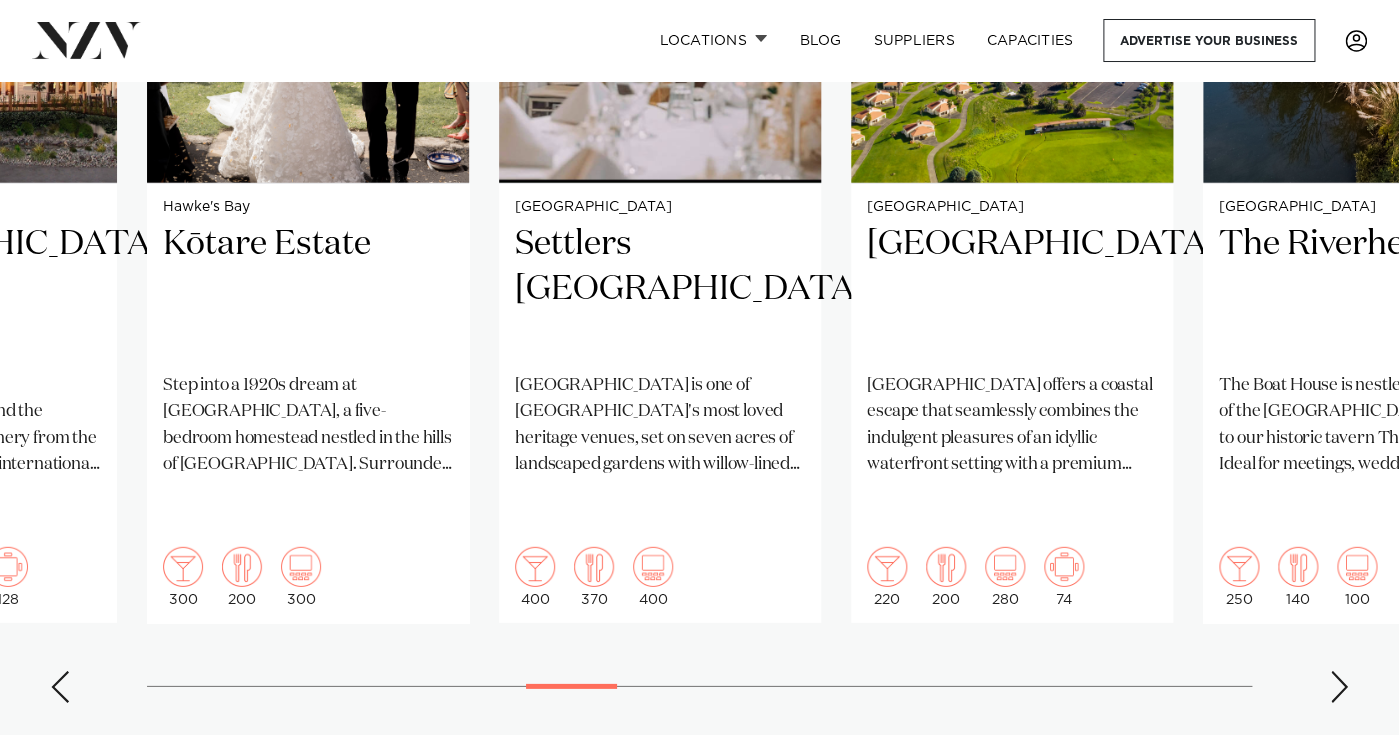 click at bounding box center (1339, 687) 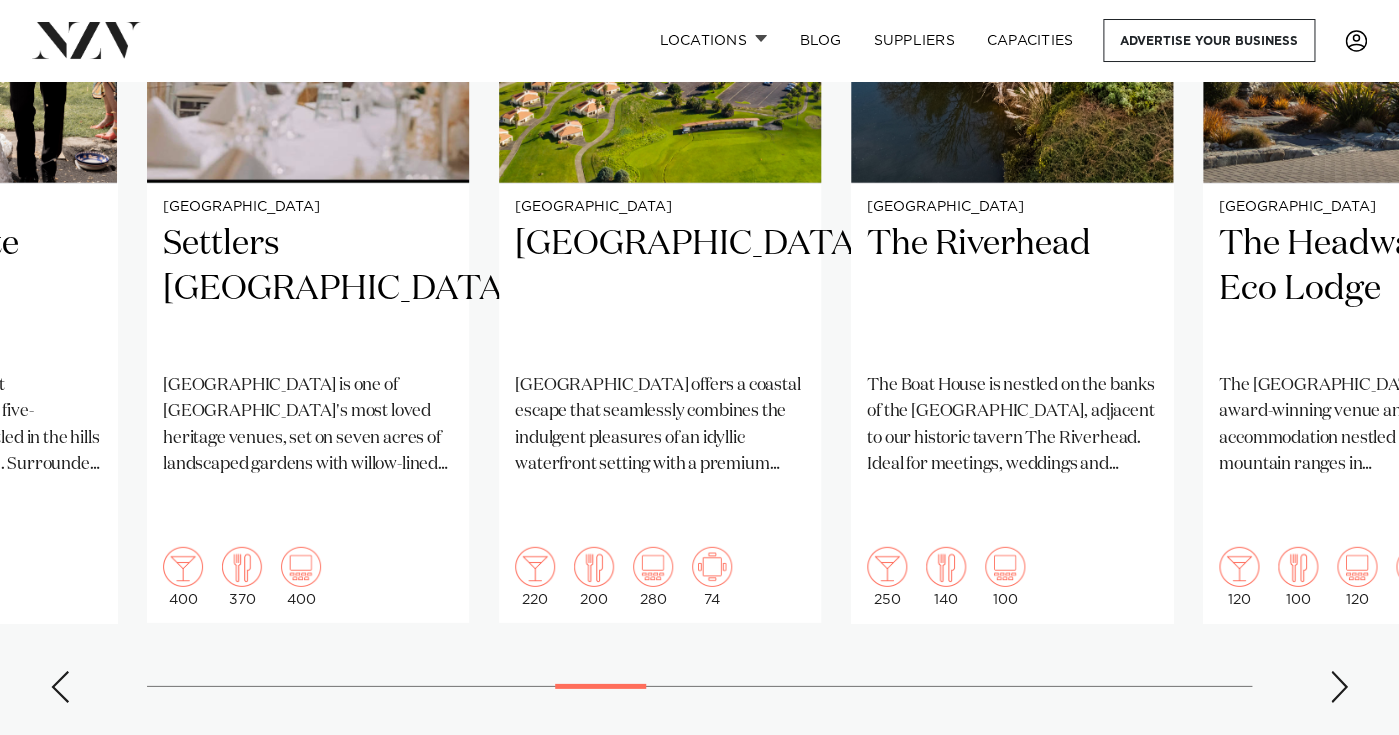 click at bounding box center (1339, 687) 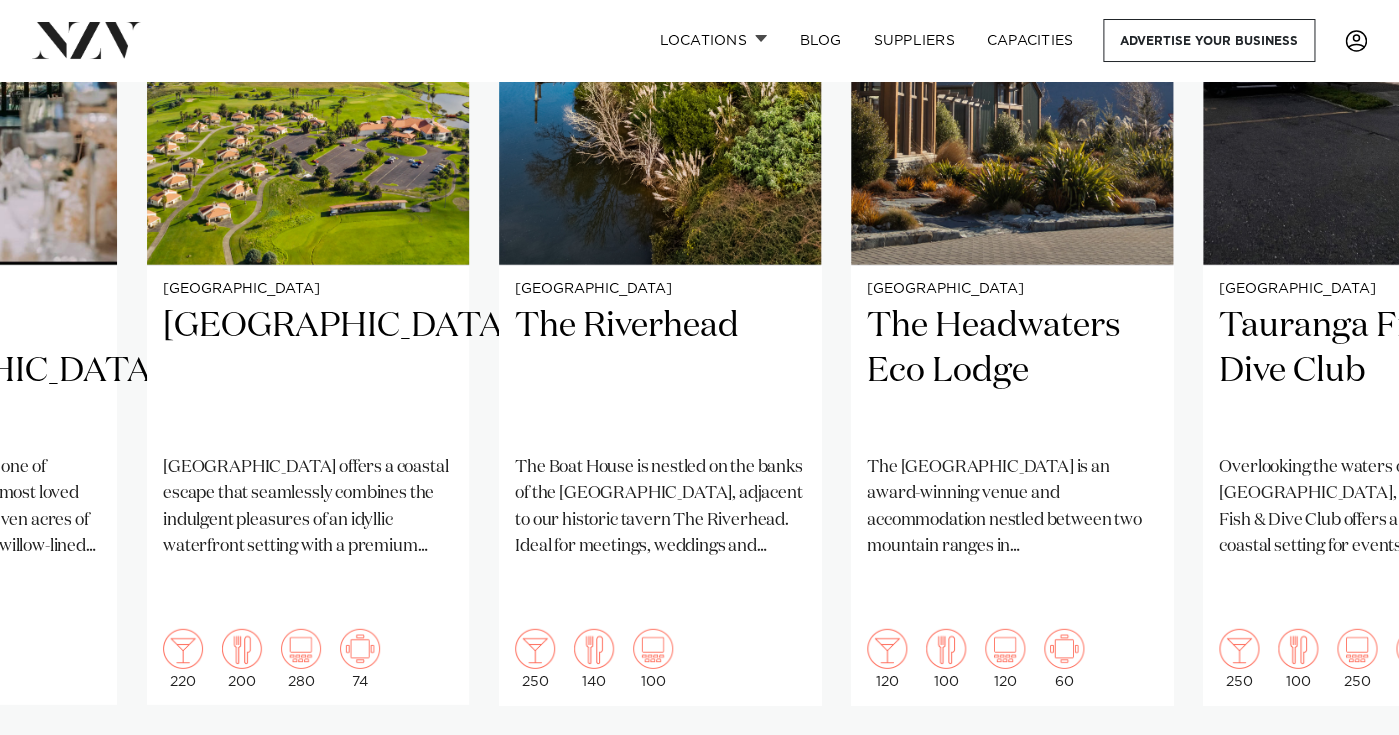 scroll, scrollTop: 1707, scrollLeft: 0, axis: vertical 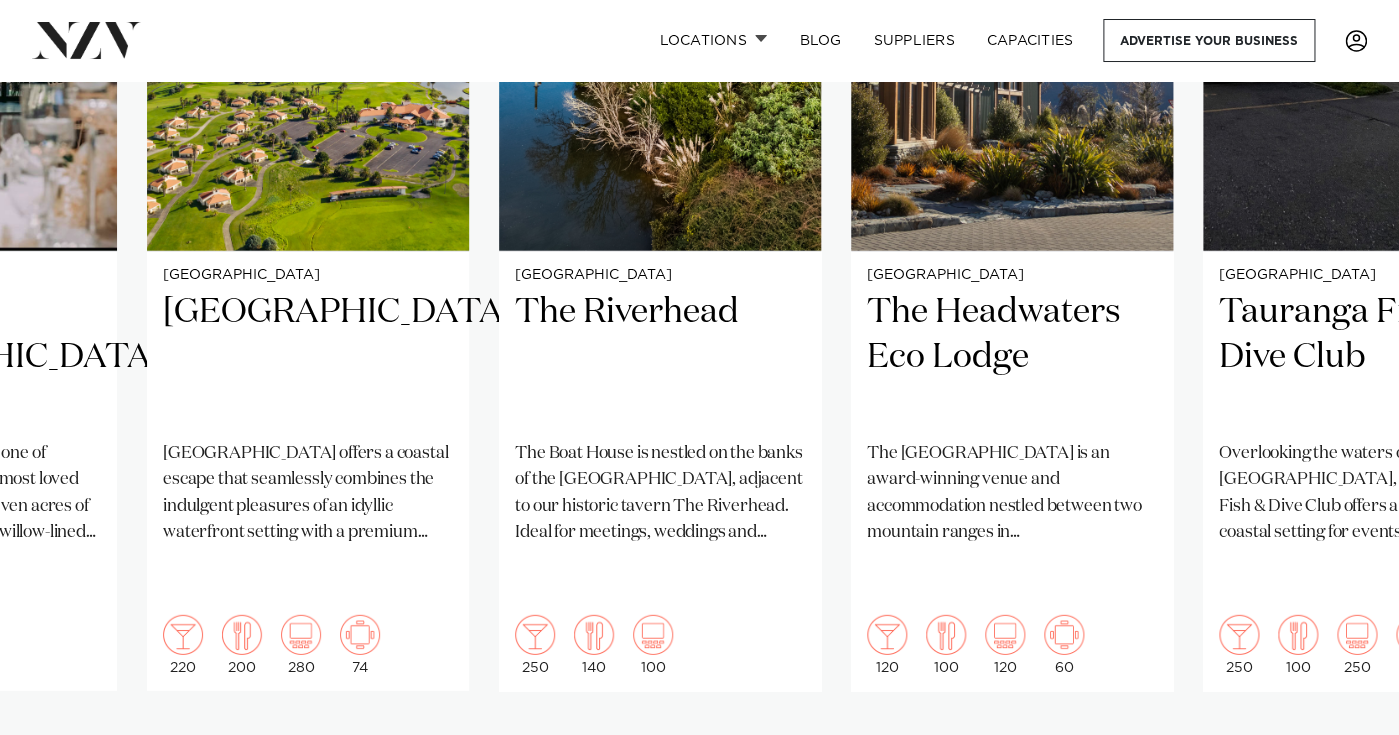 click at bounding box center [1339, 755] 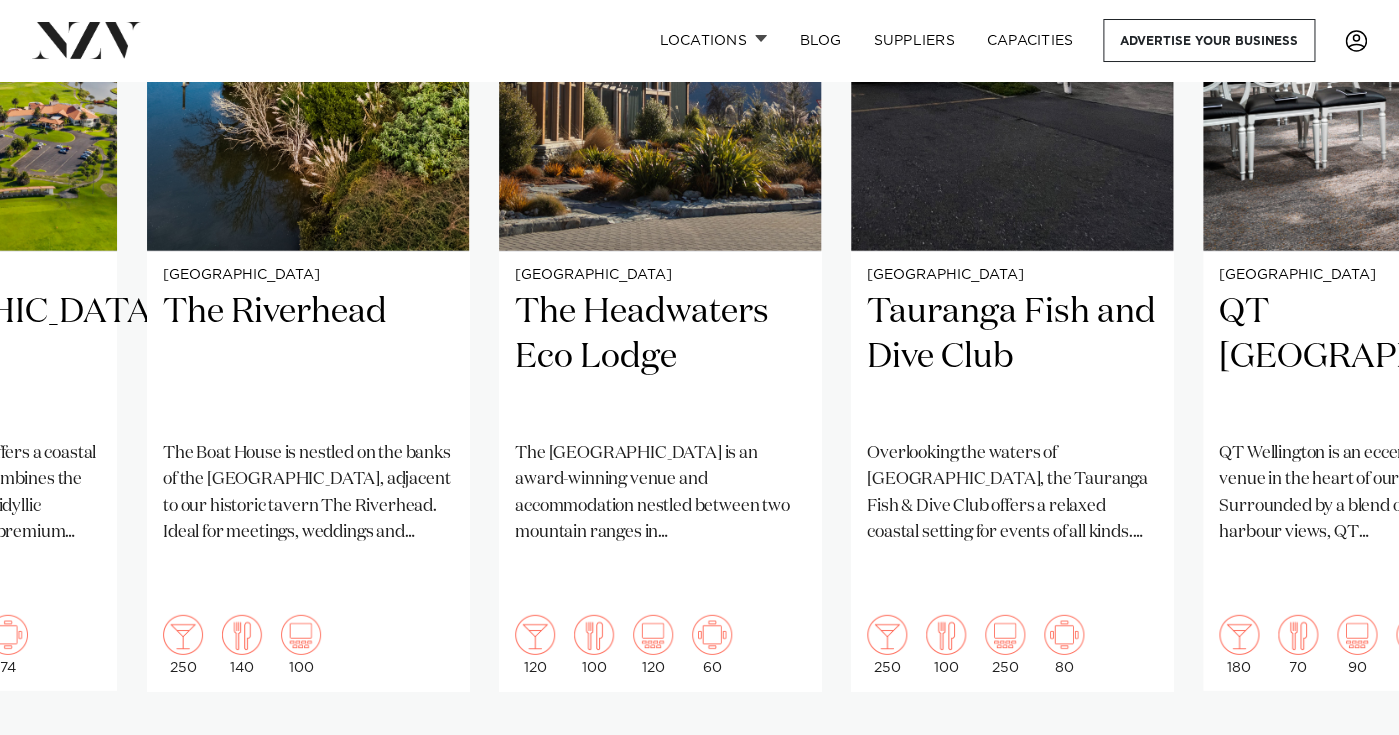 click at bounding box center (1339, 755) 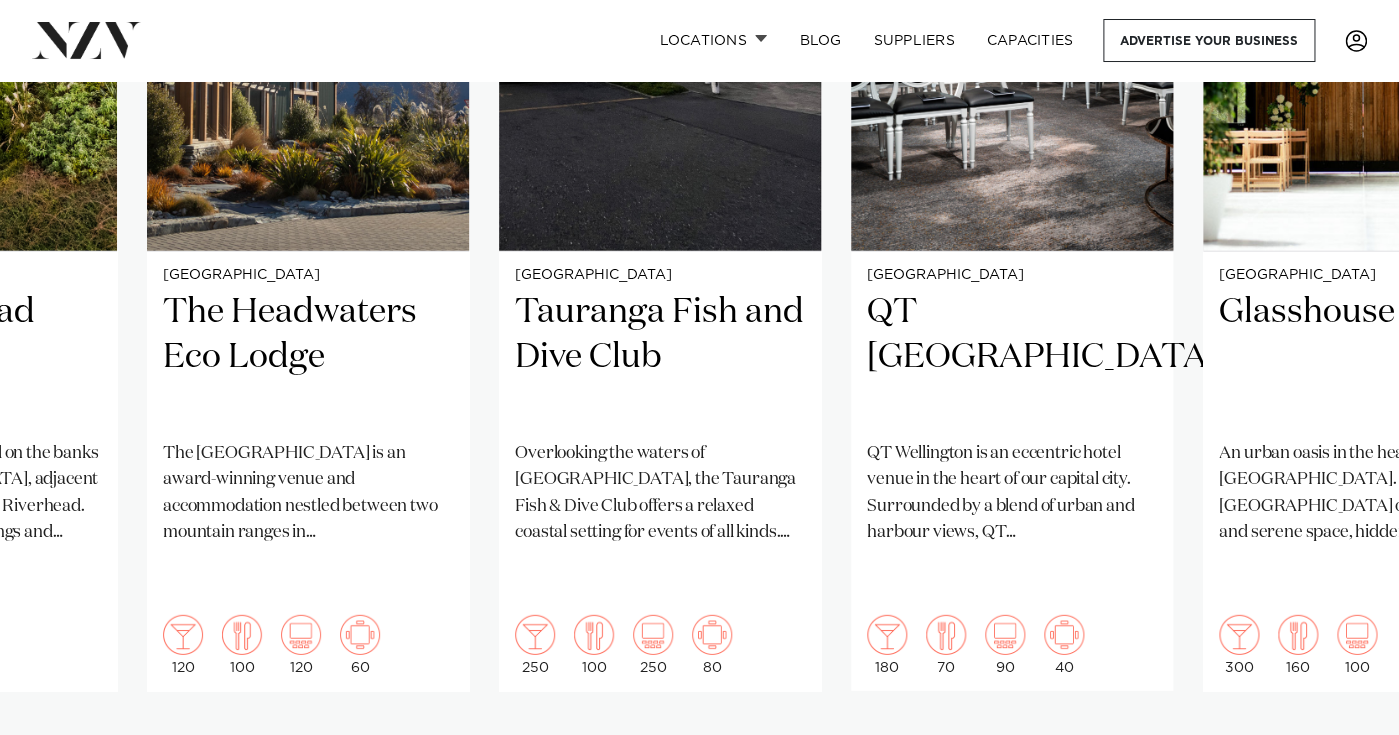 click at bounding box center (1339, 755) 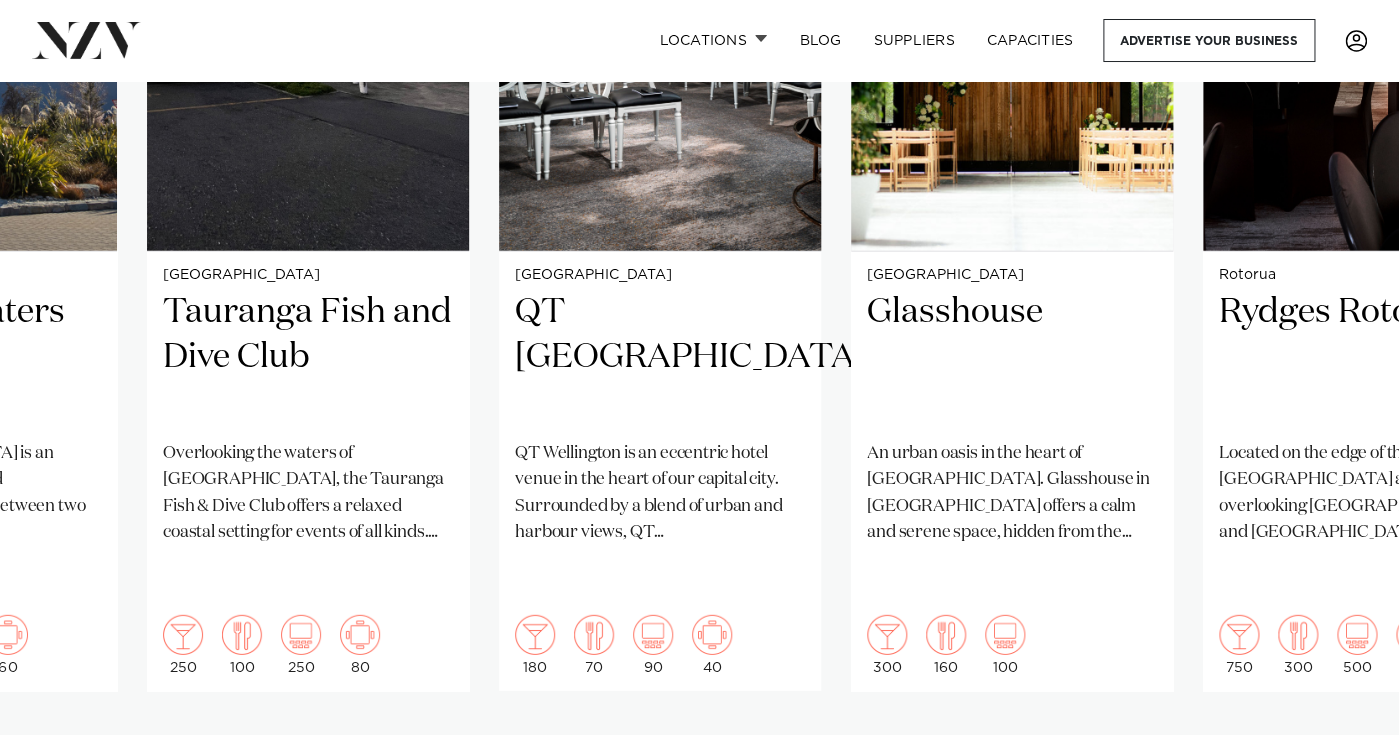 click at bounding box center [1339, 755] 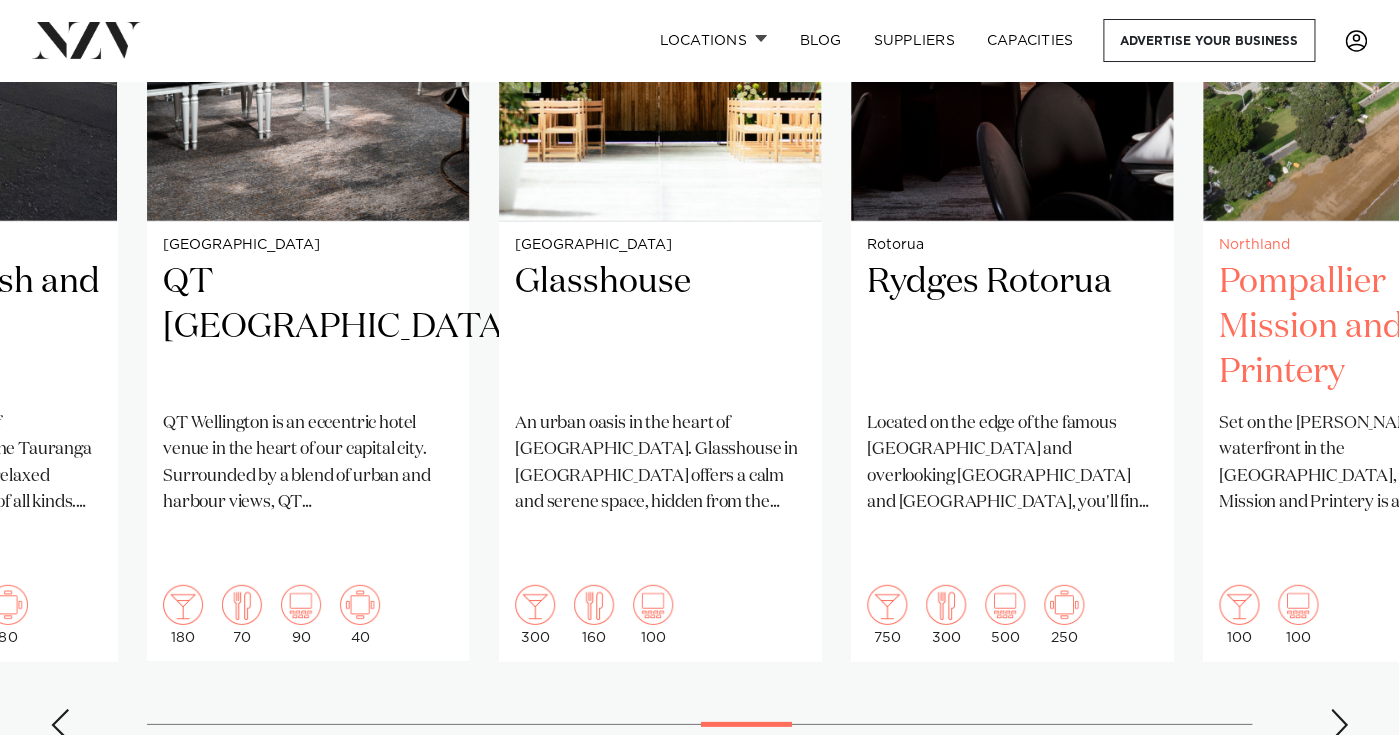 scroll, scrollTop: 1741, scrollLeft: 0, axis: vertical 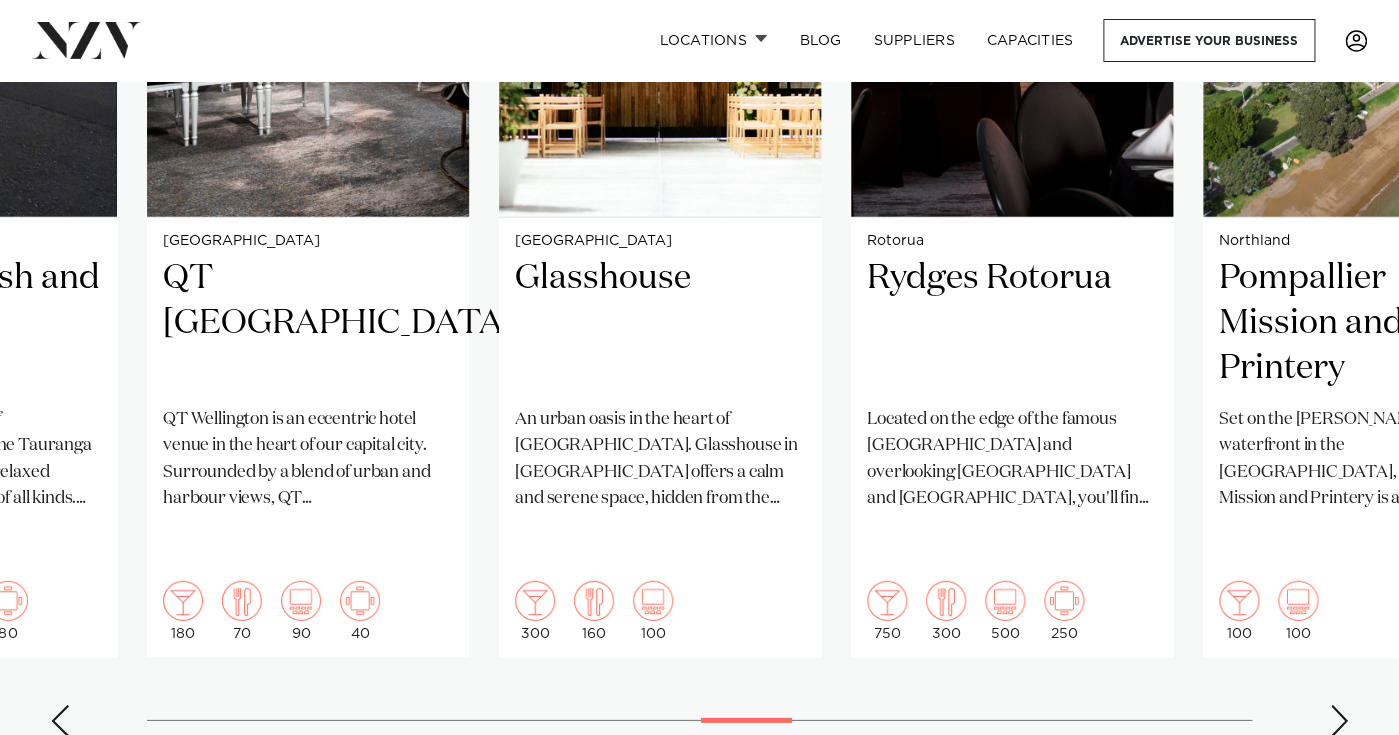 click at bounding box center [1339, 721] 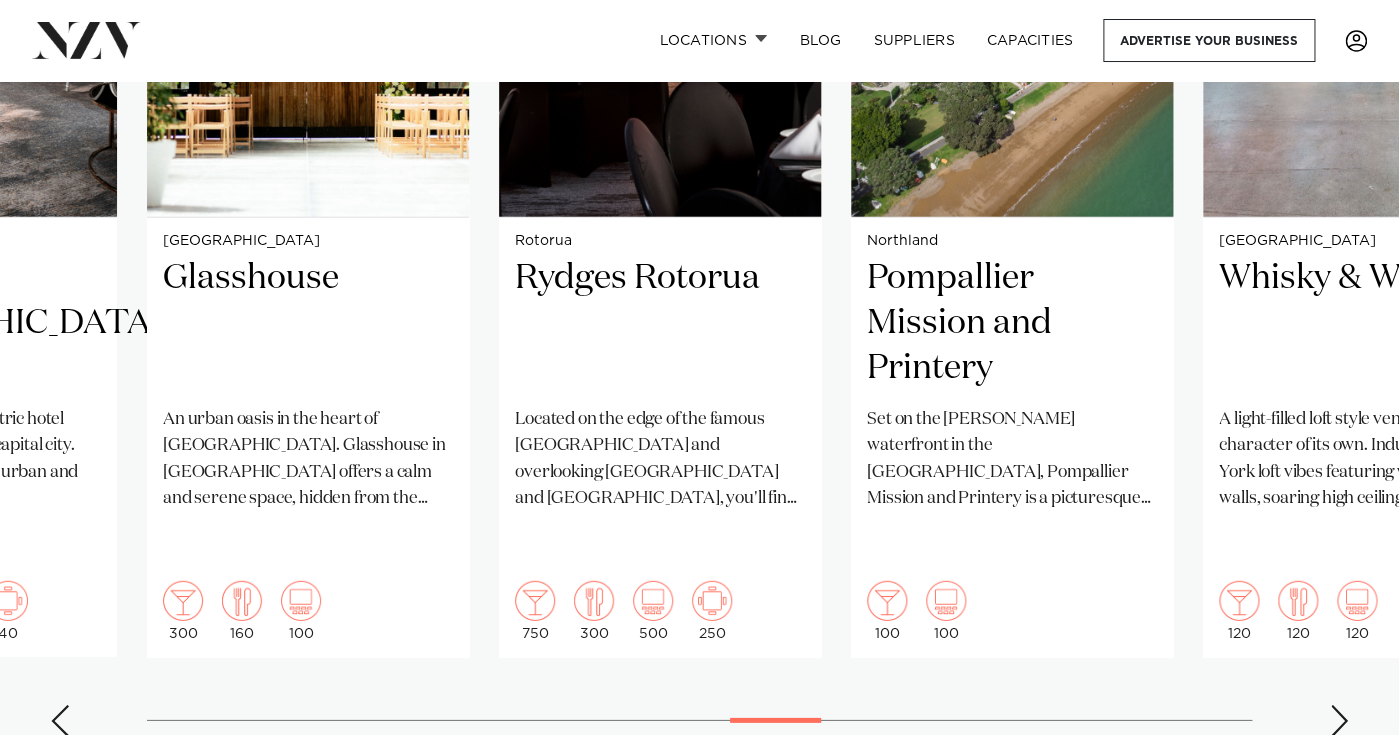 click at bounding box center (1339, 721) 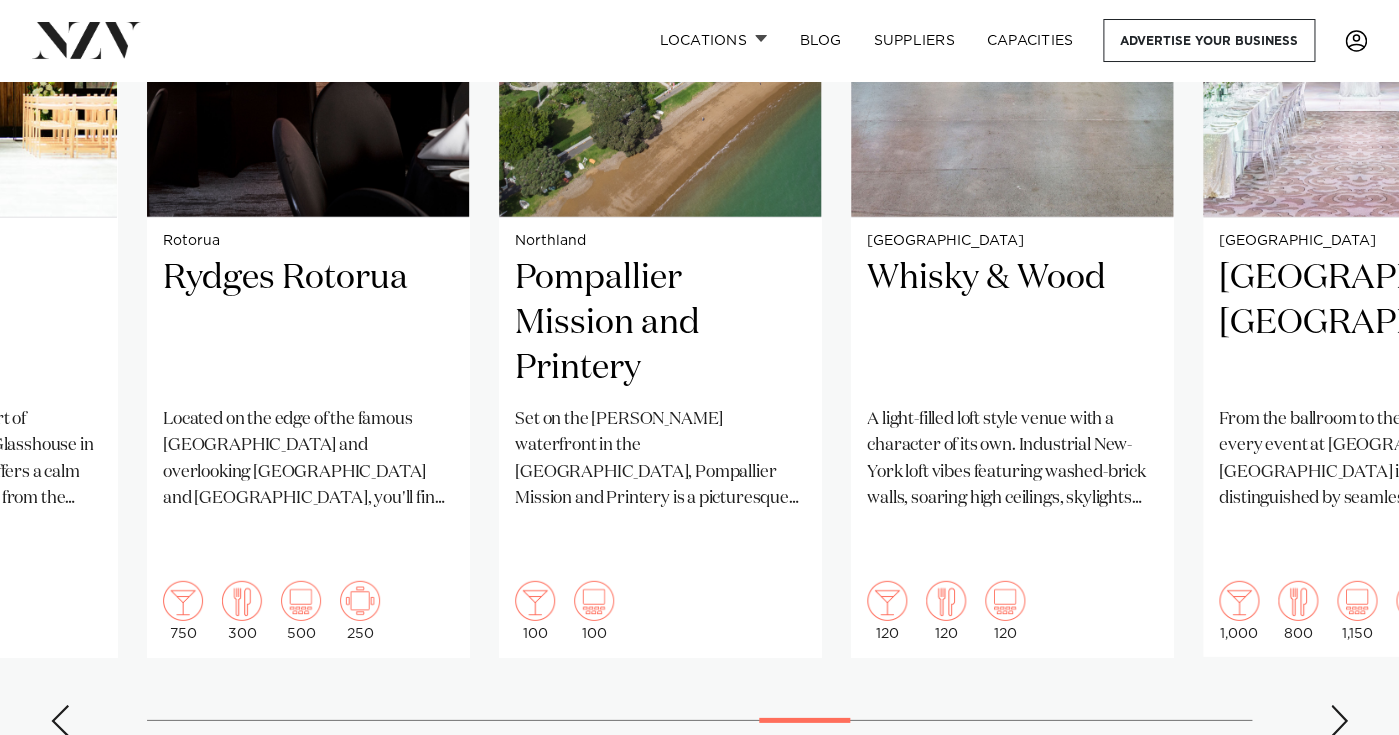 click at bounding box center [1339, 721] 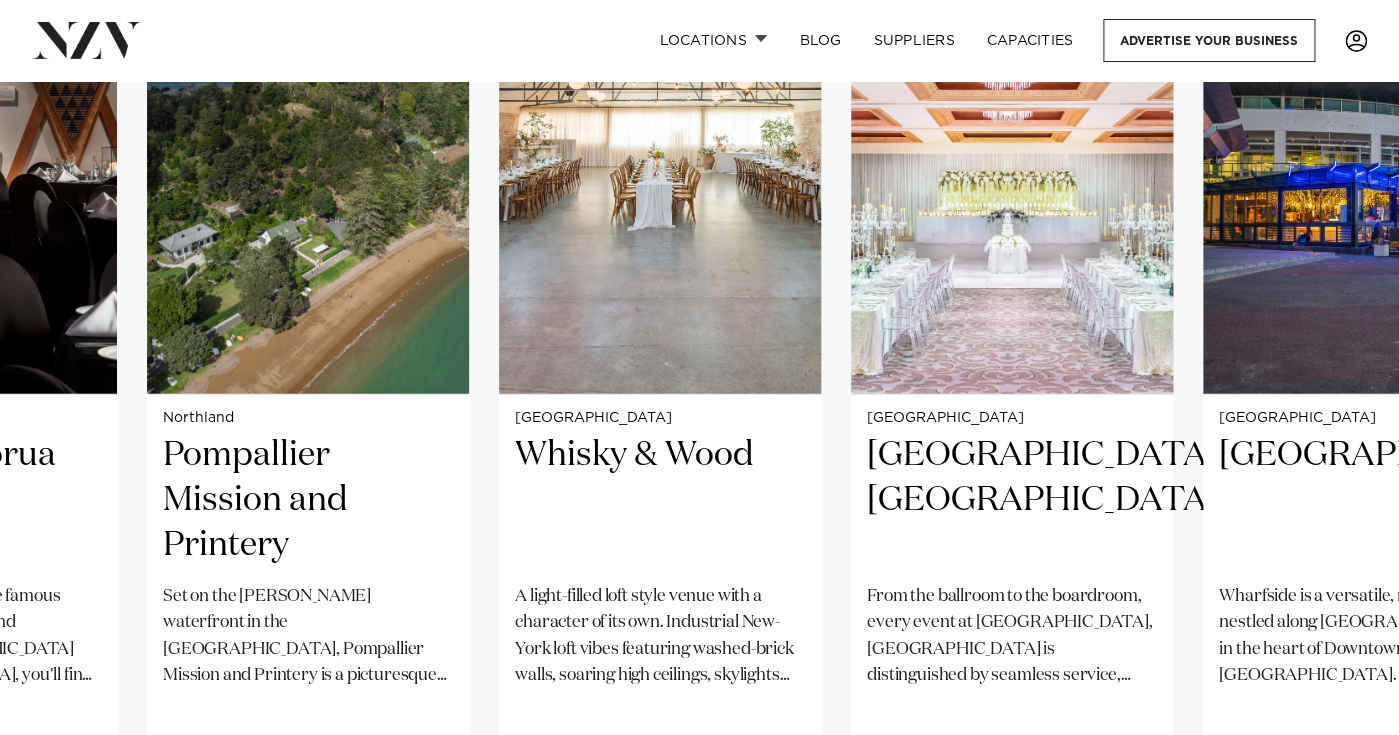 scroll, scrollTop: 1702, scrollLeft: 0, axis: vertical 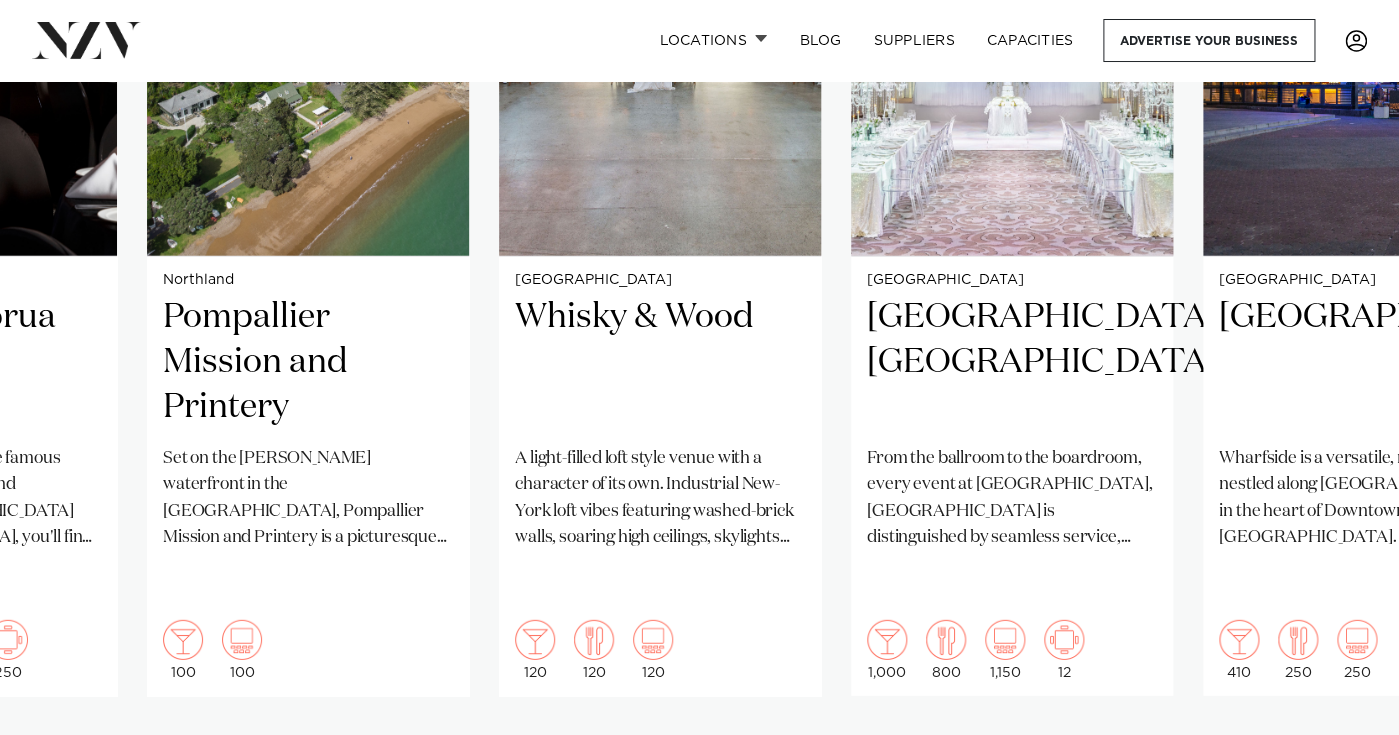 click at bounding box center [1339, 760] 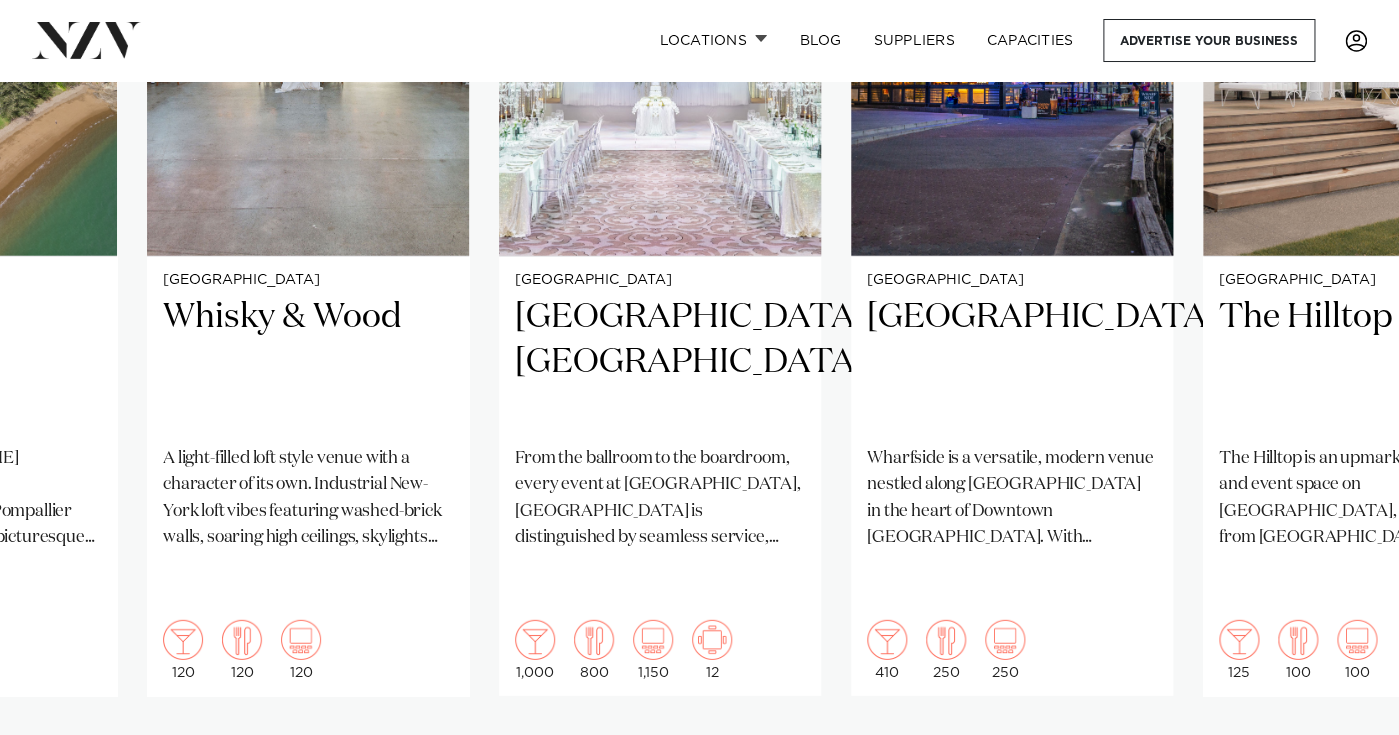 click at bounding box center (1339, 760) 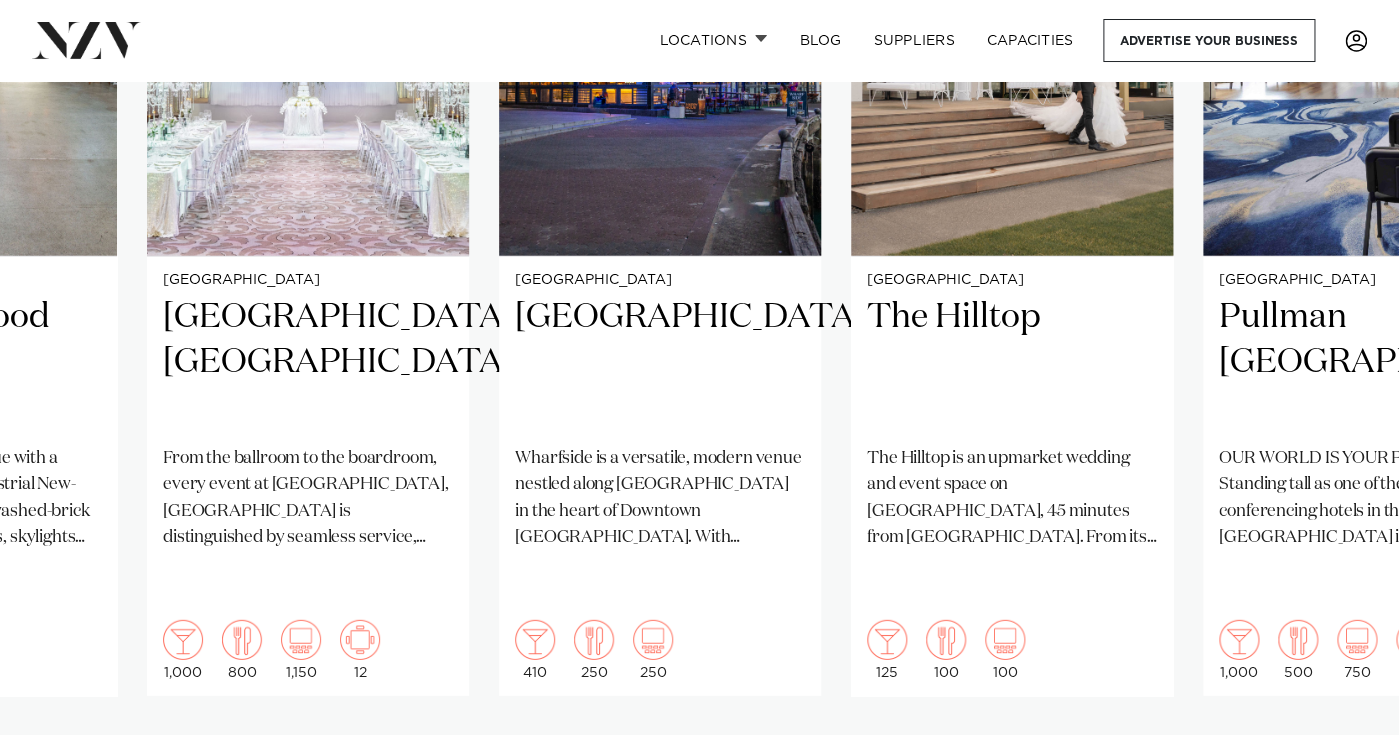 click at bounding box center [1339, 760] 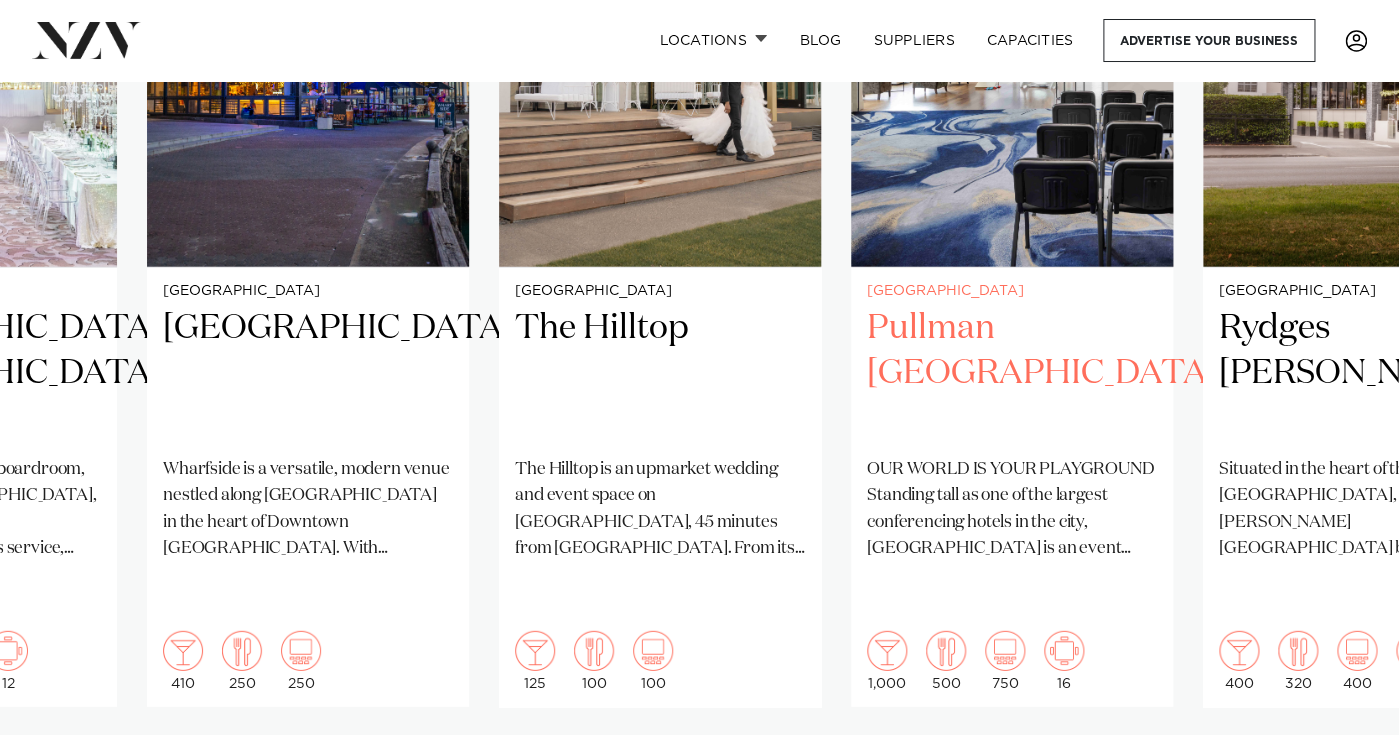 scroll, scrollTop: 1696, scrollLeft: 0, axis: vertical 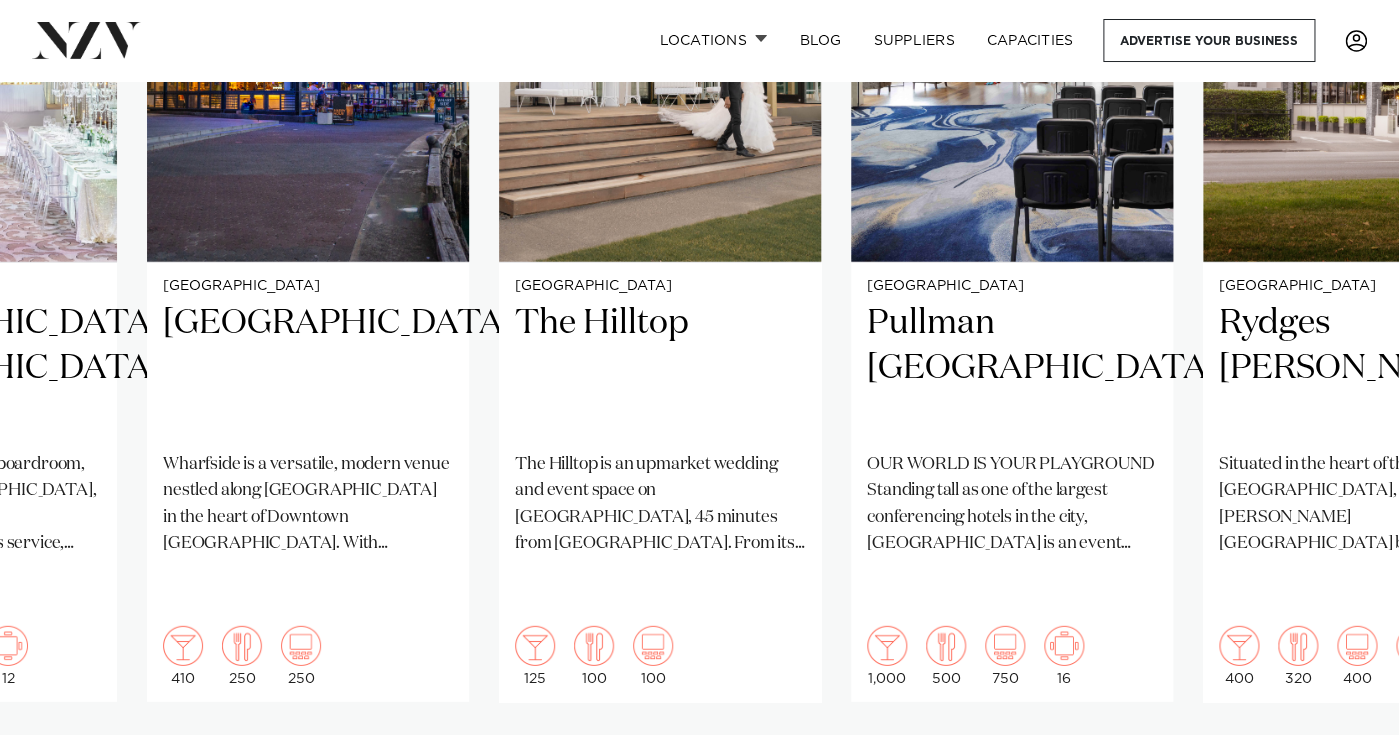 click at bounding box center (1339, 766) 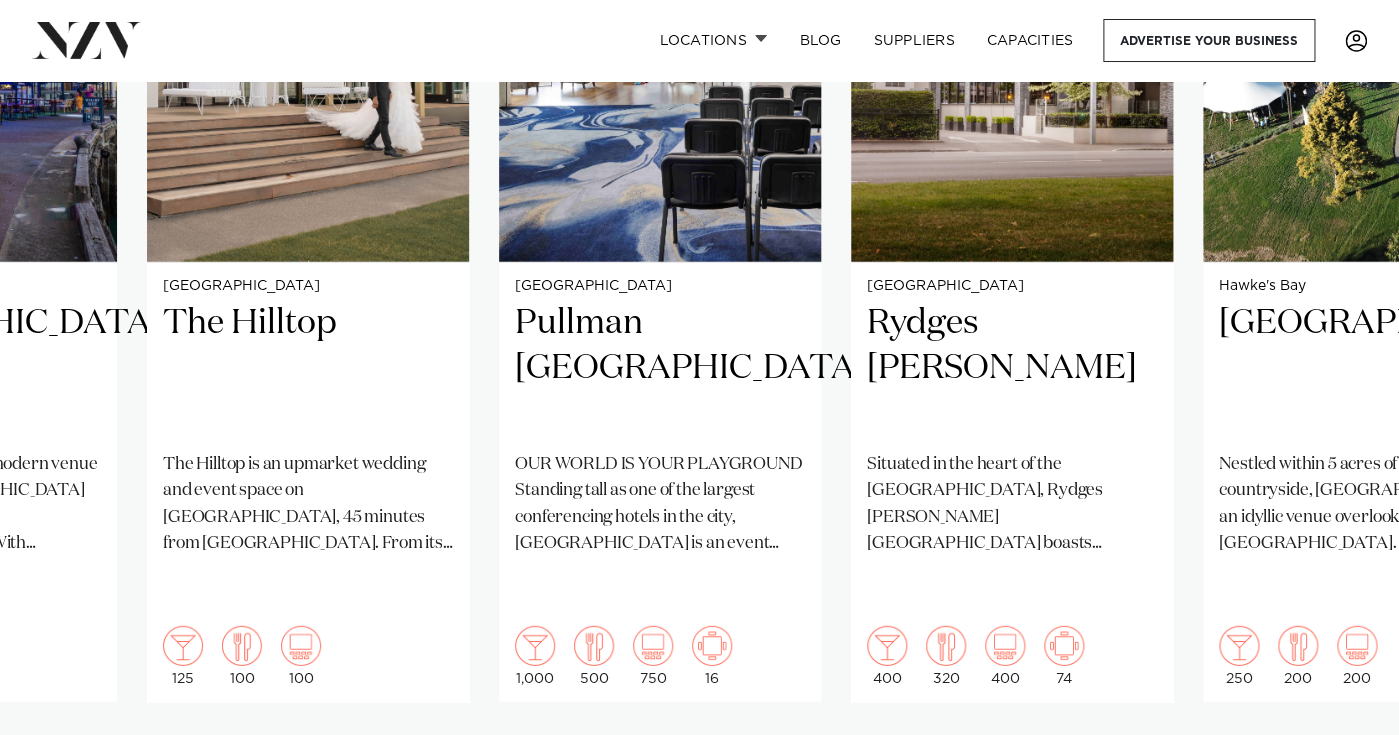 click at bounding box center (1339, 766) 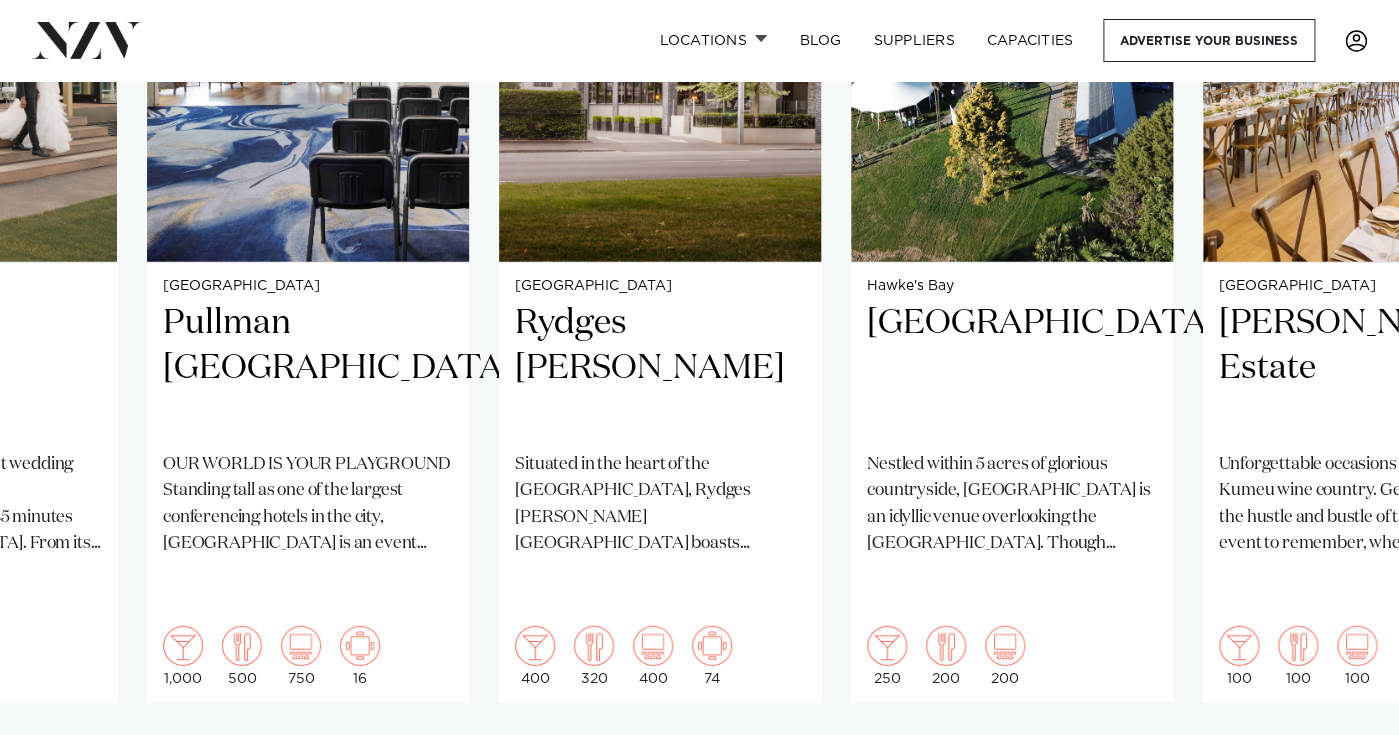 click at bounding box center (1339, 766) 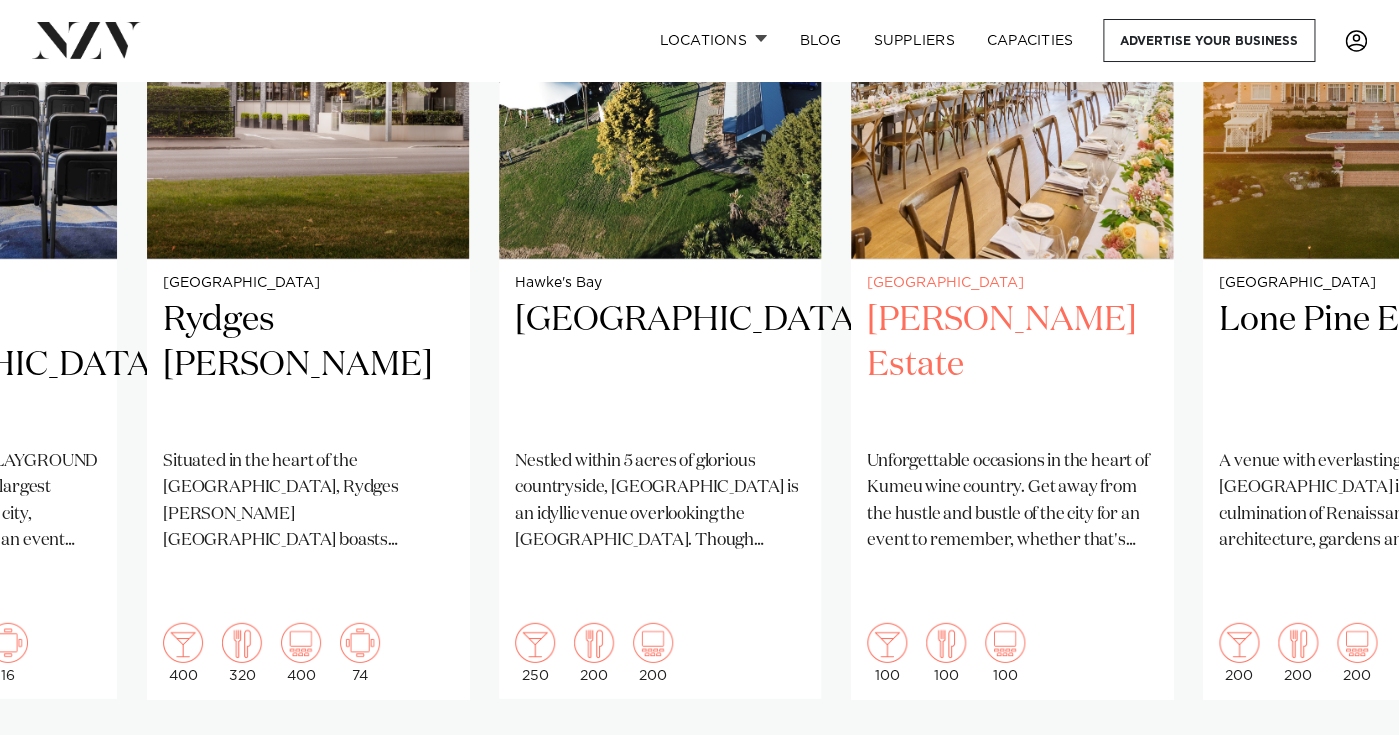 scroll, scrollTop: 1713, scrollLeft: 0, axis: vertical 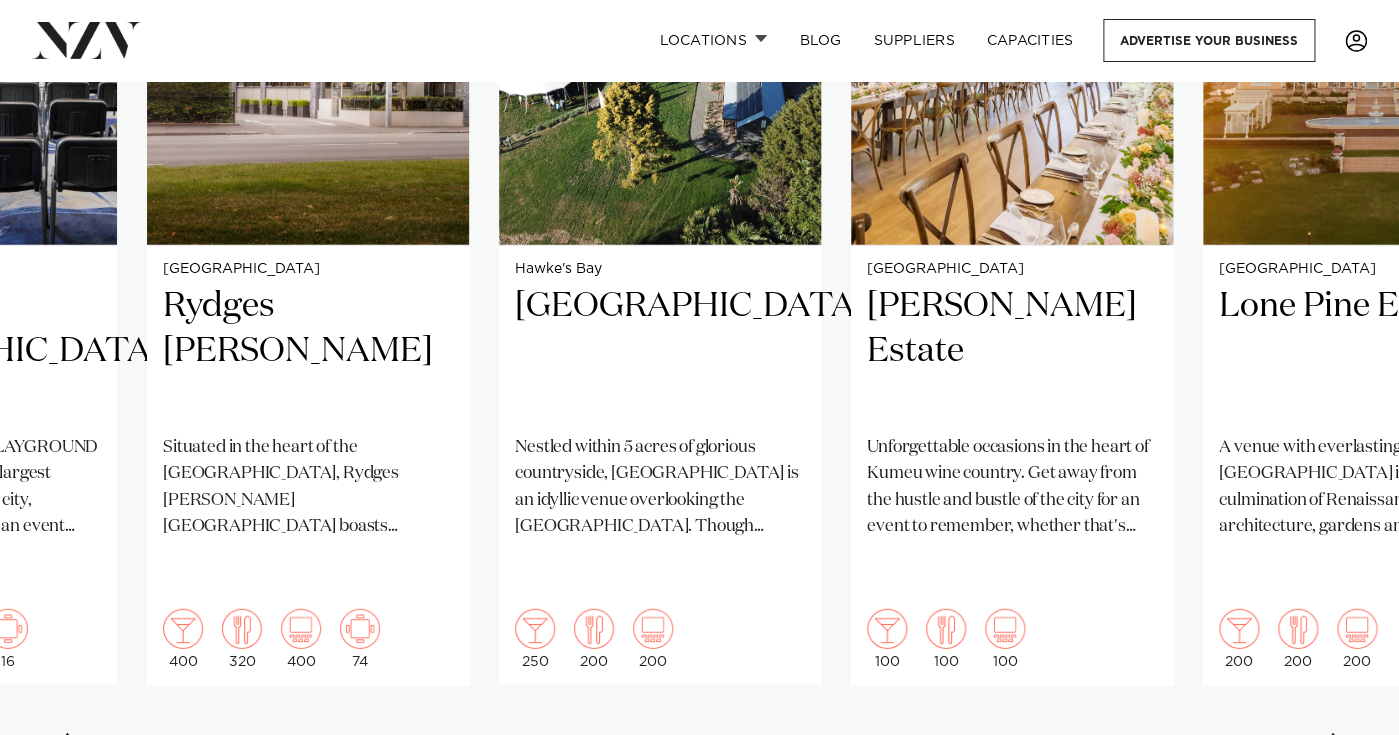 click at bounding box center [1339, 749] 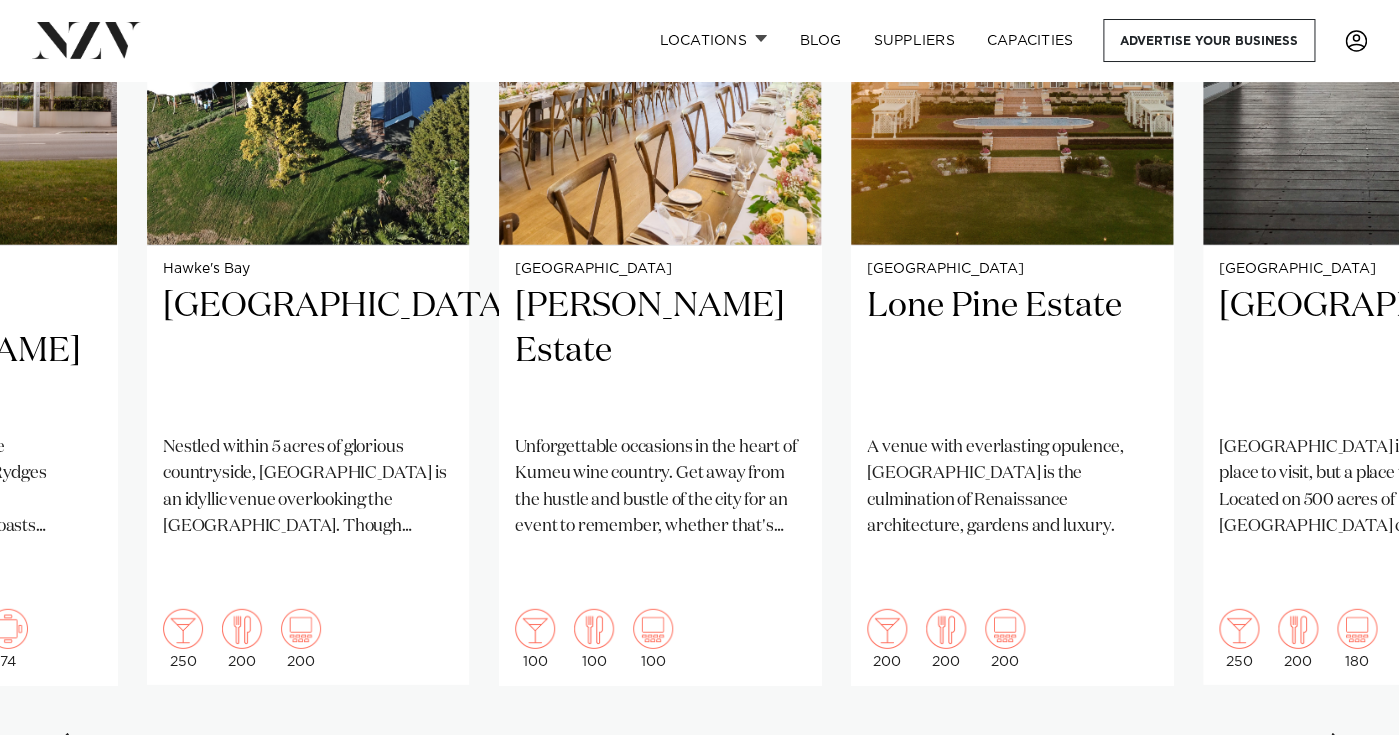 click at bounding box center (1339, 749) 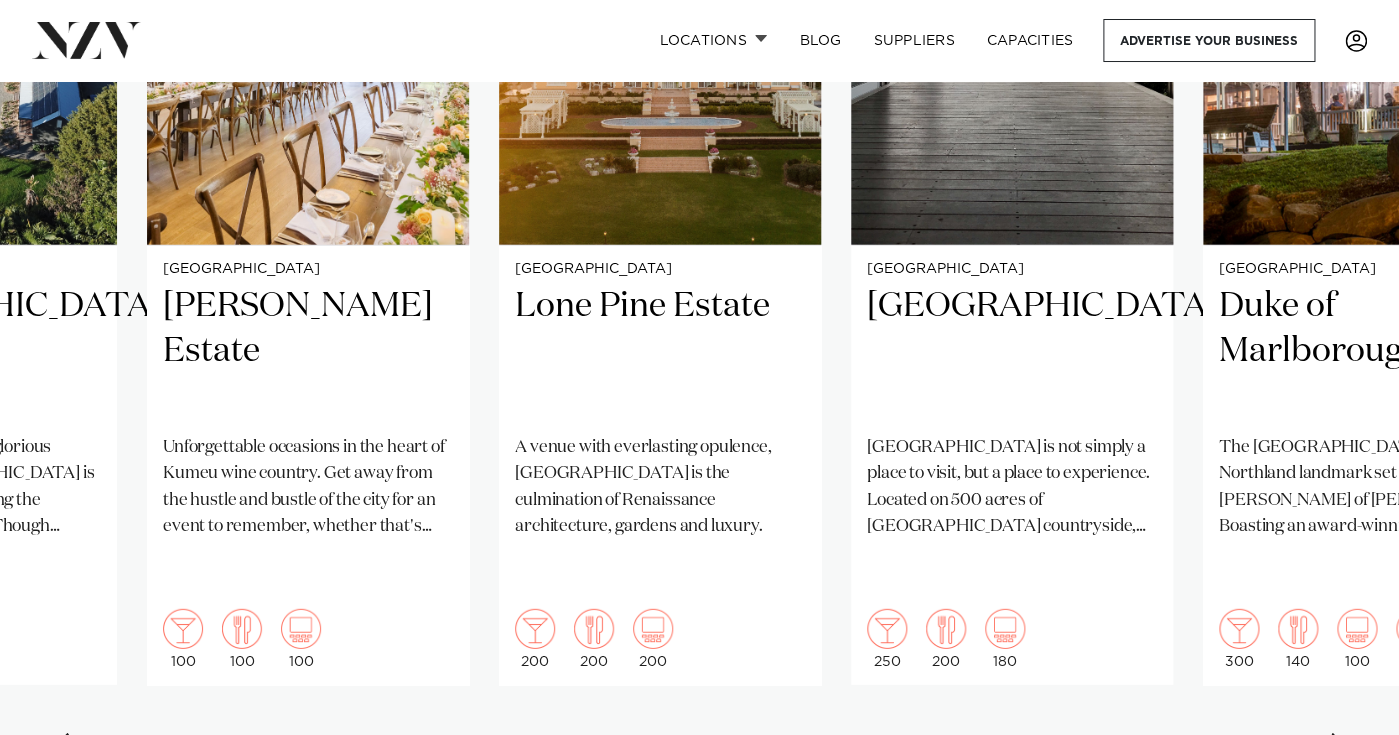 click at bounding box center (1339, 749) 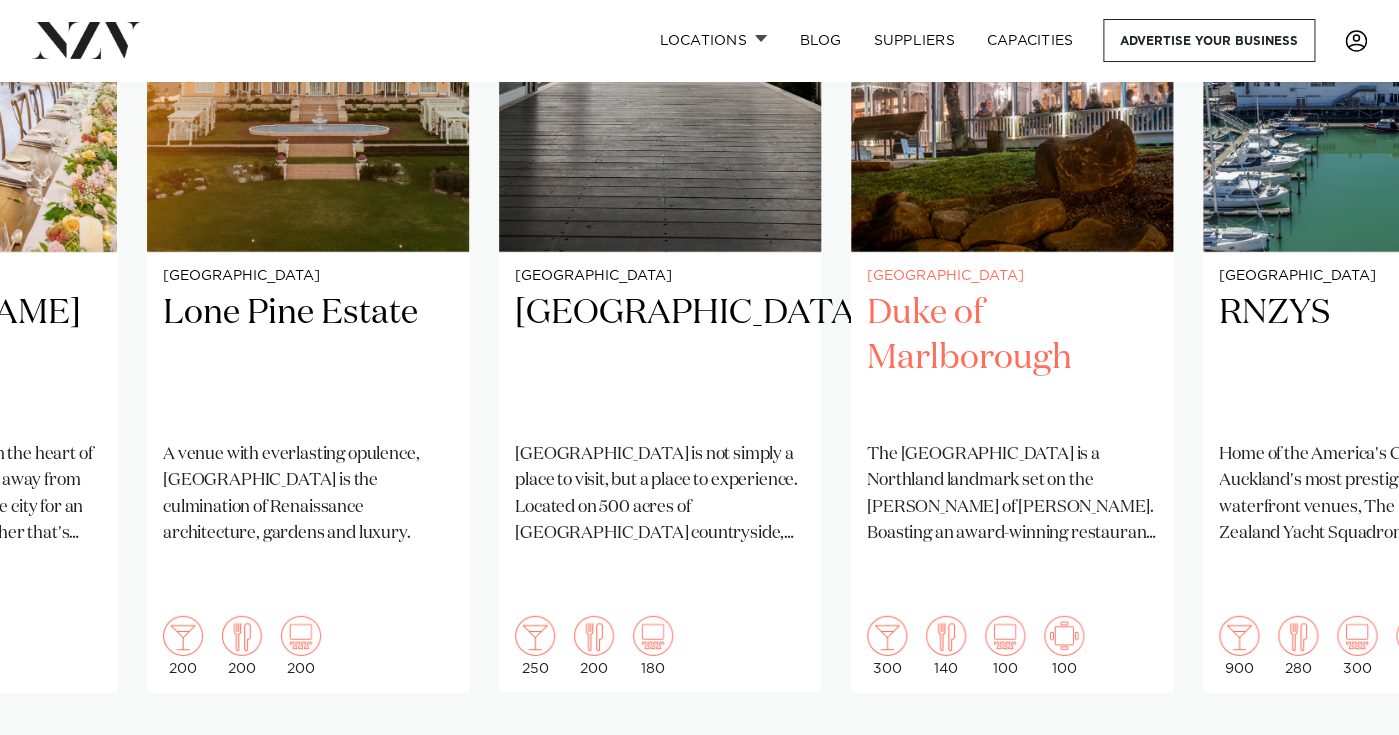 scroll, scrollTop: 1714, scrollLeft: 0, axis: vertical 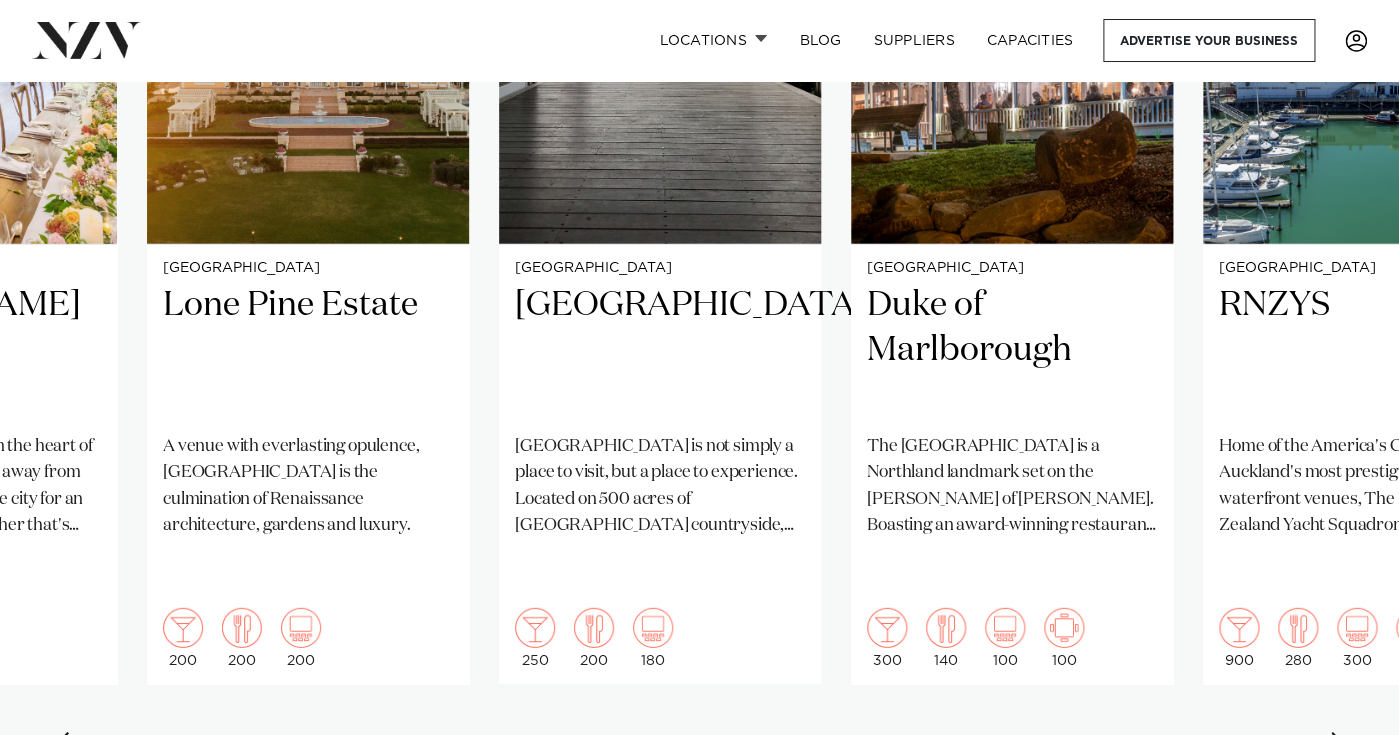 click at bounding box center [1339, 748] 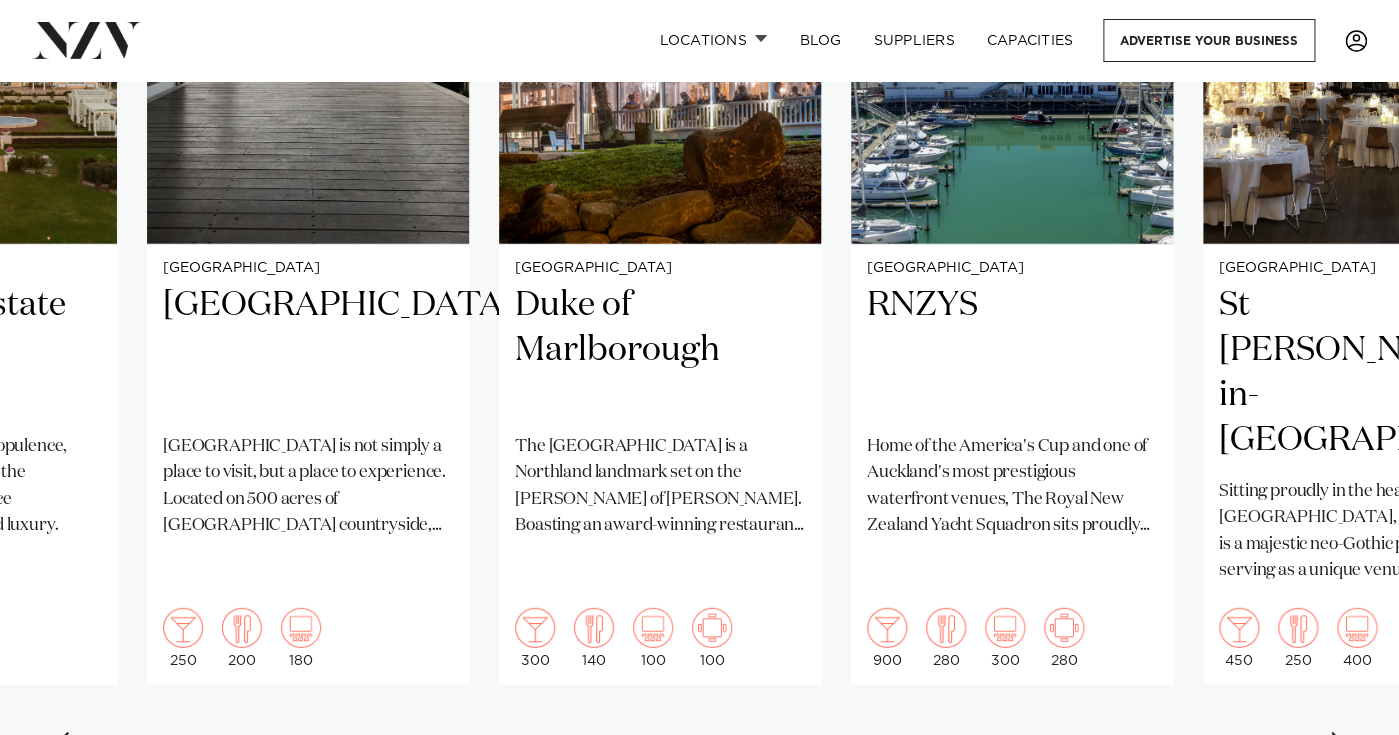 click at bounding box center (1339, 748) 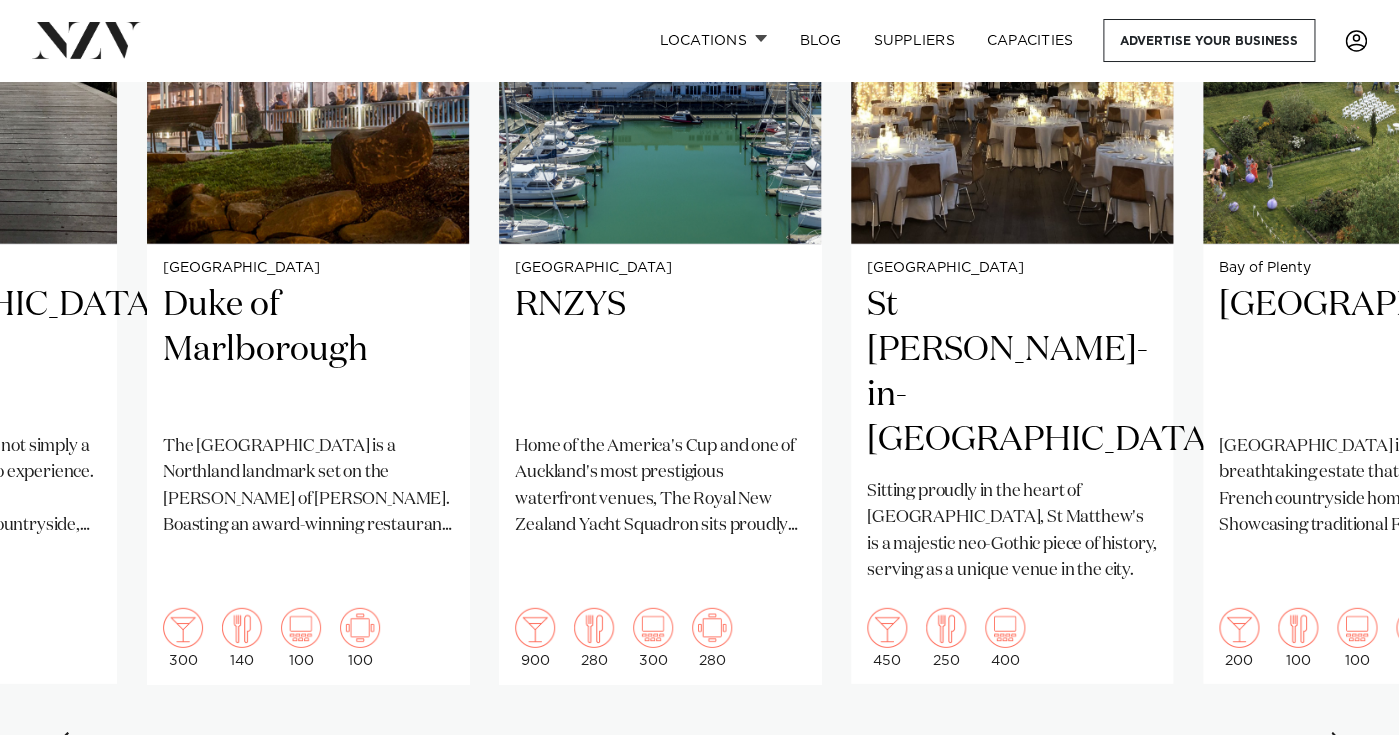 click at bounding box center (1339, 748) 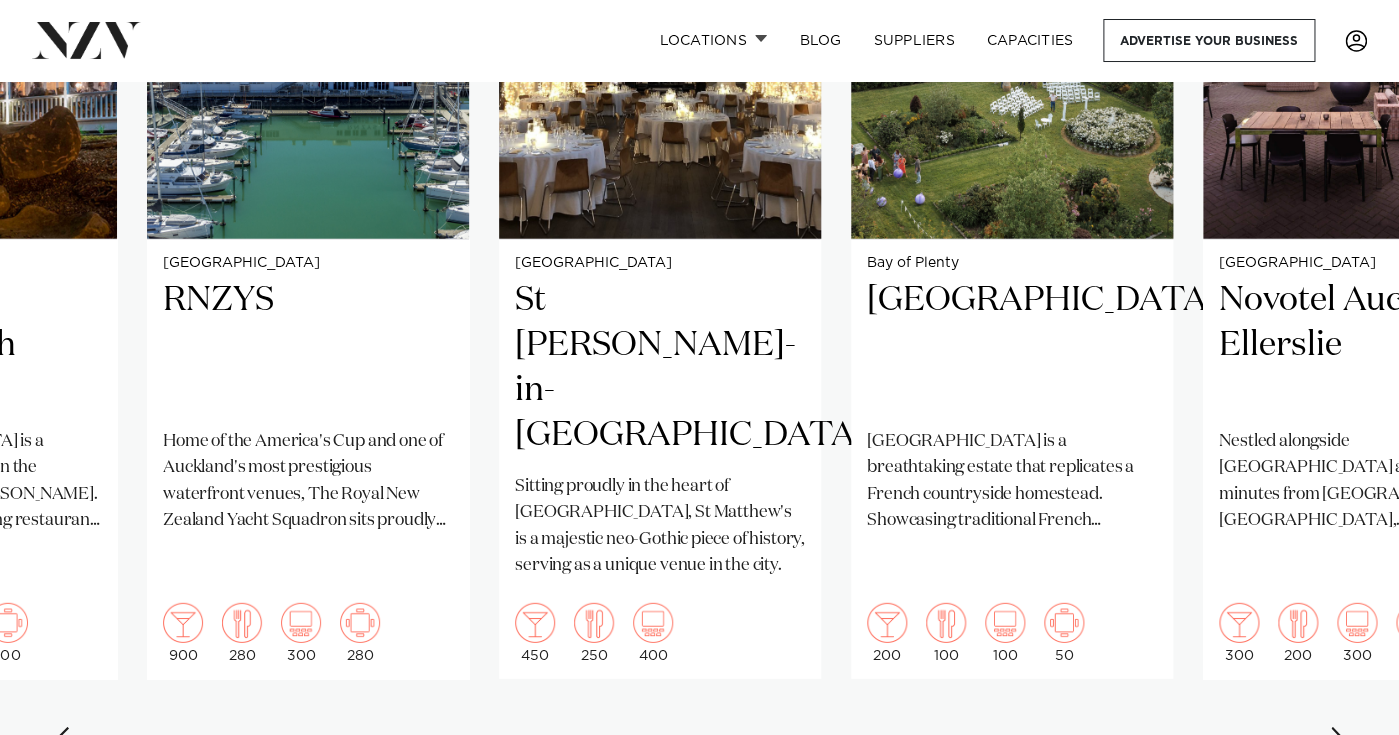 scroll, scrollTop: 1726, scrollLeft: 0, axis: vertical 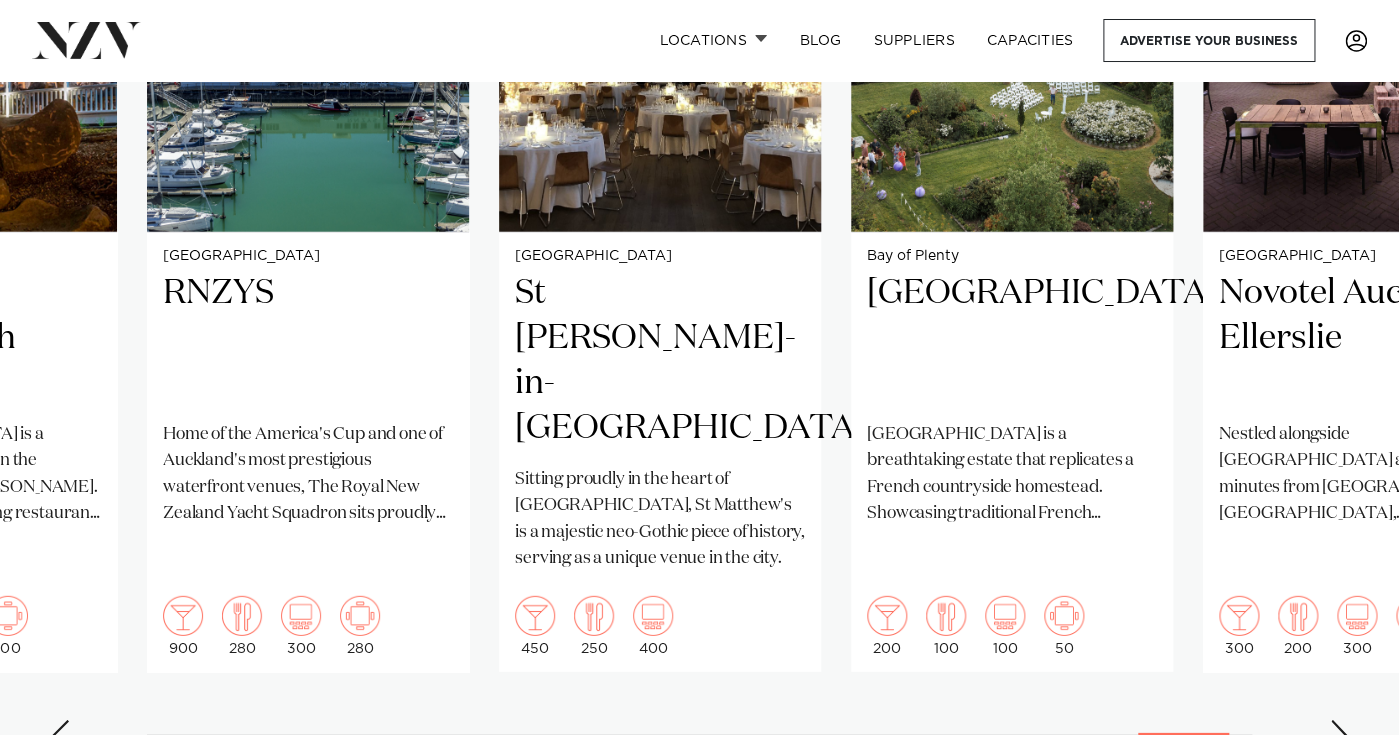 click at bounding box center [1339, 736] 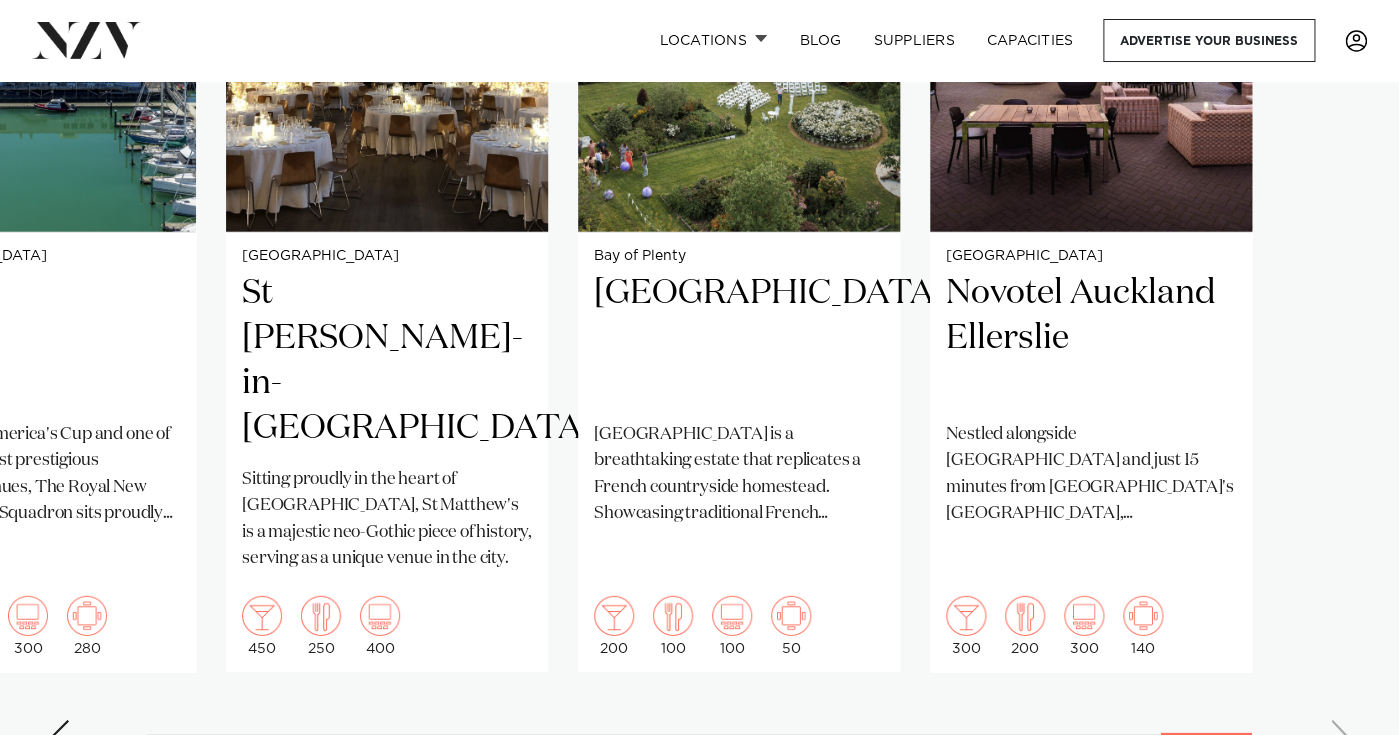 click on "[GEOGRAPHIC_DATA]
[GEOGRAPHIC_DATA]
[GEOGRAPHIC_DATA] is one of the most iconic buildings on the city’s skyline, carrying the name of one of the most iconic hotel brands in history.
700
400
280
72
[GEOGRAPHIC_DATA]
[GEOGRAPHIC_DATA]" at bounding box center [699, 284] 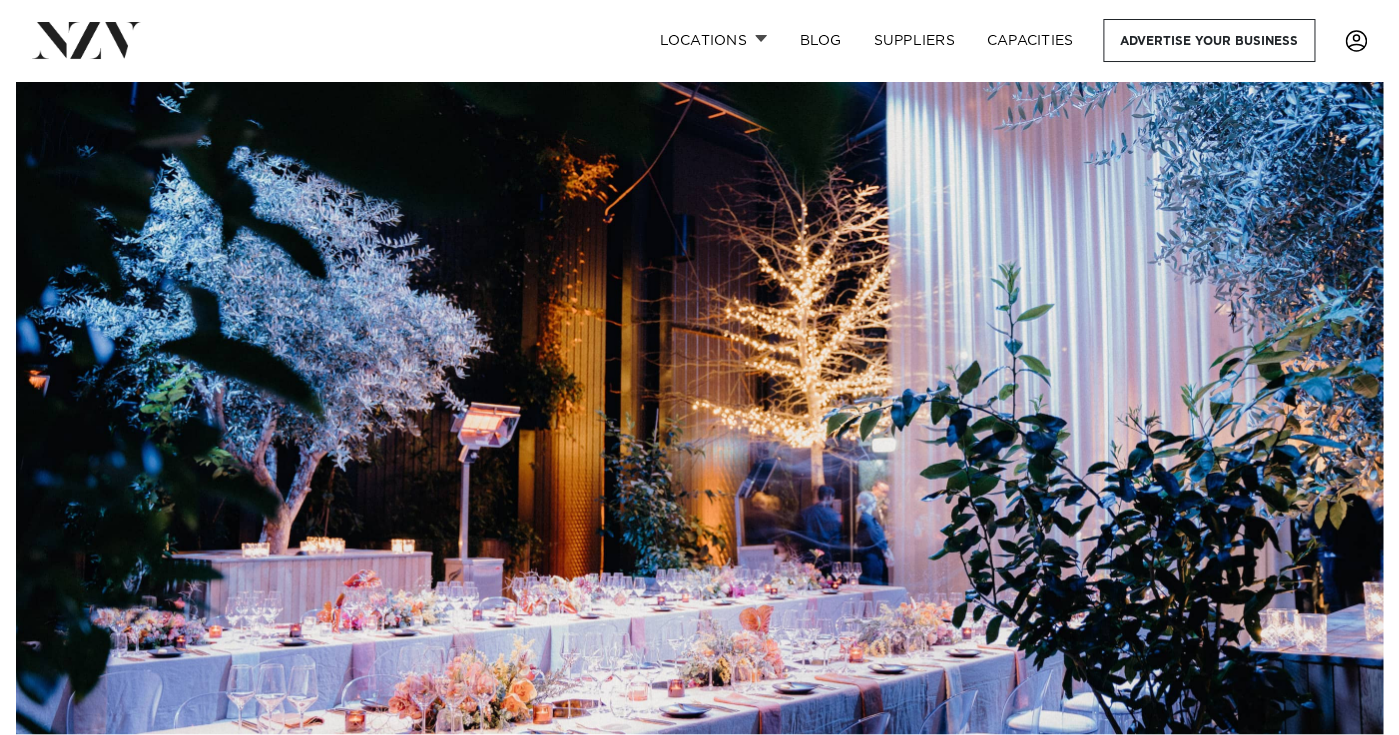 scroll, scrollTop: 0, scrollLeft: 0, axis: both 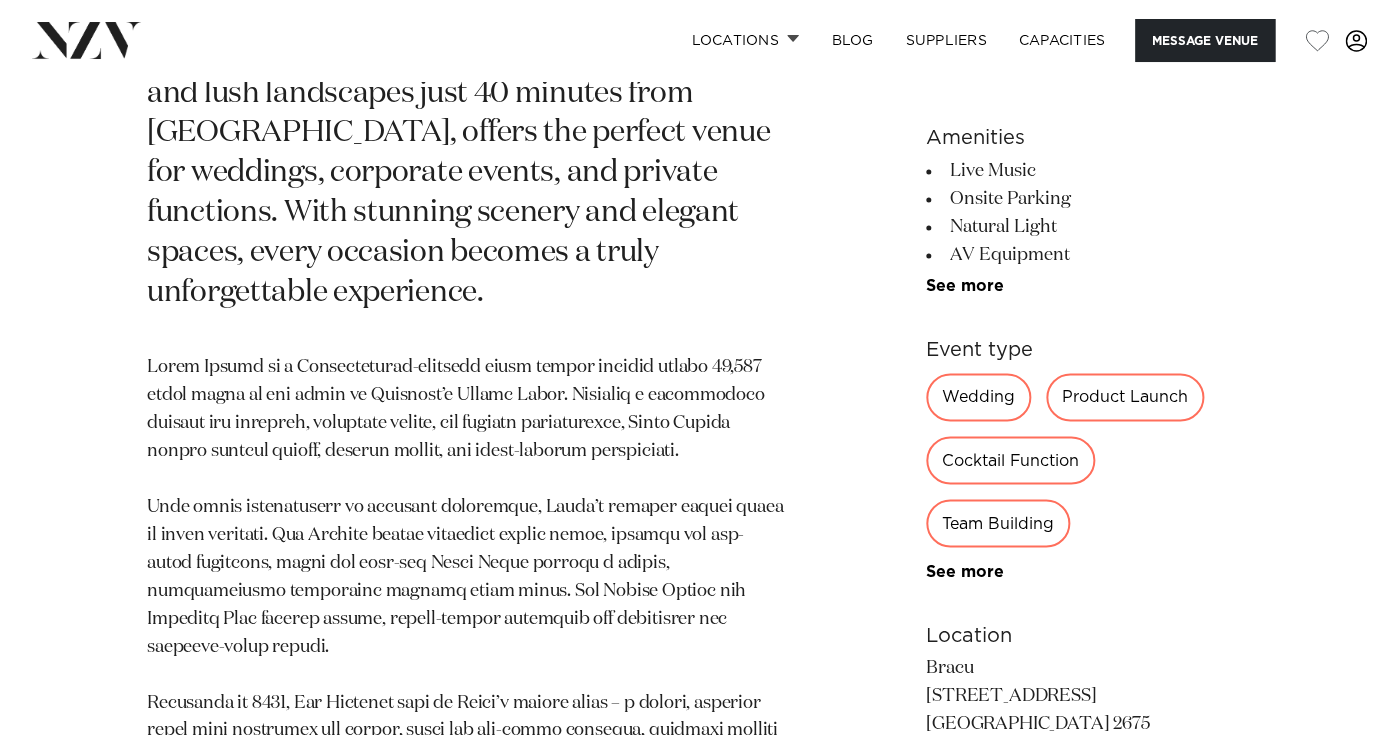 click on "Wedding" at bounding box center [978, 396] 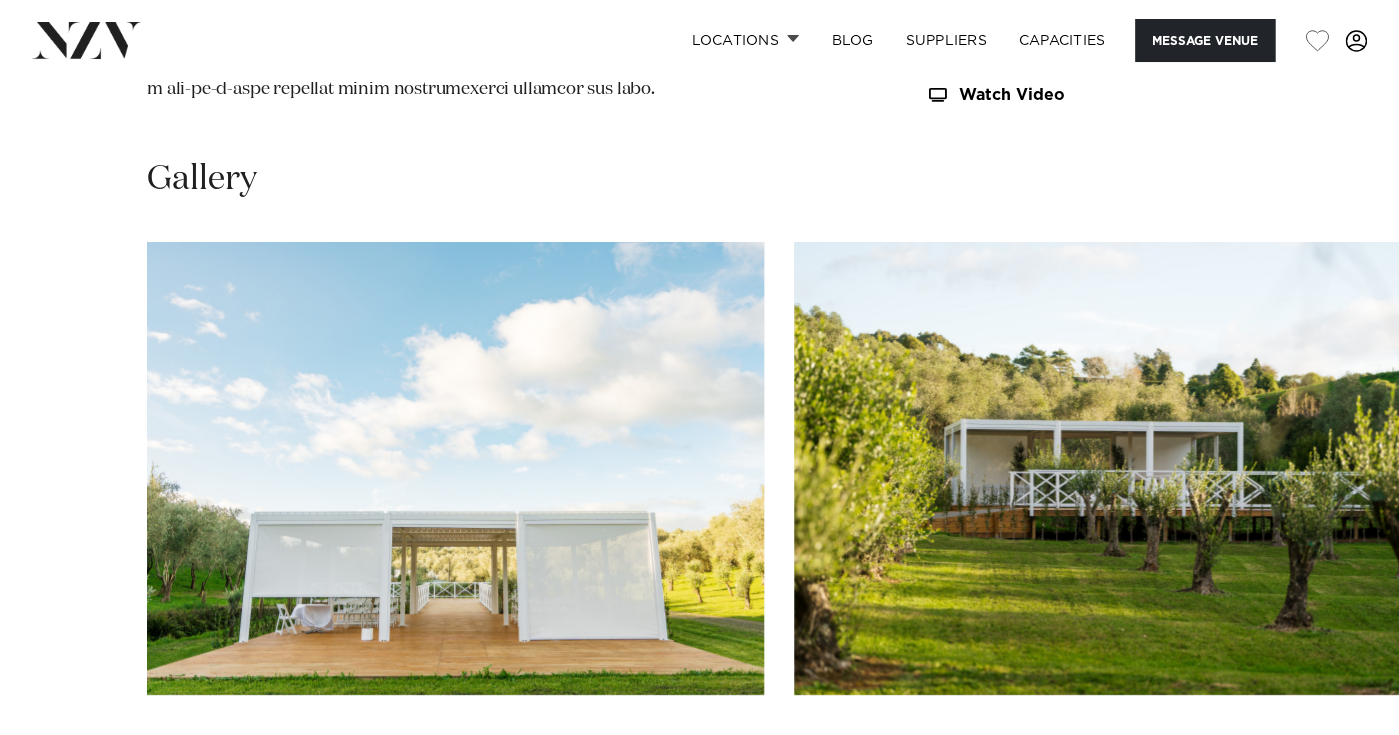 scroll, scrollTop: 2116, scrollLeft: 0, axis: vertical 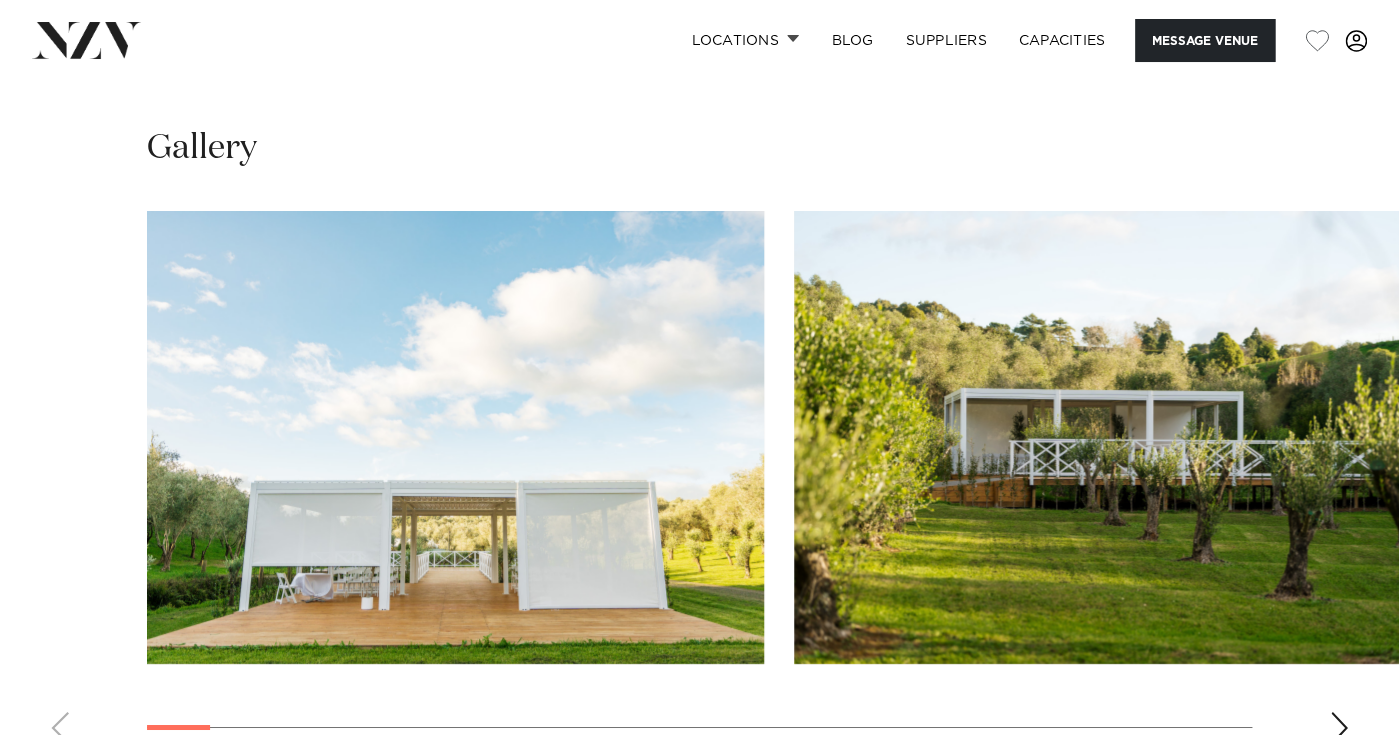 click at bounding box center [1339, 728] 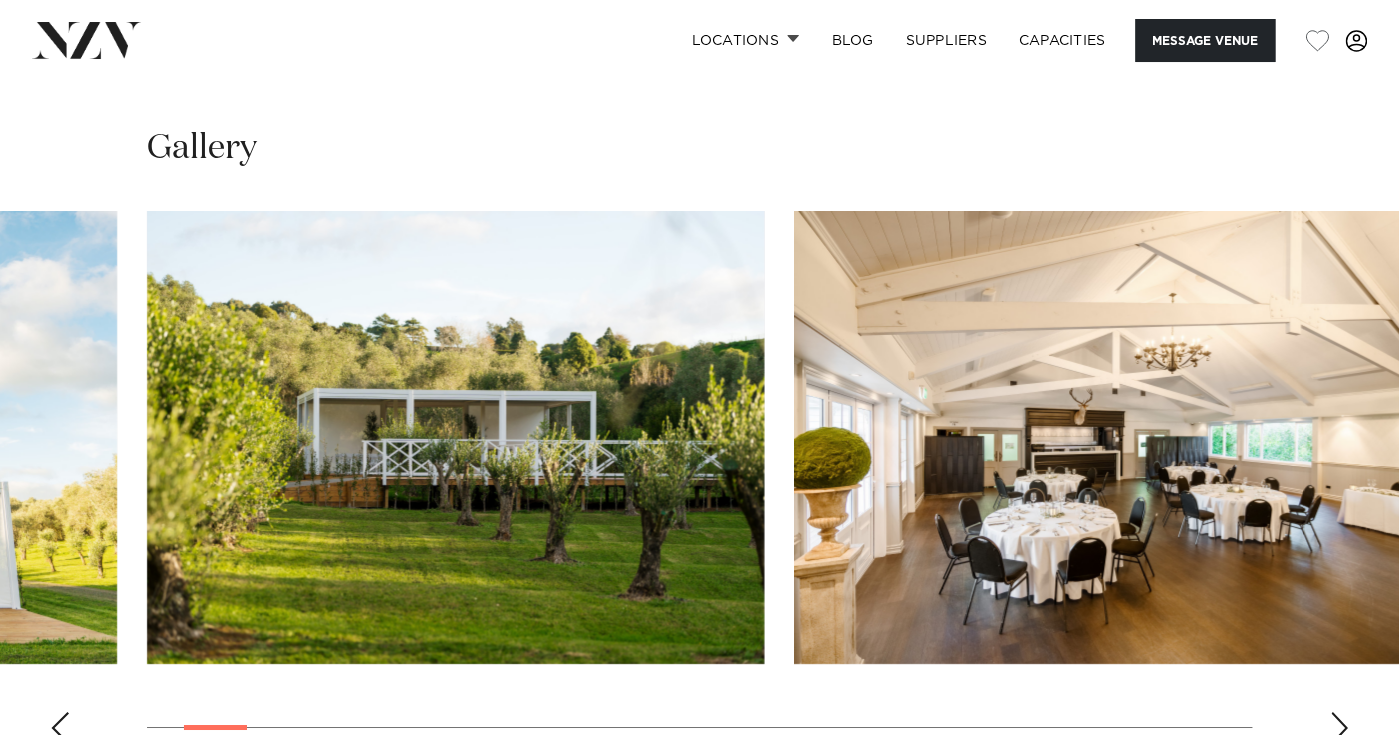click at bounding box center [1339, 728] 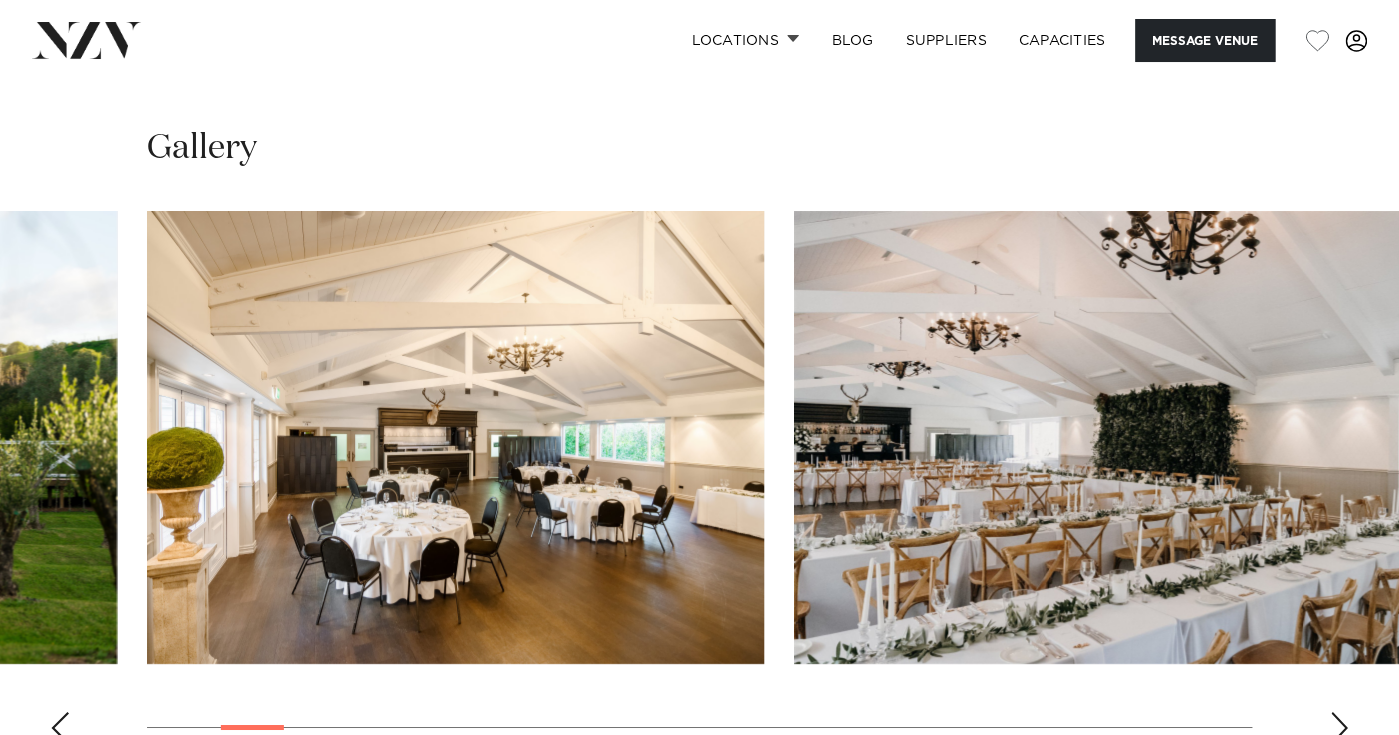 click at bounding box center (1339, 728) 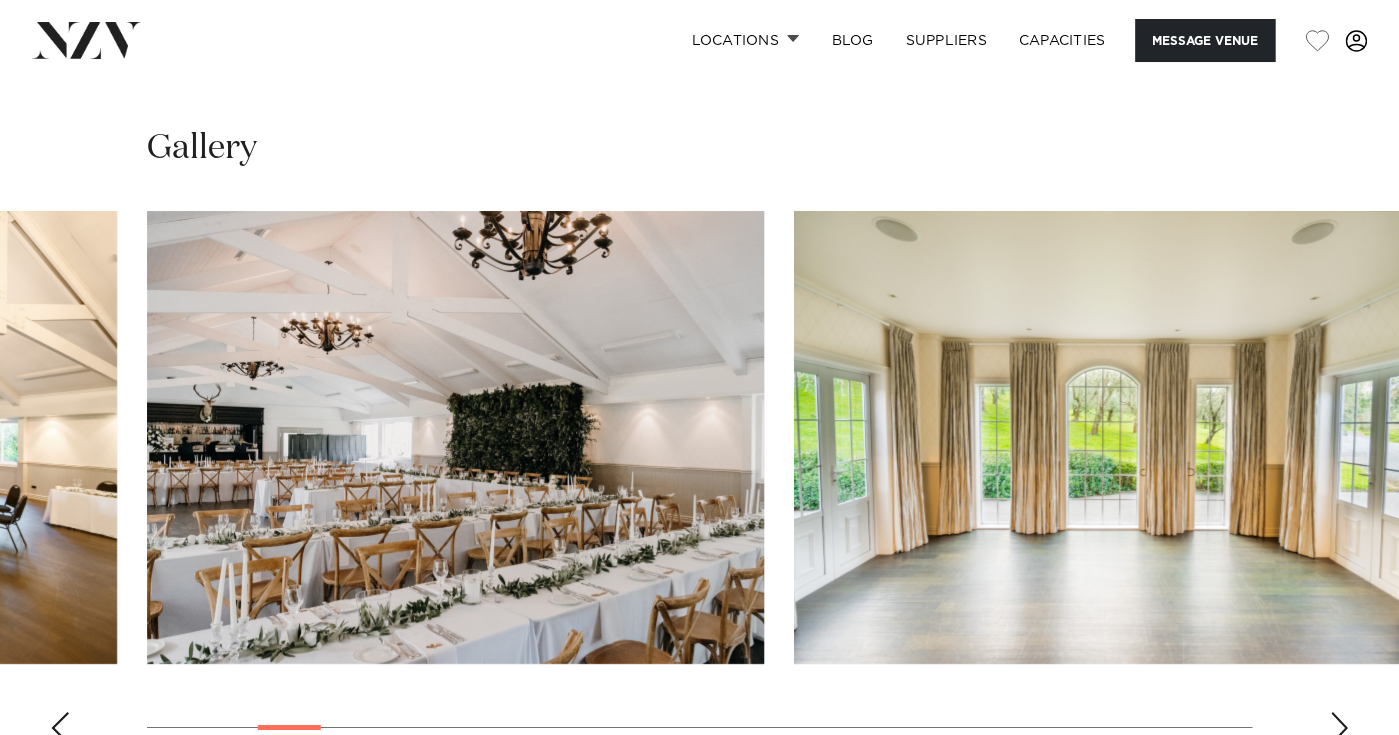 click at bounding box center [1339, 728] 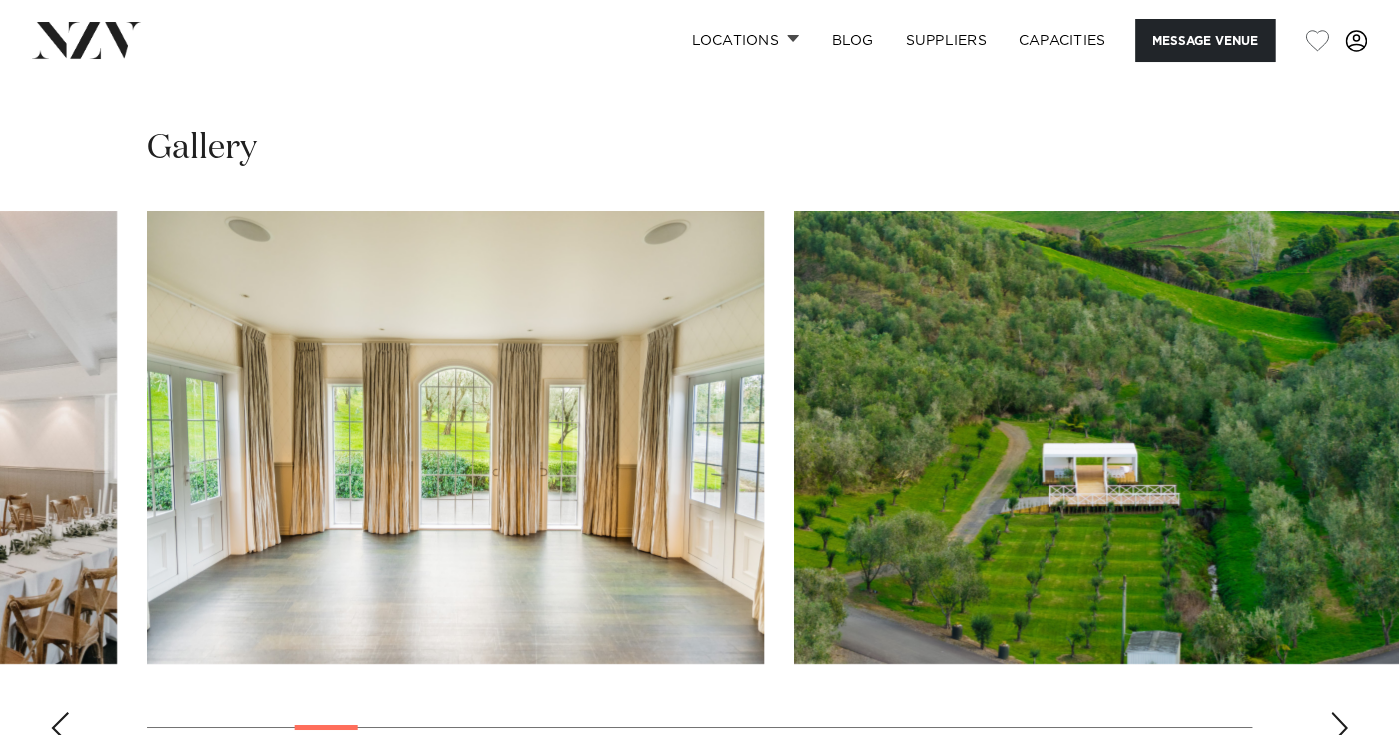 click at bounding box center [1339, 728] 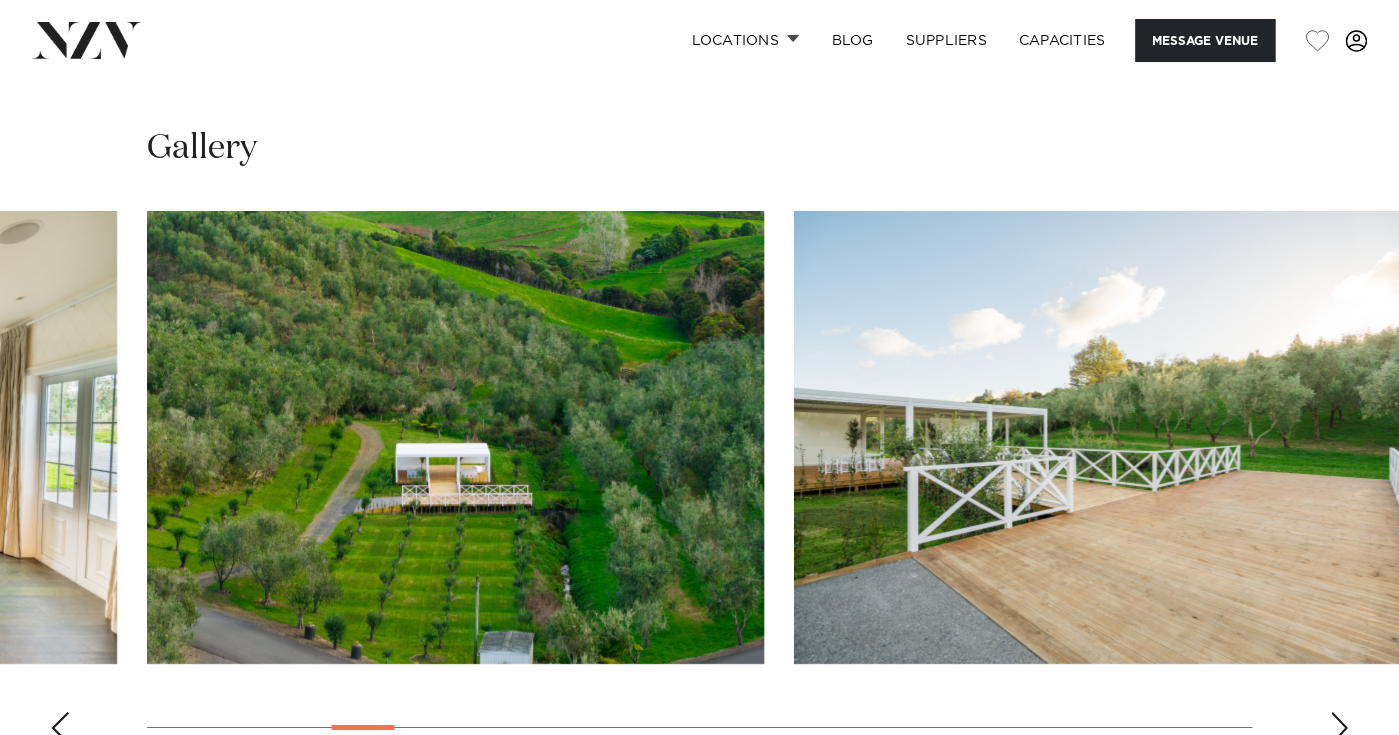 click at bounding box center (1339, 728) 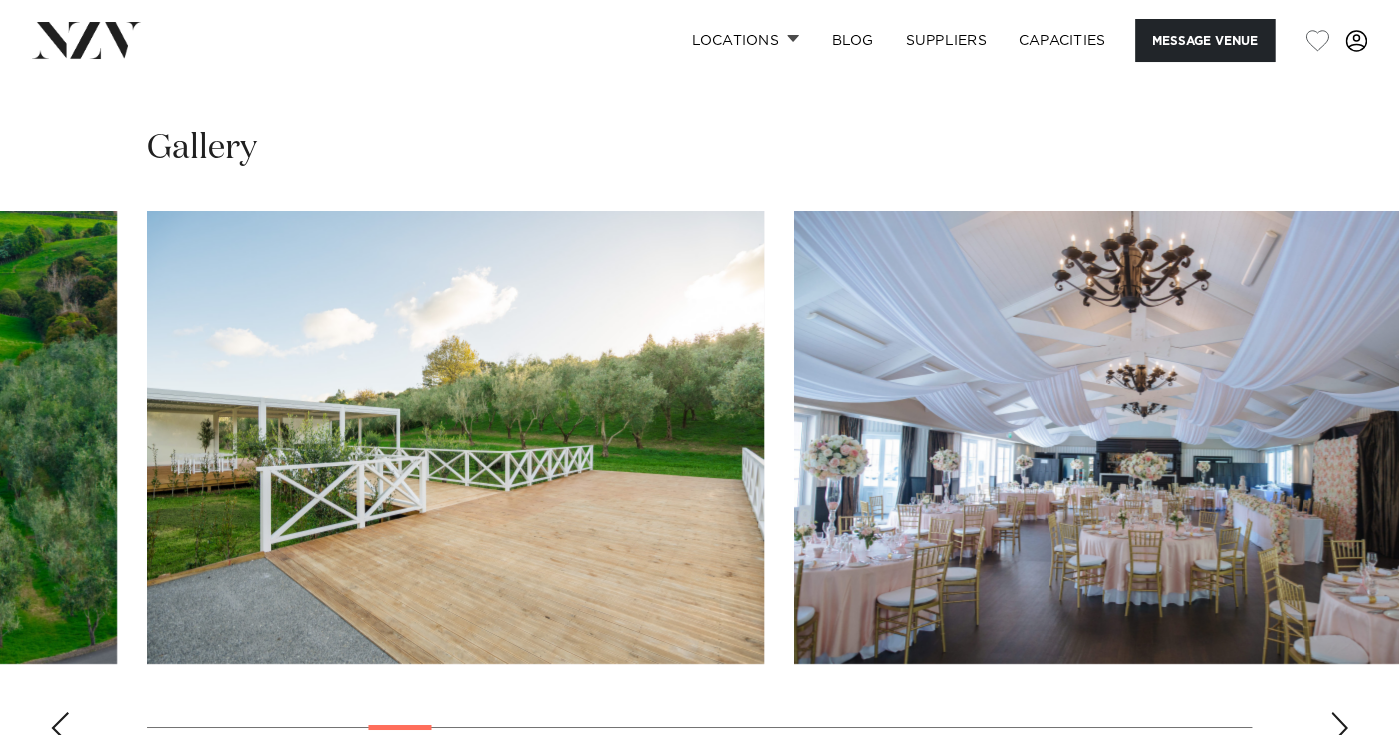 click at bounding box center (1339, 728) 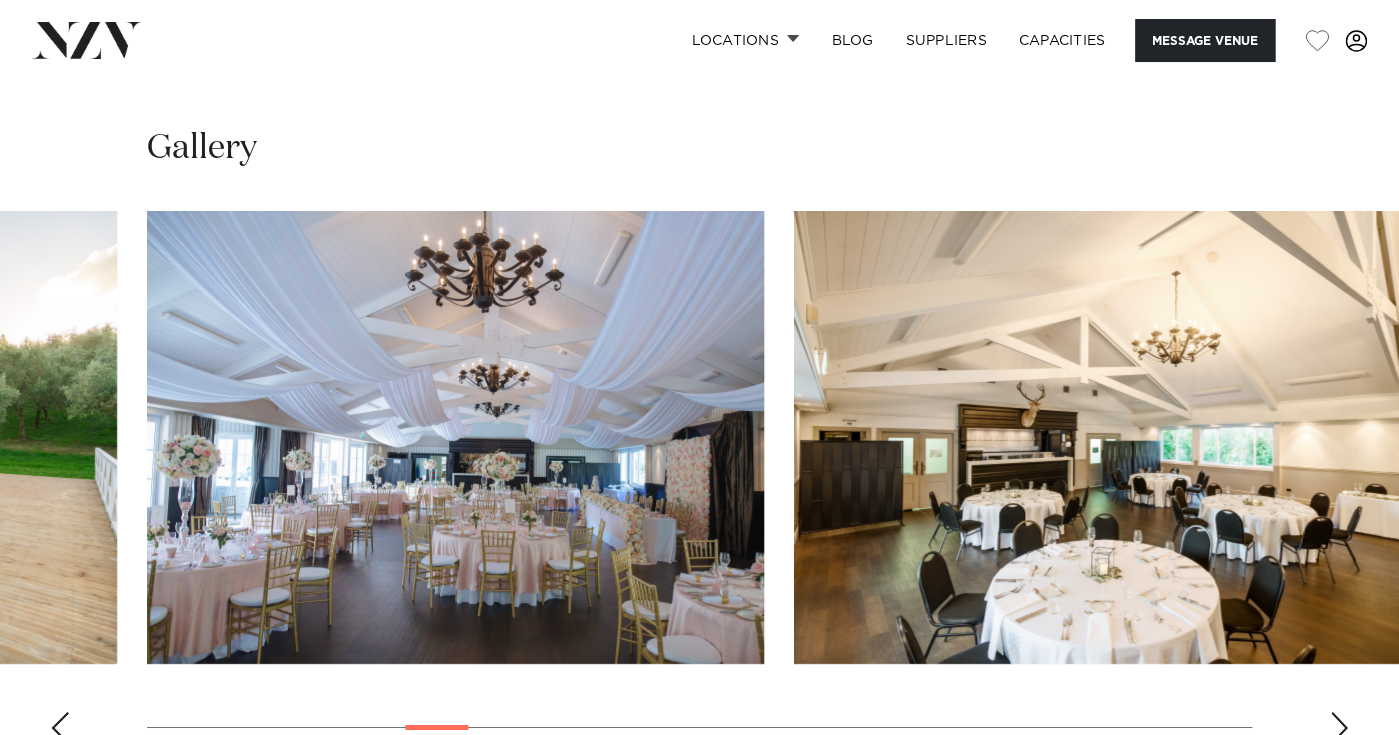 click at bounding box center (1339, 728) 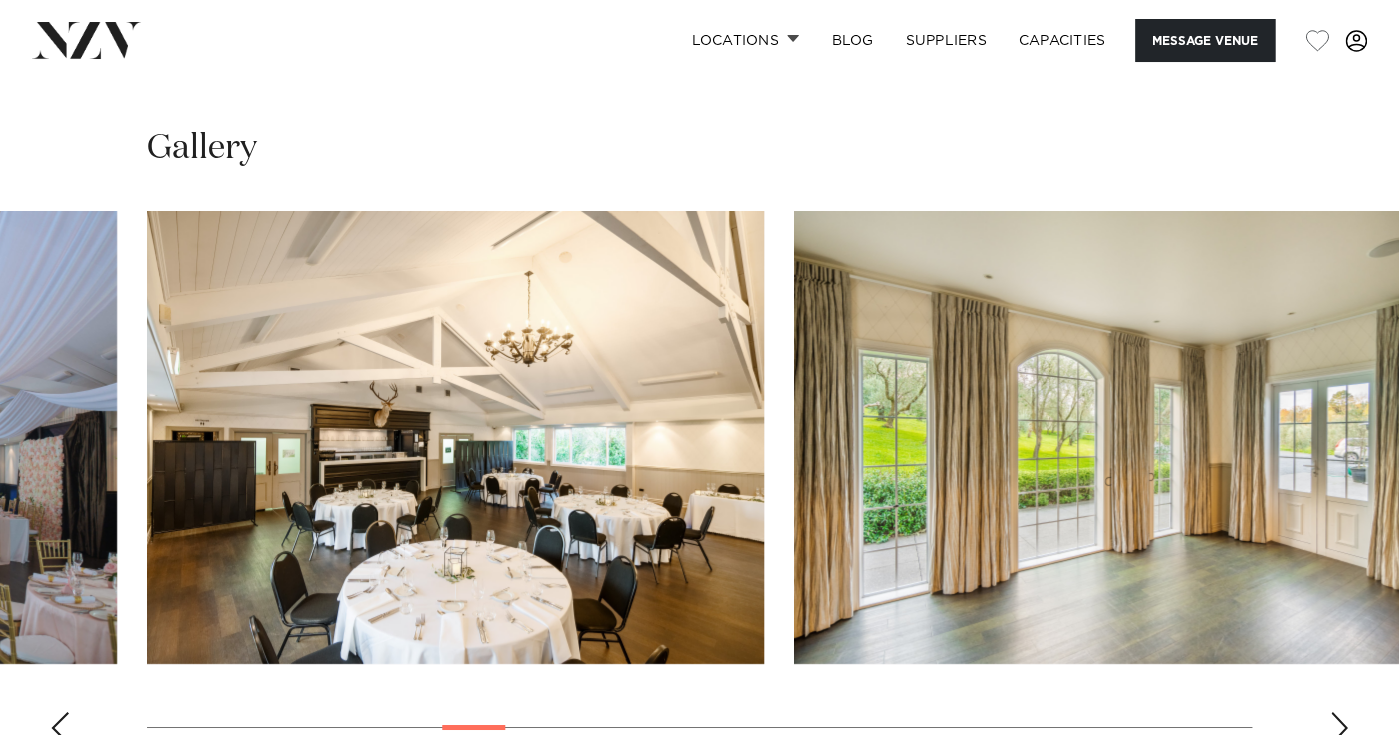 click at bounding box center (1339, 728) 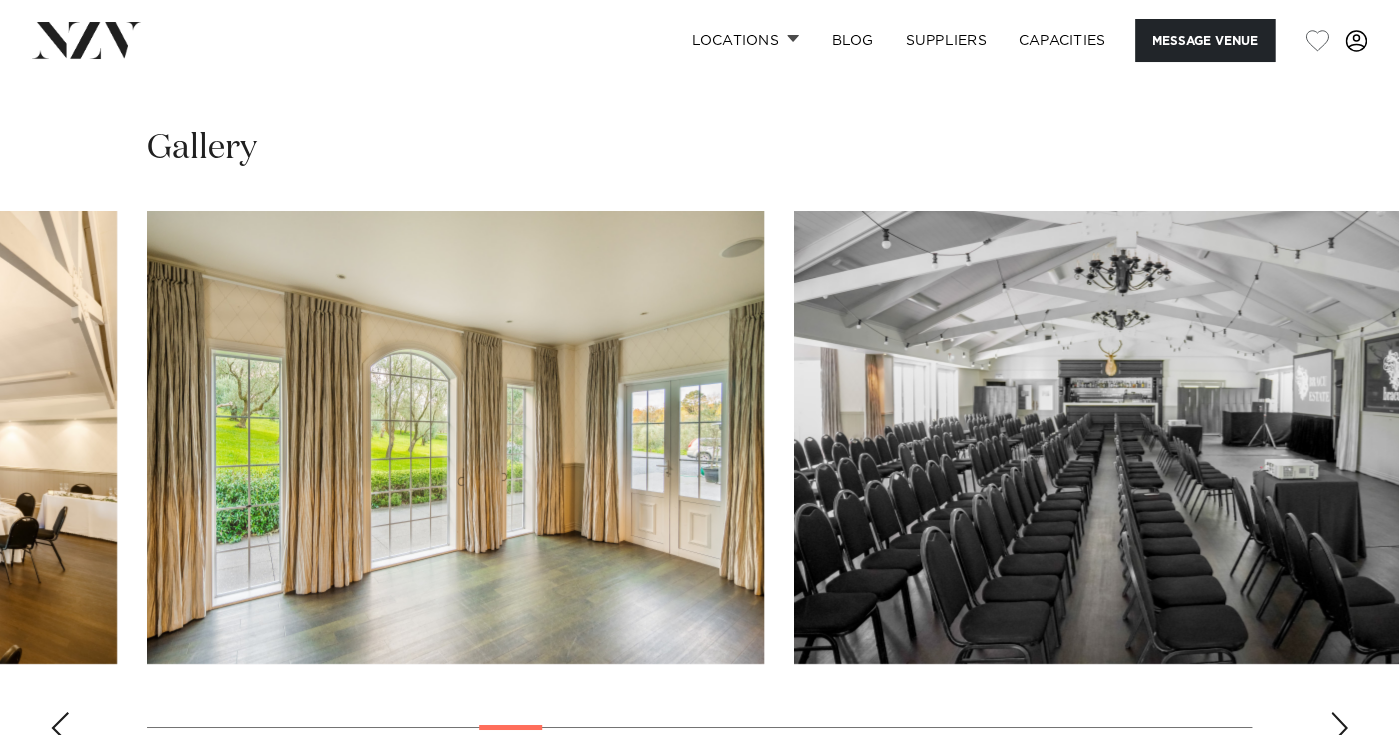 click at bounding box center [1339, 728] 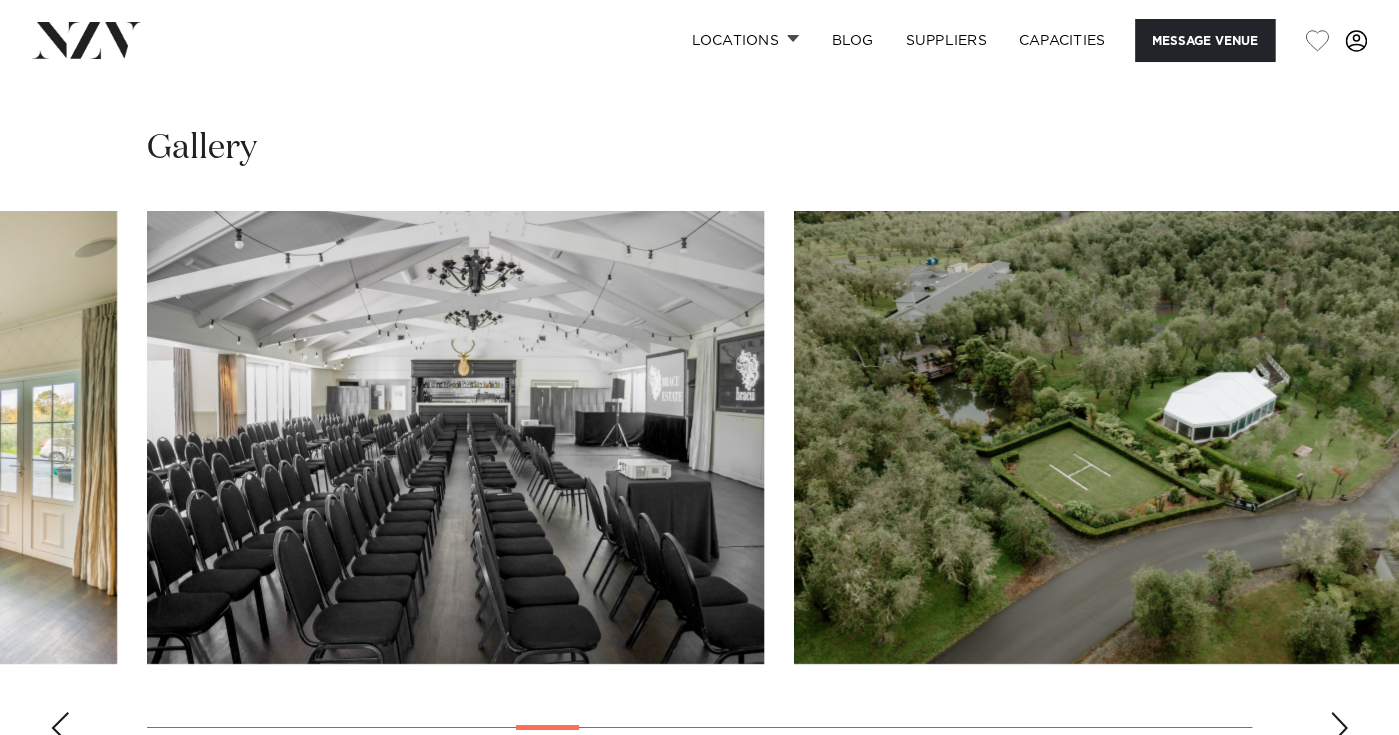 click at bounding box center (1339, 728) 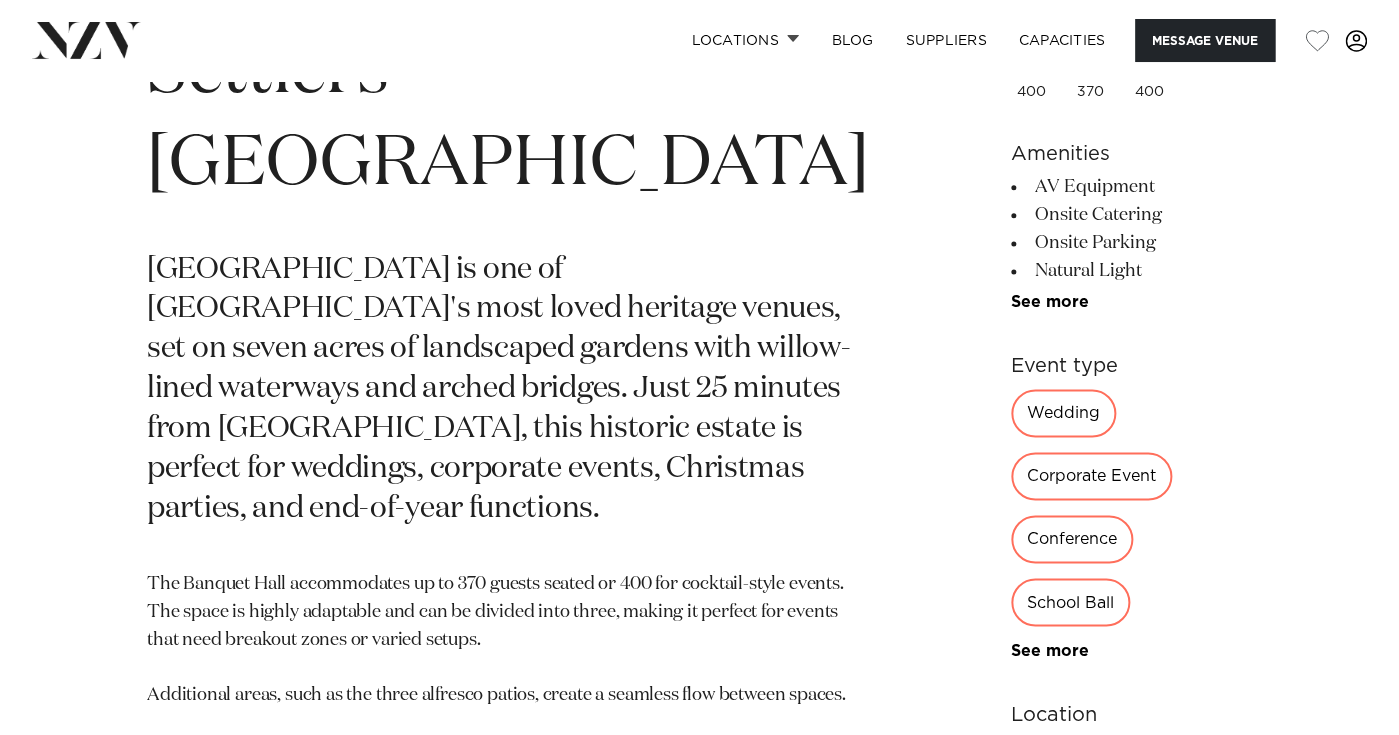 scroll, scrollTop: 836, scrollLeft: 0, axis: vertical 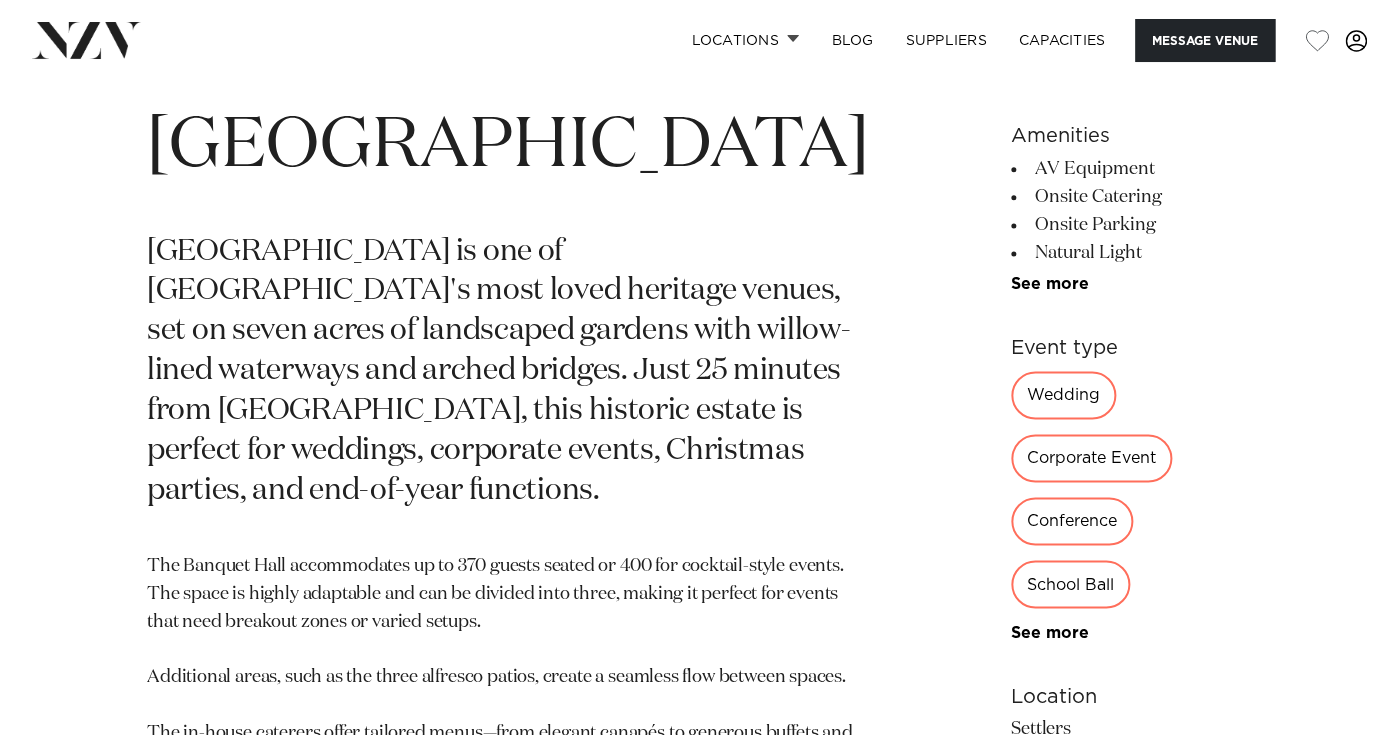 click on "Auckland
Settlers Country Manor
Settlers Country Manor is one of West Auckland's most loved heritage venues, set on seven acres of landscaped gardens with willow-lined waterways and arched bridges. Just 25 minutes from Auckland CBD, this historic estate is perfect for weddings, corporate events, Christmas parties, and end-of-year functions.
400
370
400
Amenities
AV Equipment
Onsite Catering
Onsite Parking
See more" at bounding box center [699, 614] 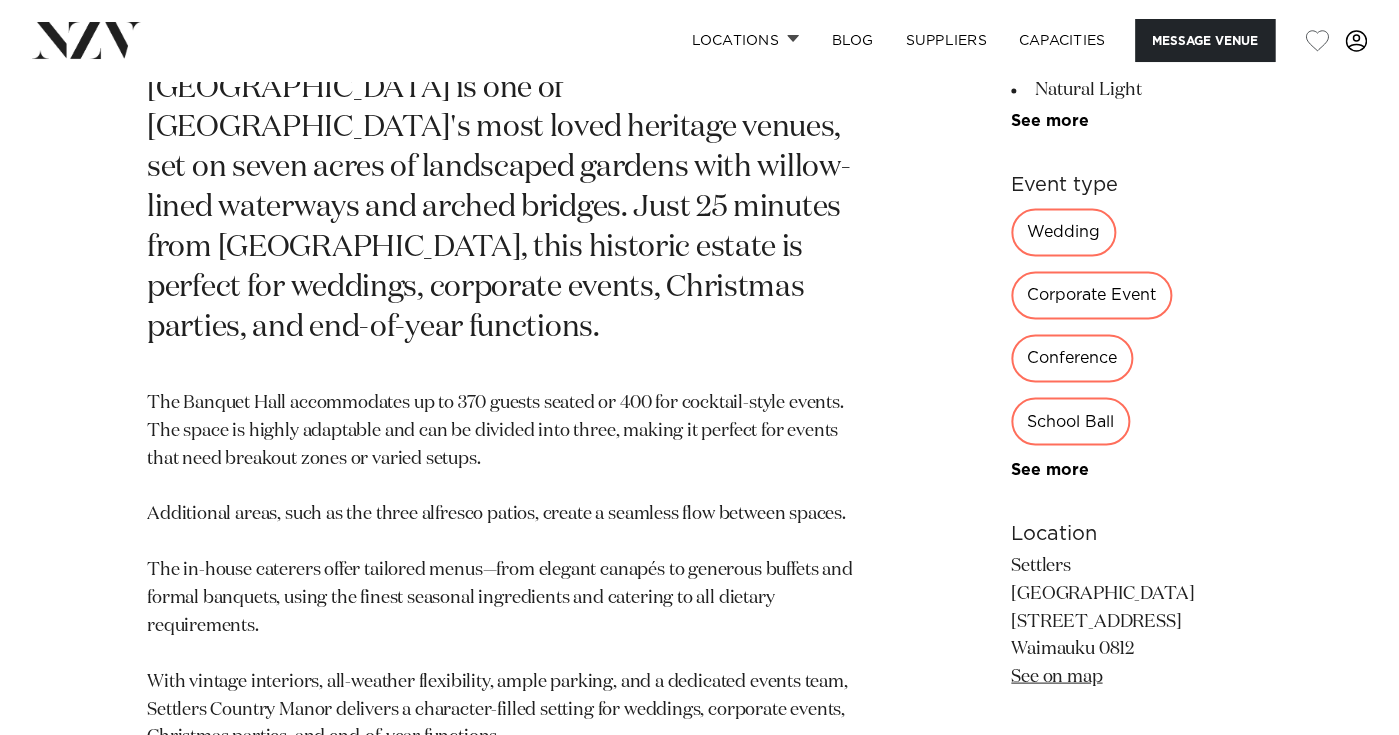 scroll, scrollTop: 1000, scrollLeft: 0, axis: vertical 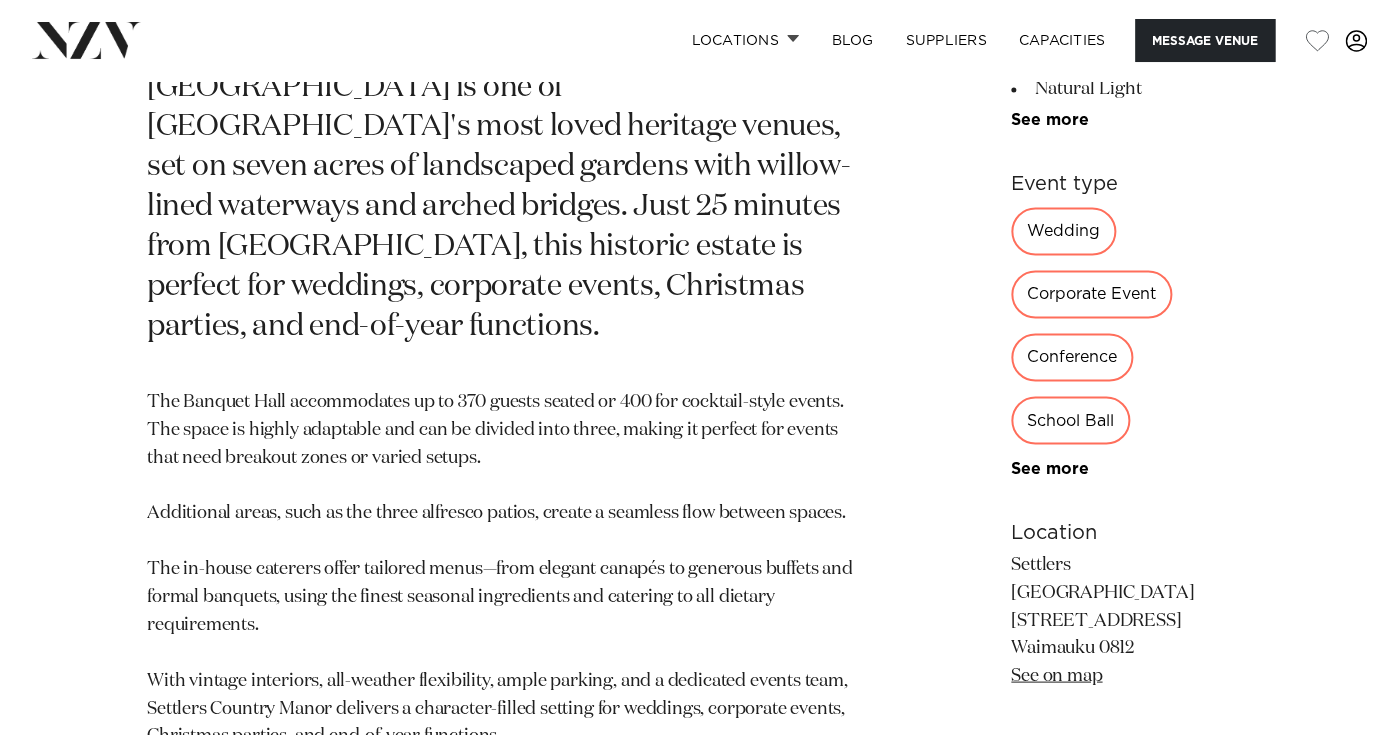 click on "Wedding" at bounding box center [1063, 231] 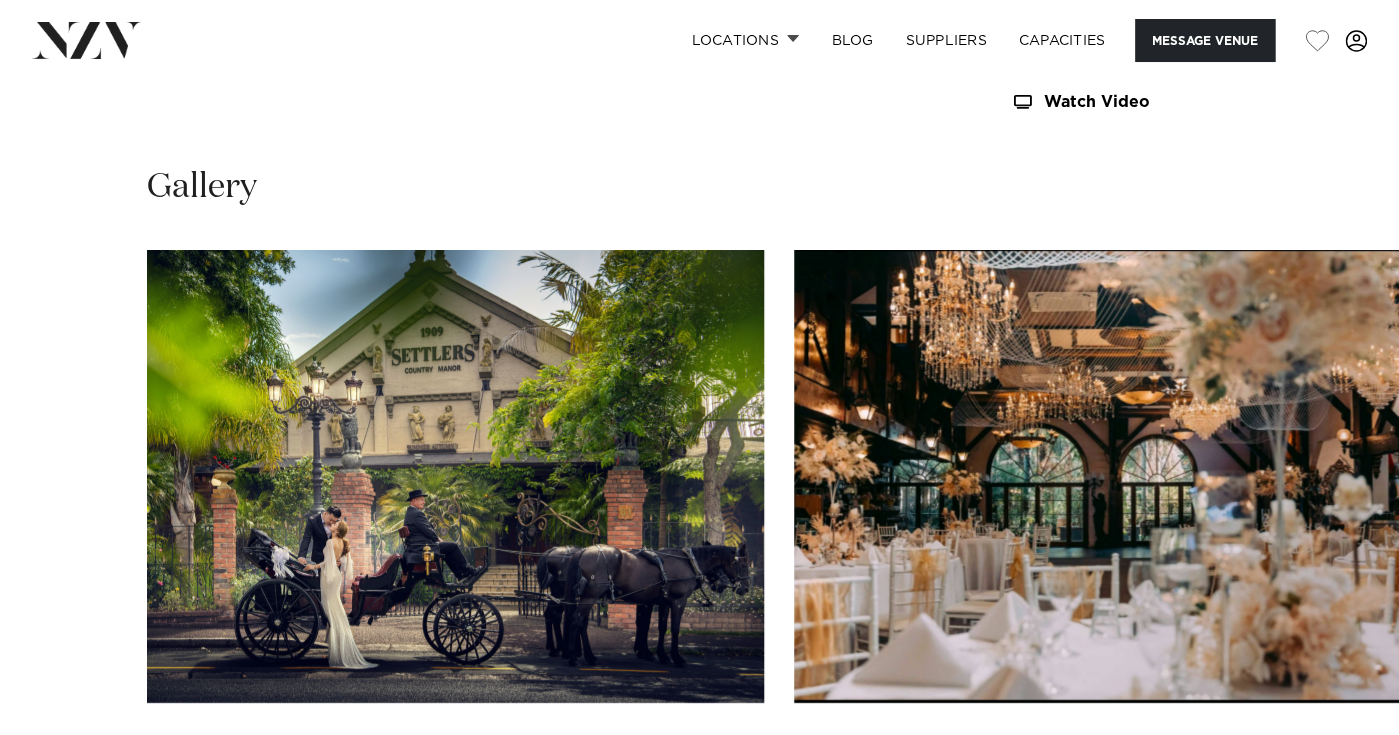 scroll, scrollTop: 1957, scrollLeft: 0, axis: vertical 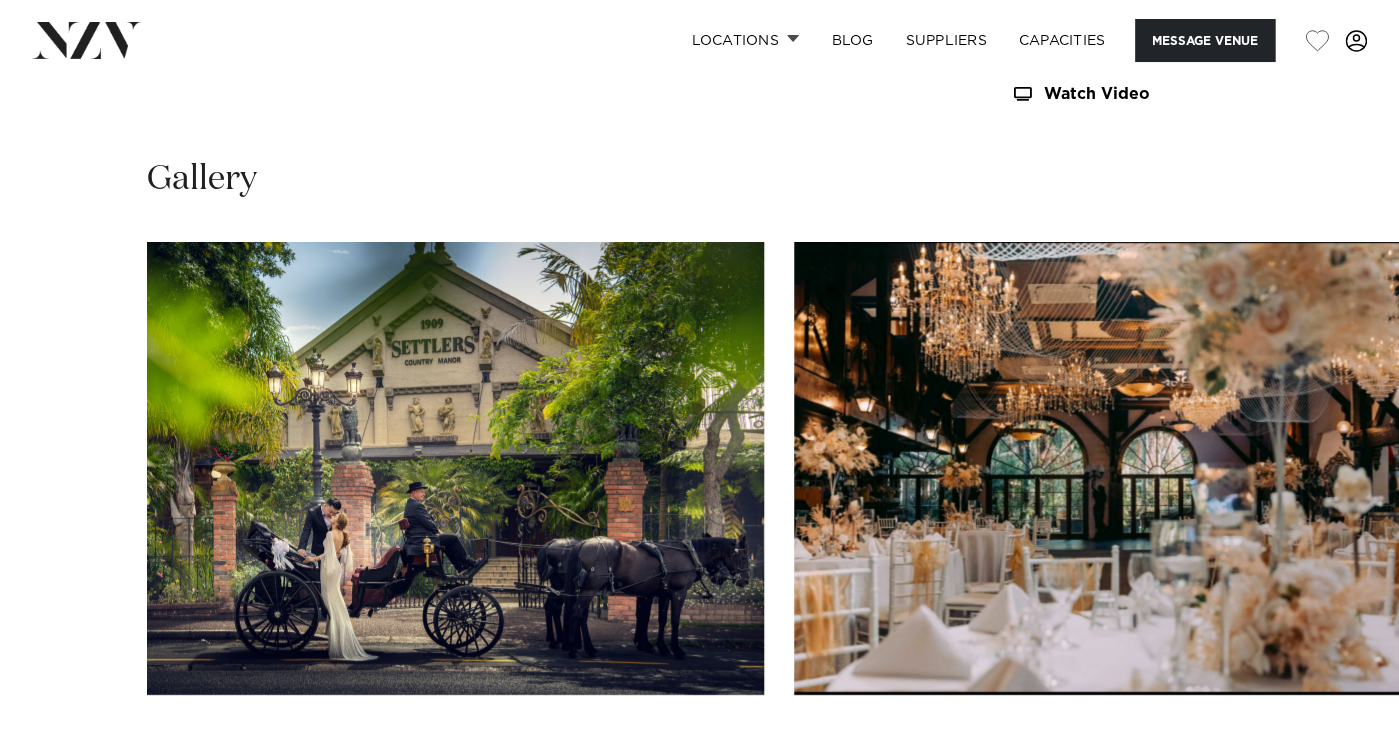 click at bounding box center [1339, 759] 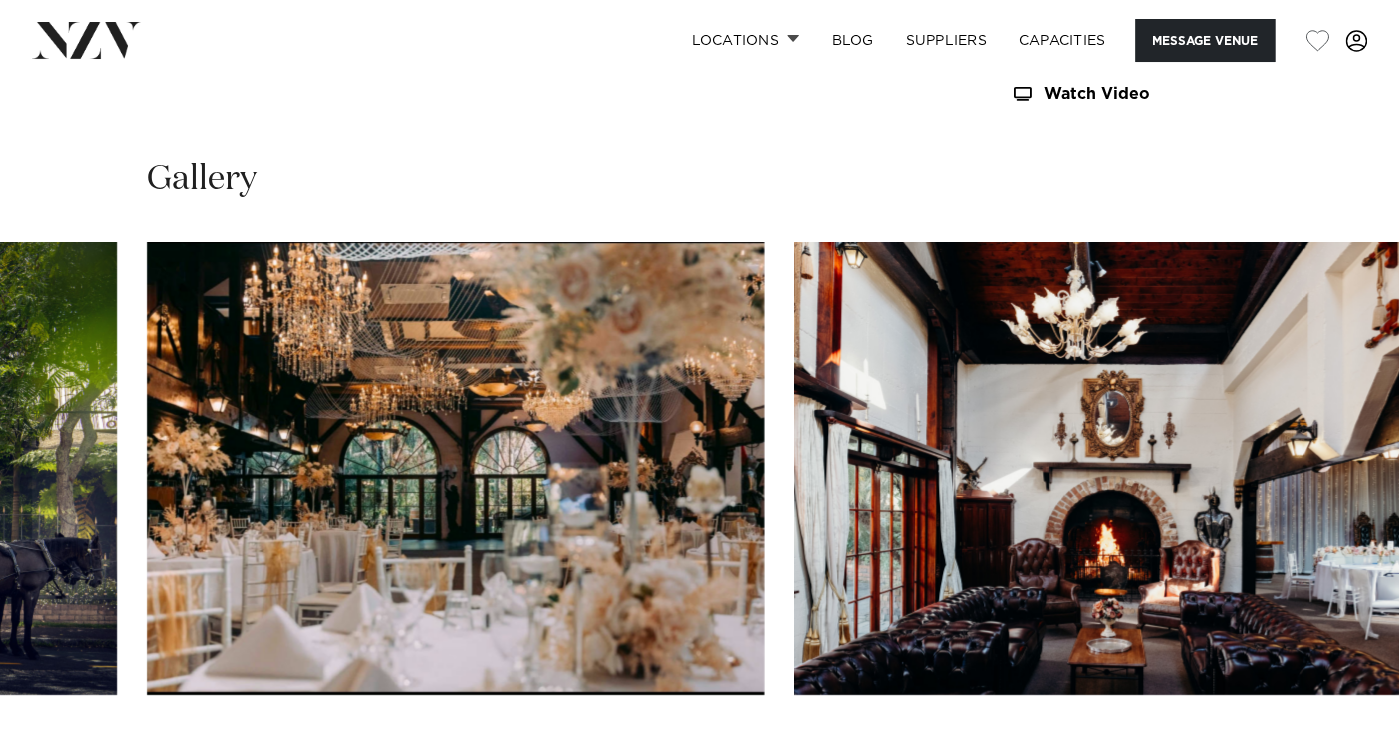 click at bounding box center (1339, 759) 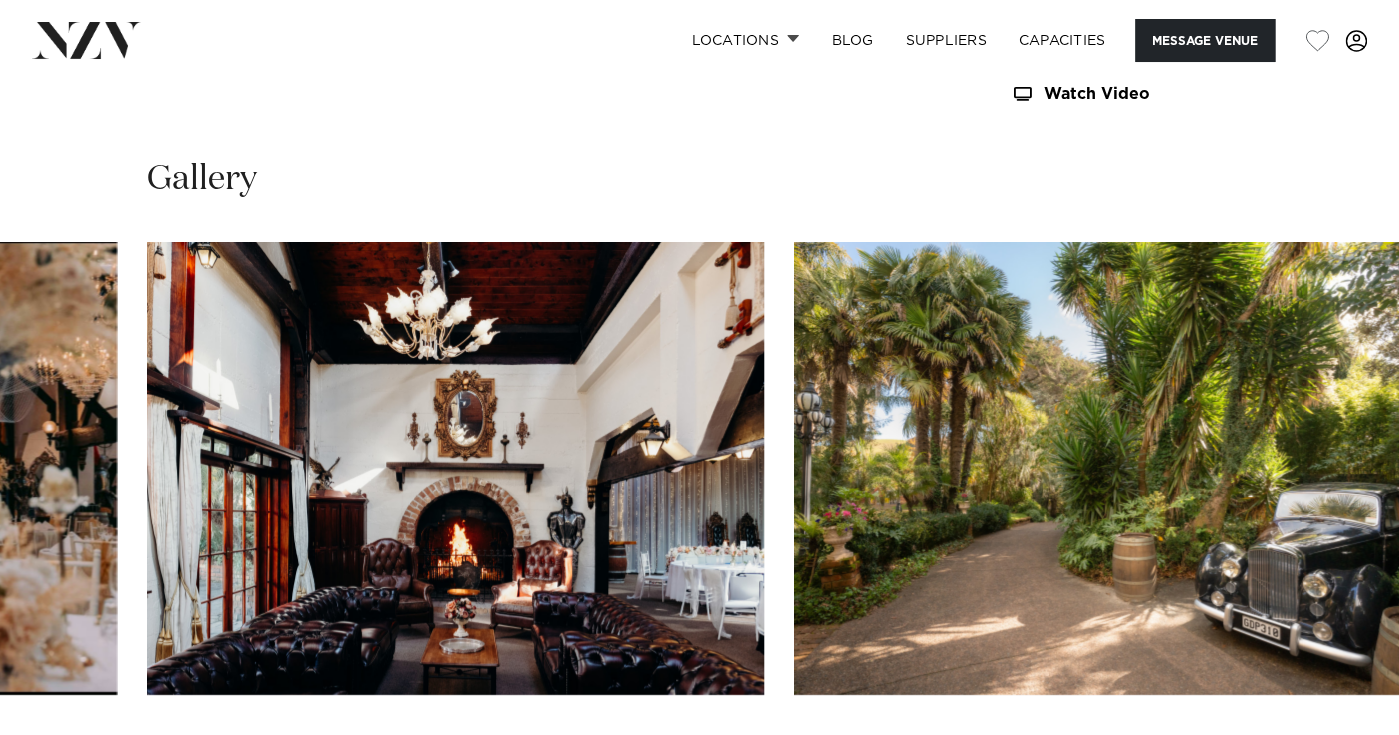 click at bounding box center [1339, 759] 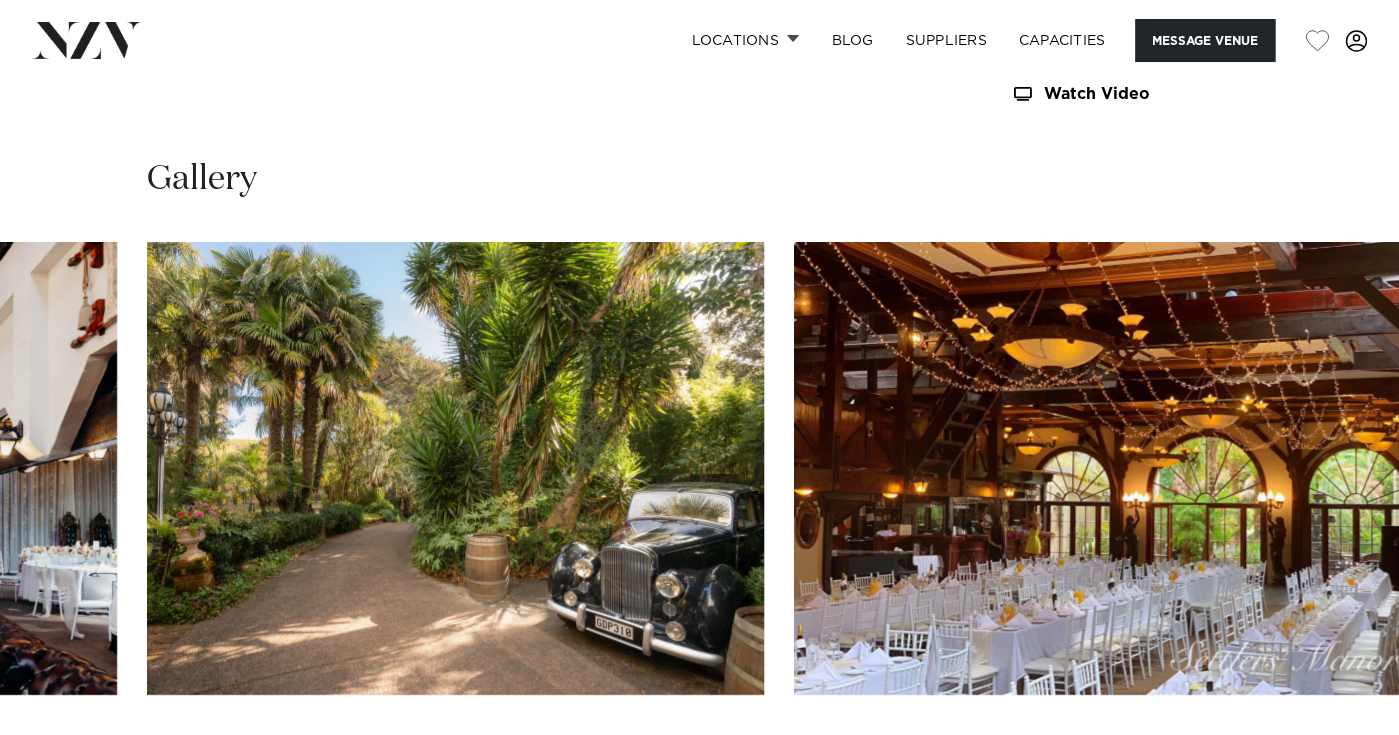 click at bounding box center (1339, 759) 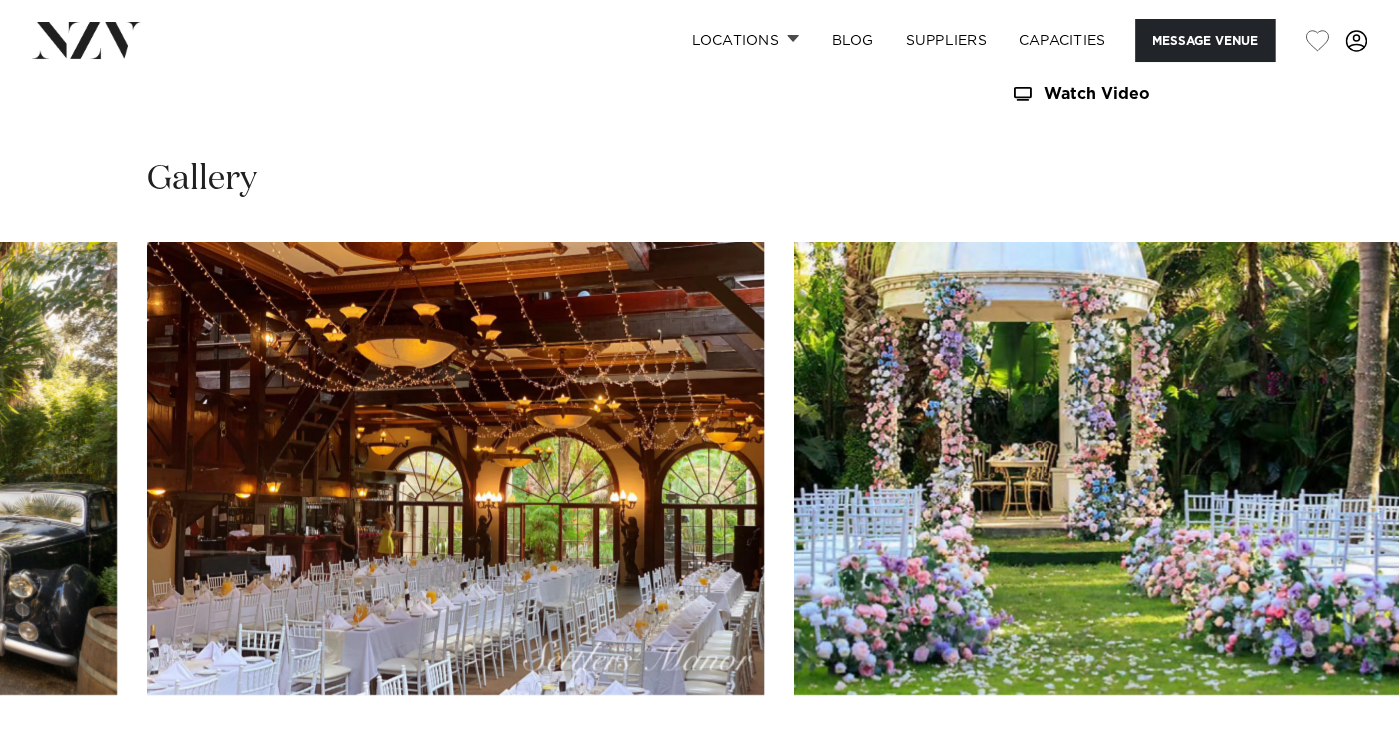 click at bounding box center [1339, 759] 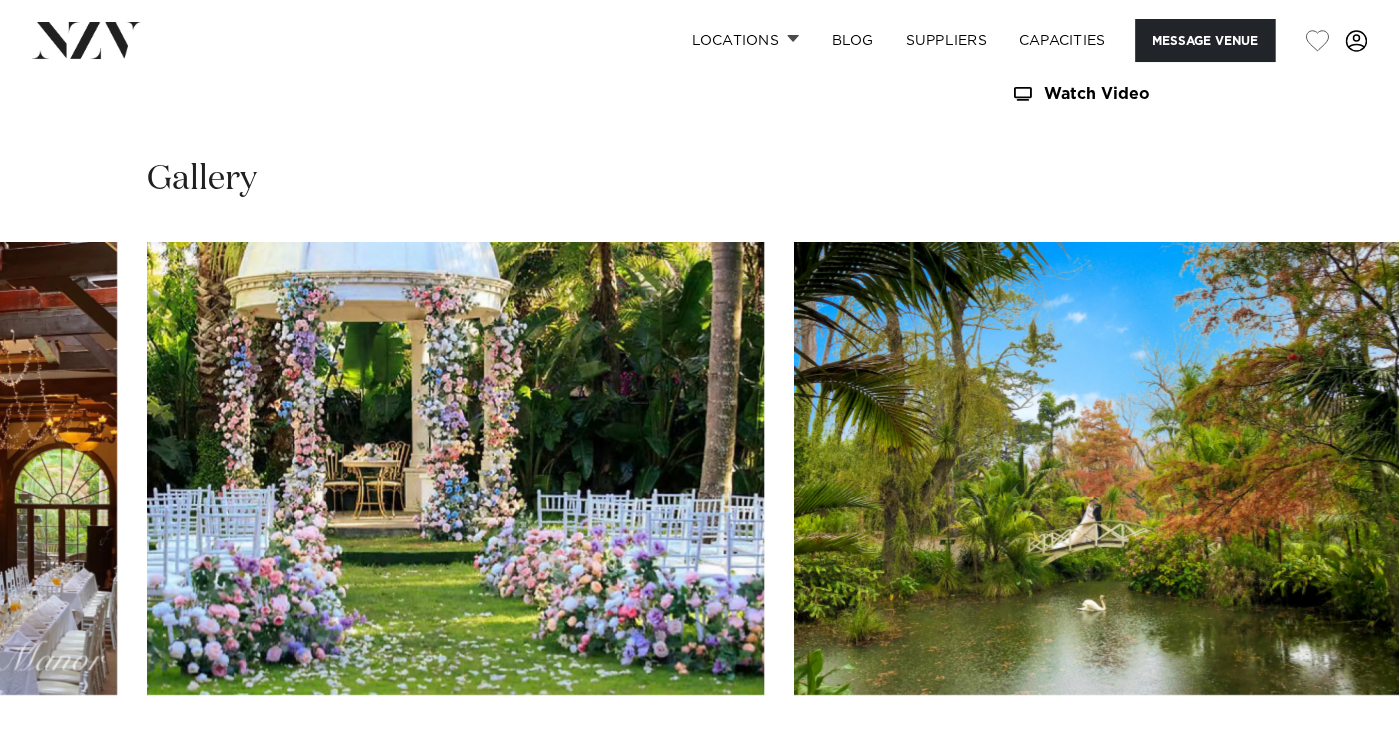 click at bounding box center [1339, 759] 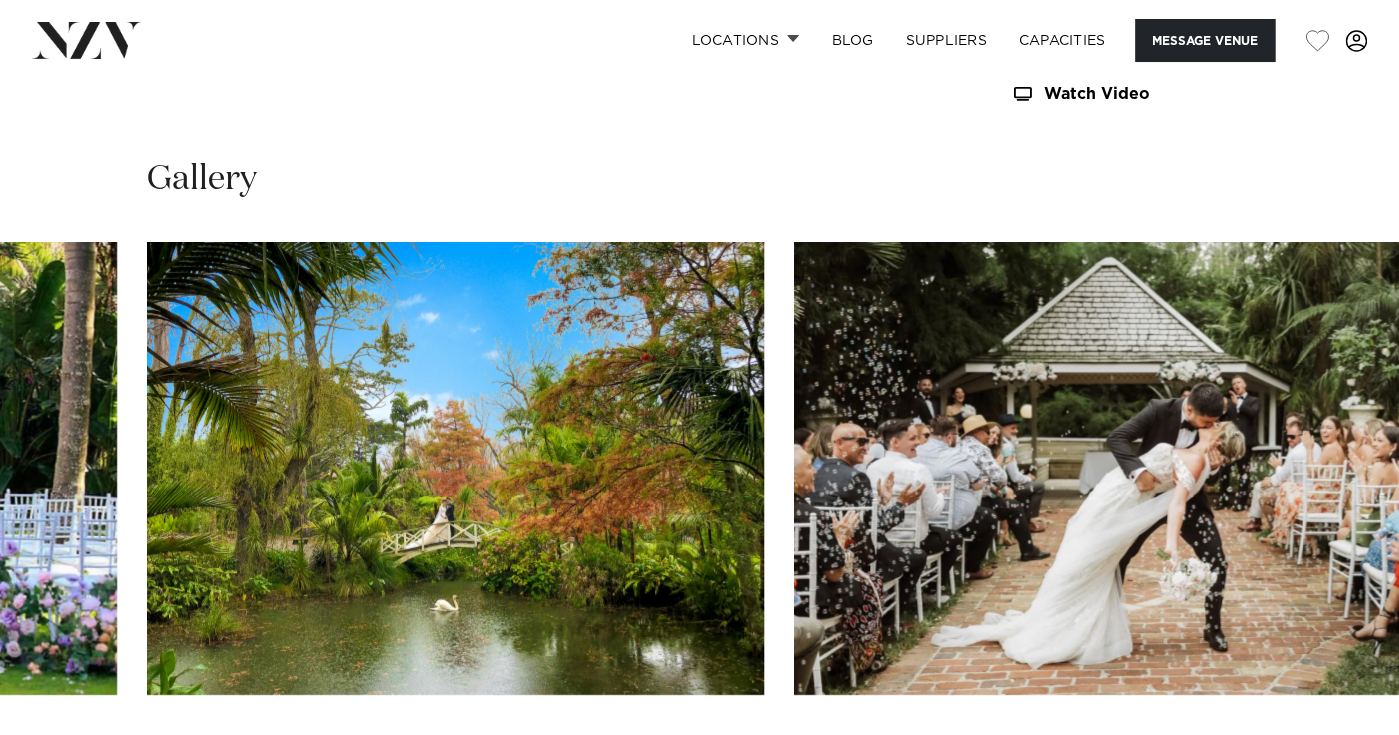 click at bounding box center (1339, 759) 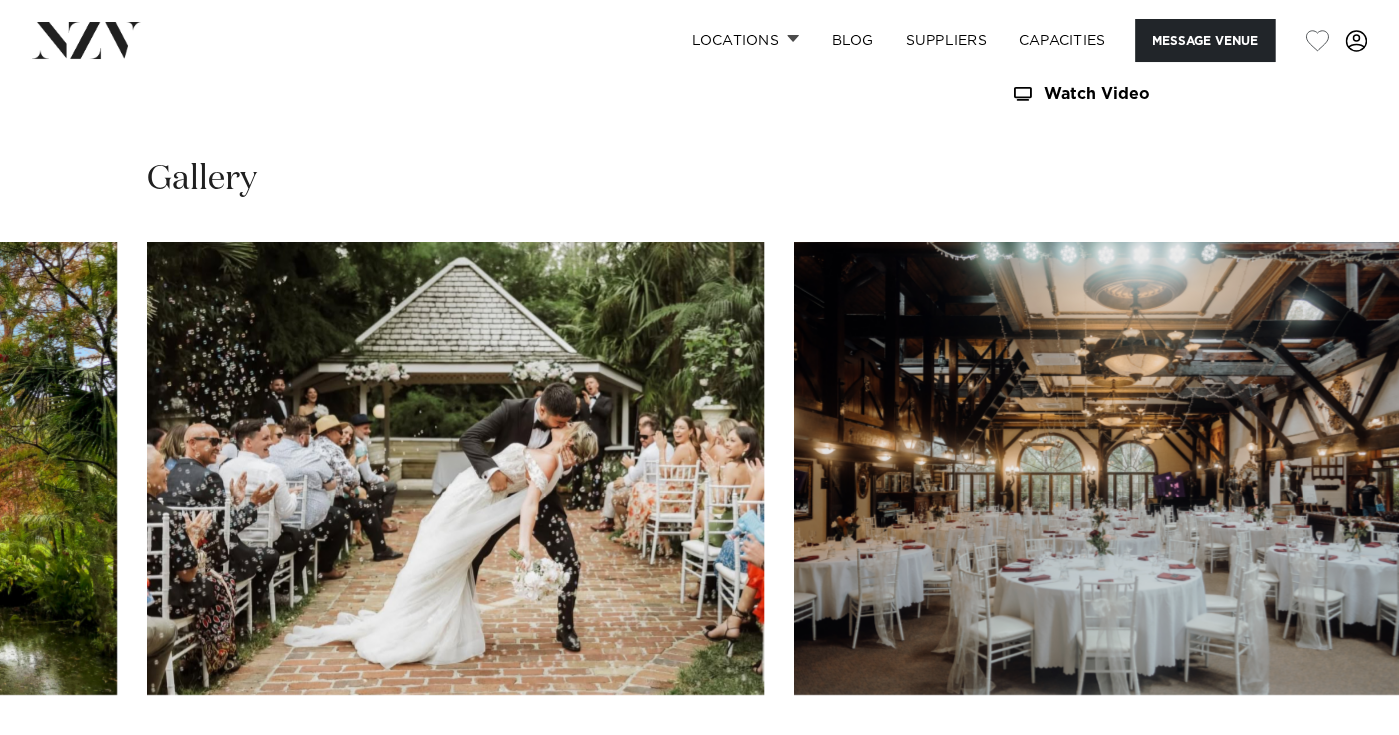 click at bounding box center [1339, 759] 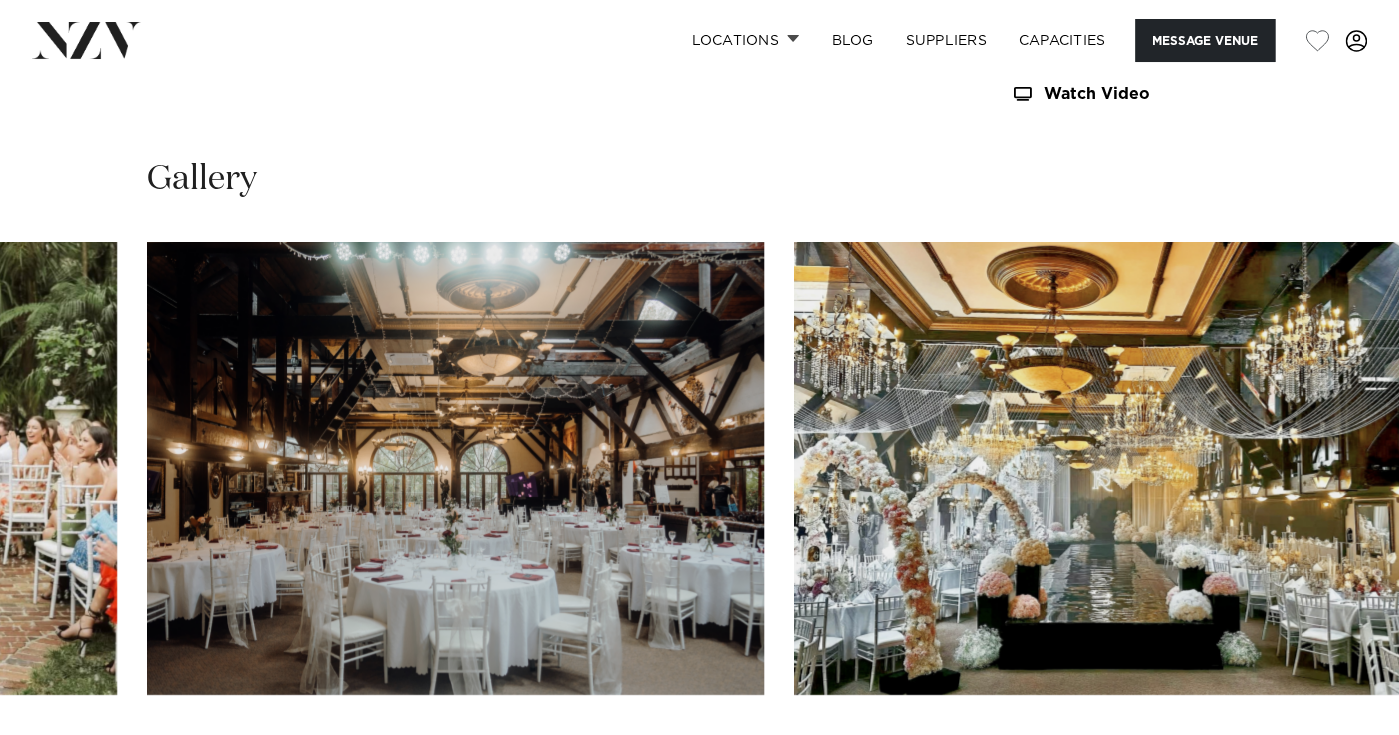 click at bounding box center [1339, 759] 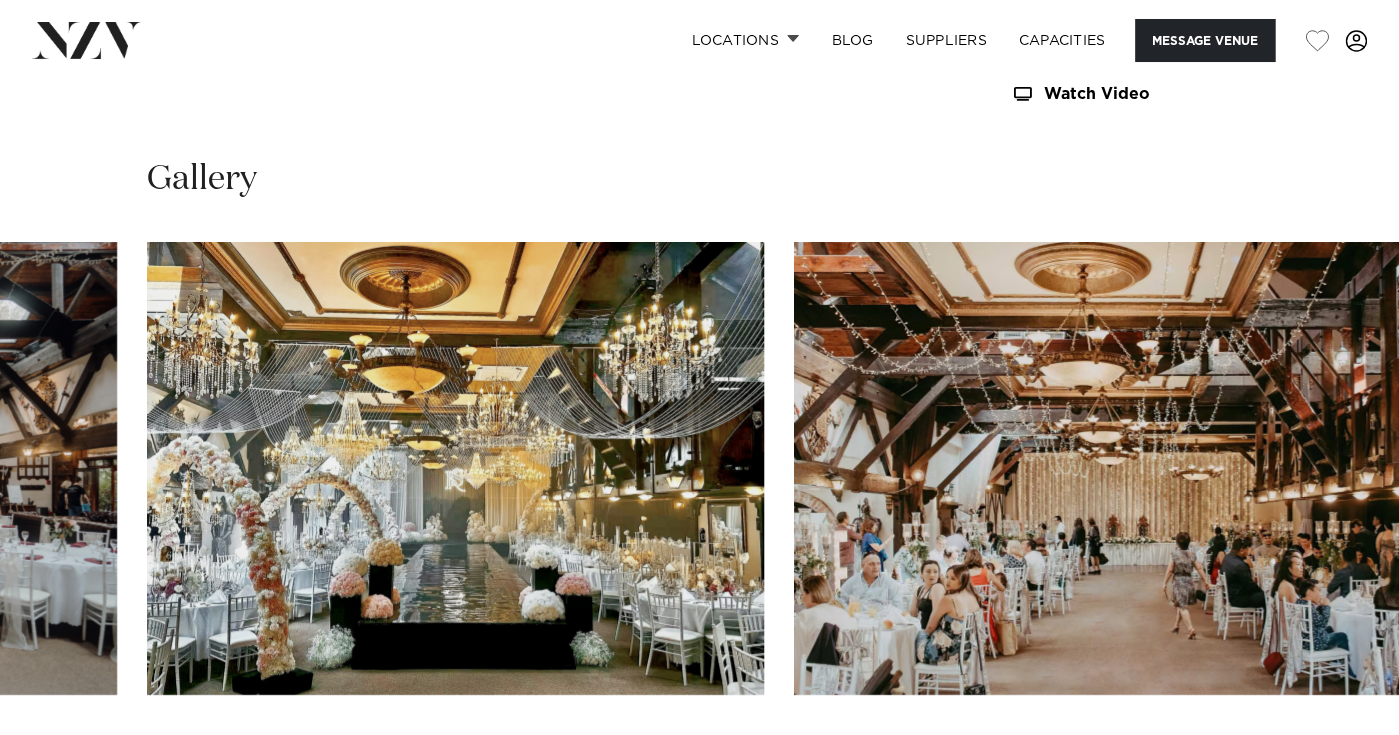 click at bounding box center [1339, 759] 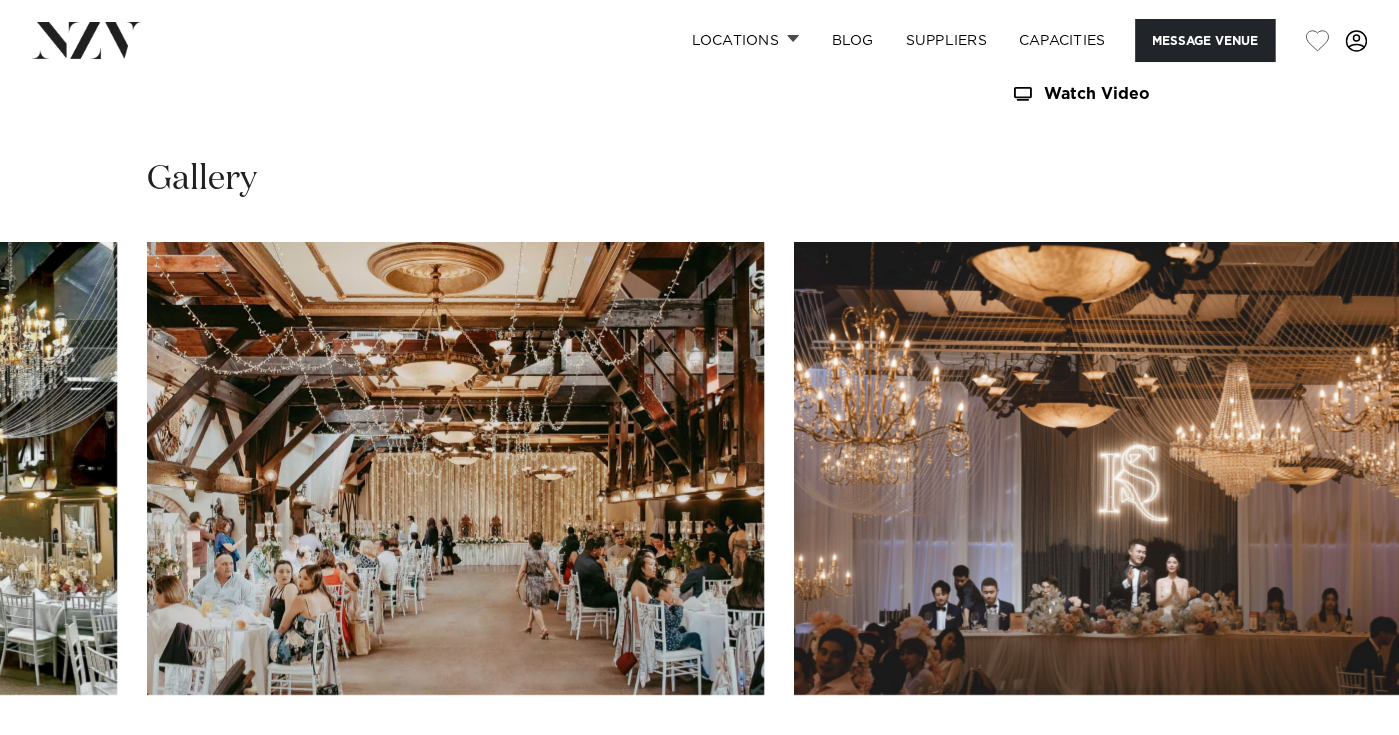 click at bounding box center [1339, 759] 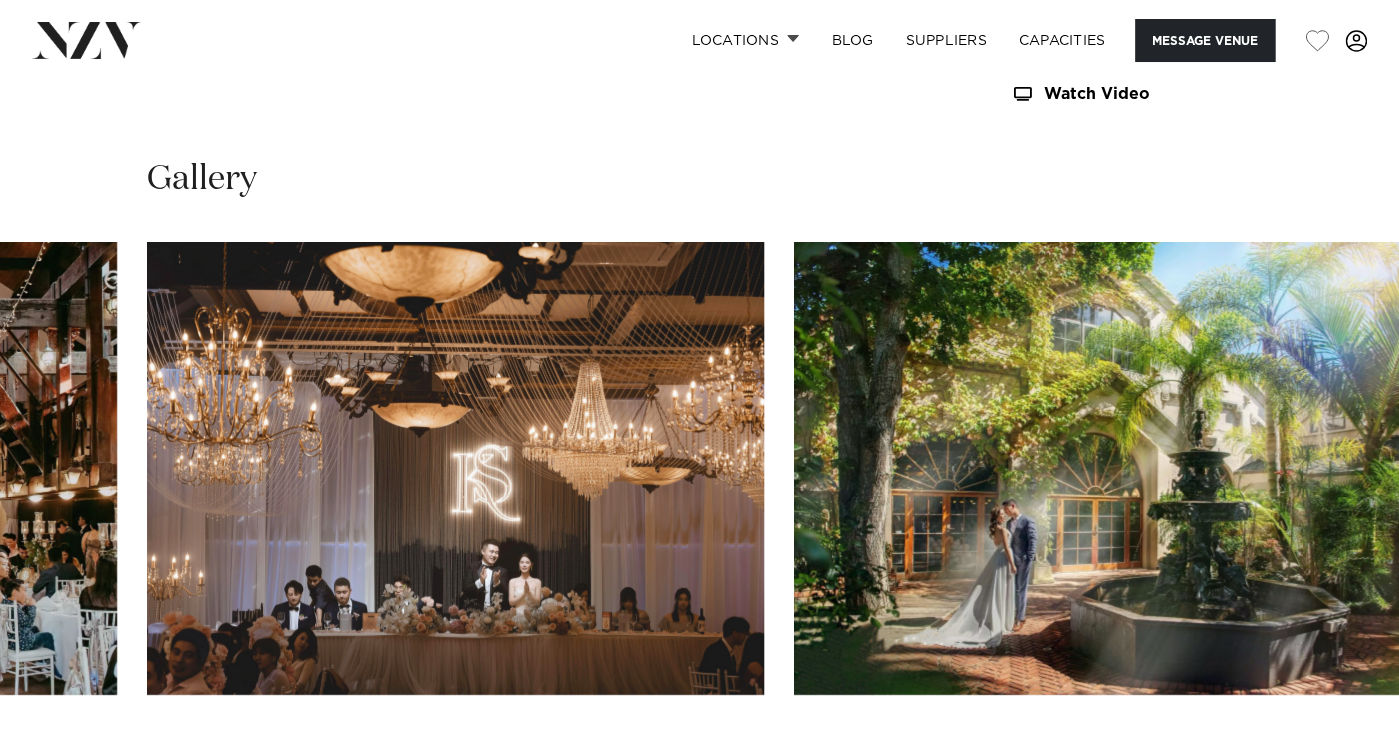 click at bounding box center (1339, 759) 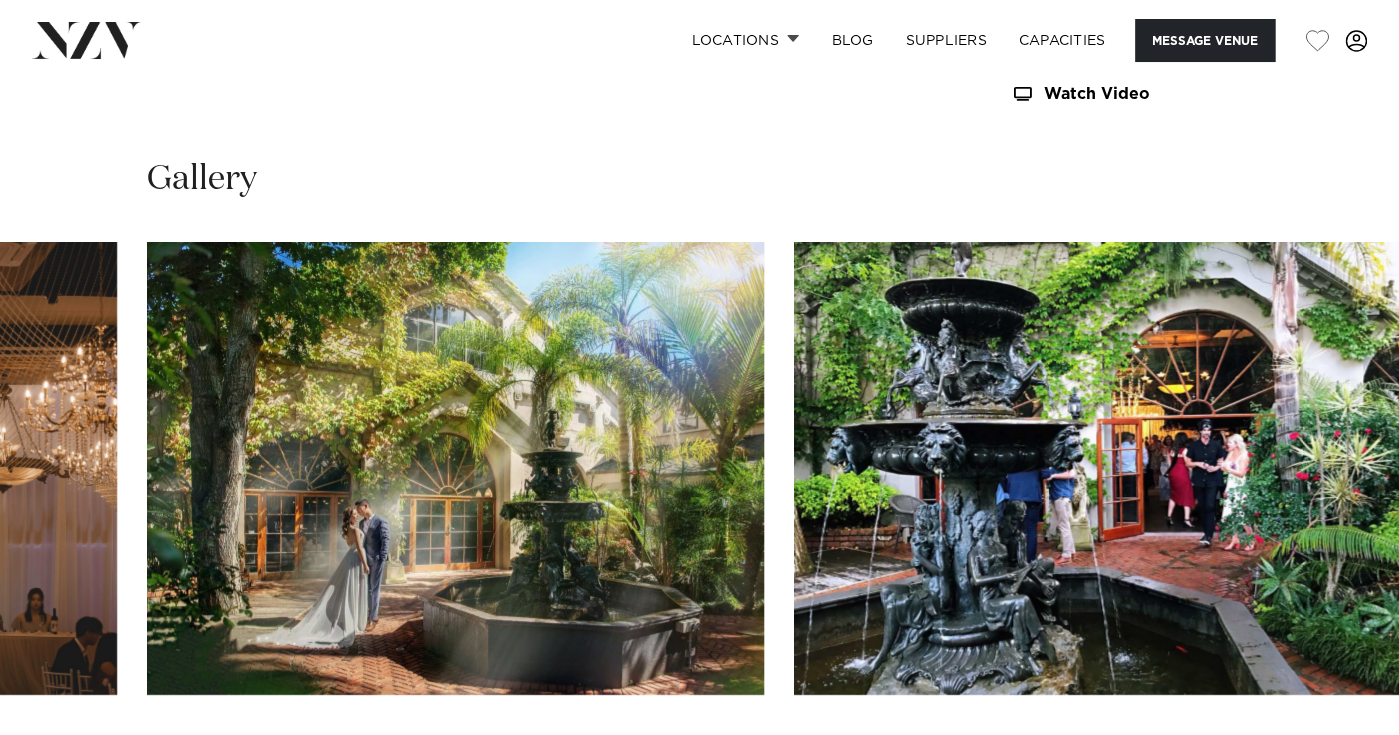 click at bounding box center (1339, 759) 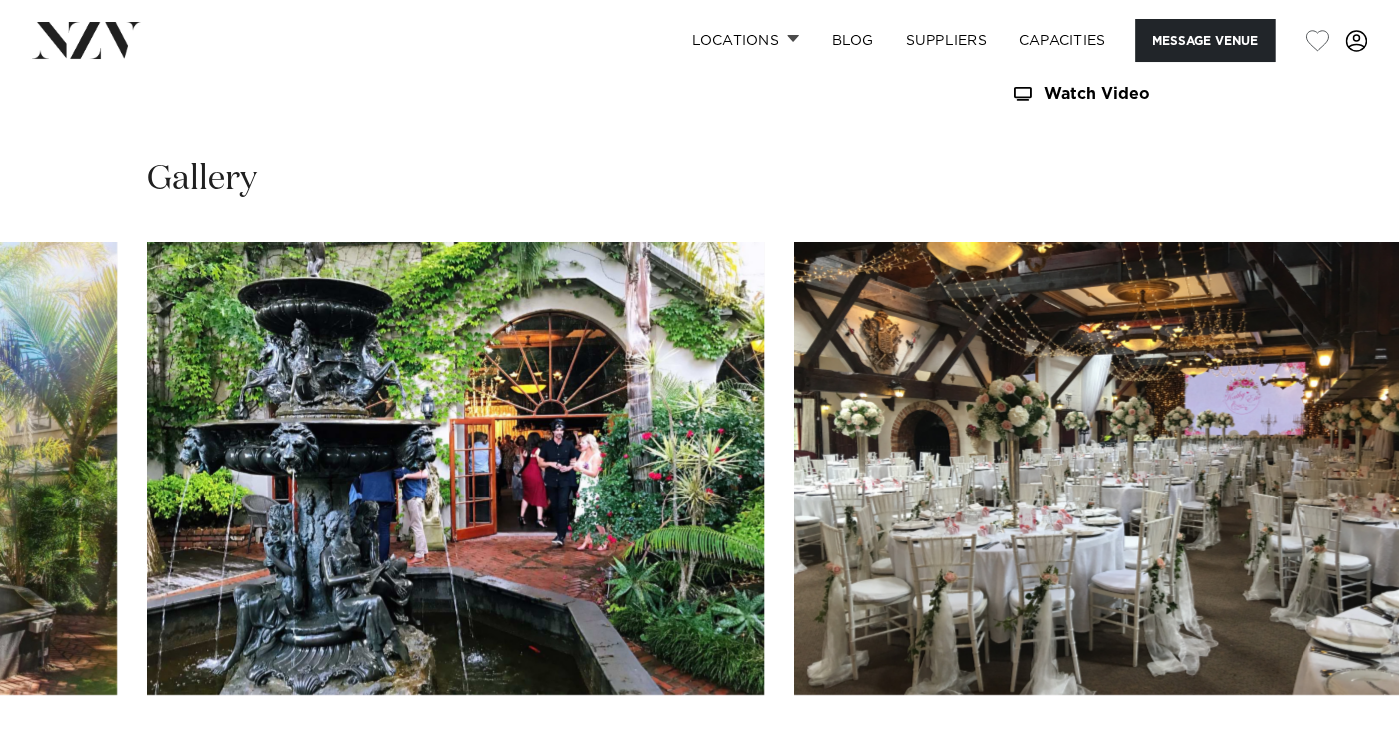 click at bounding box center [1339, 759] 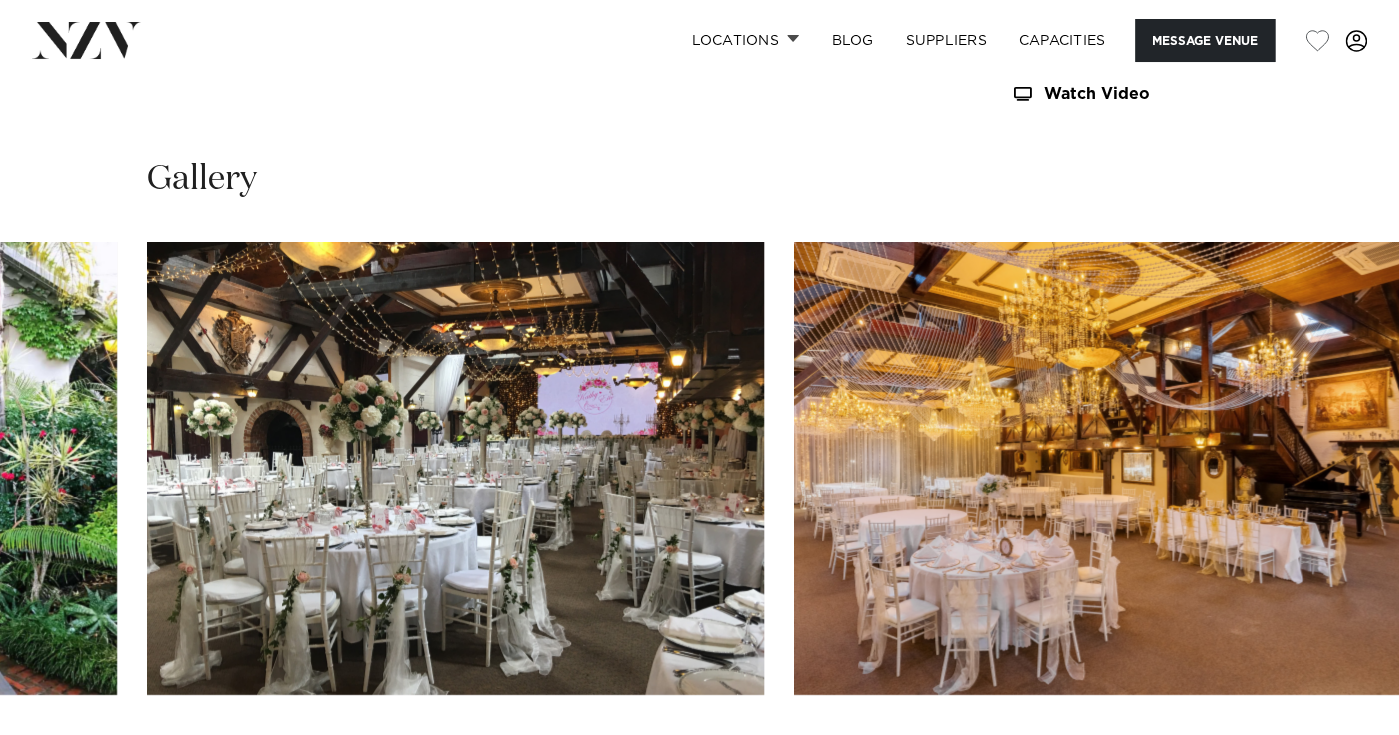 click at bounding box center [1339, 759] 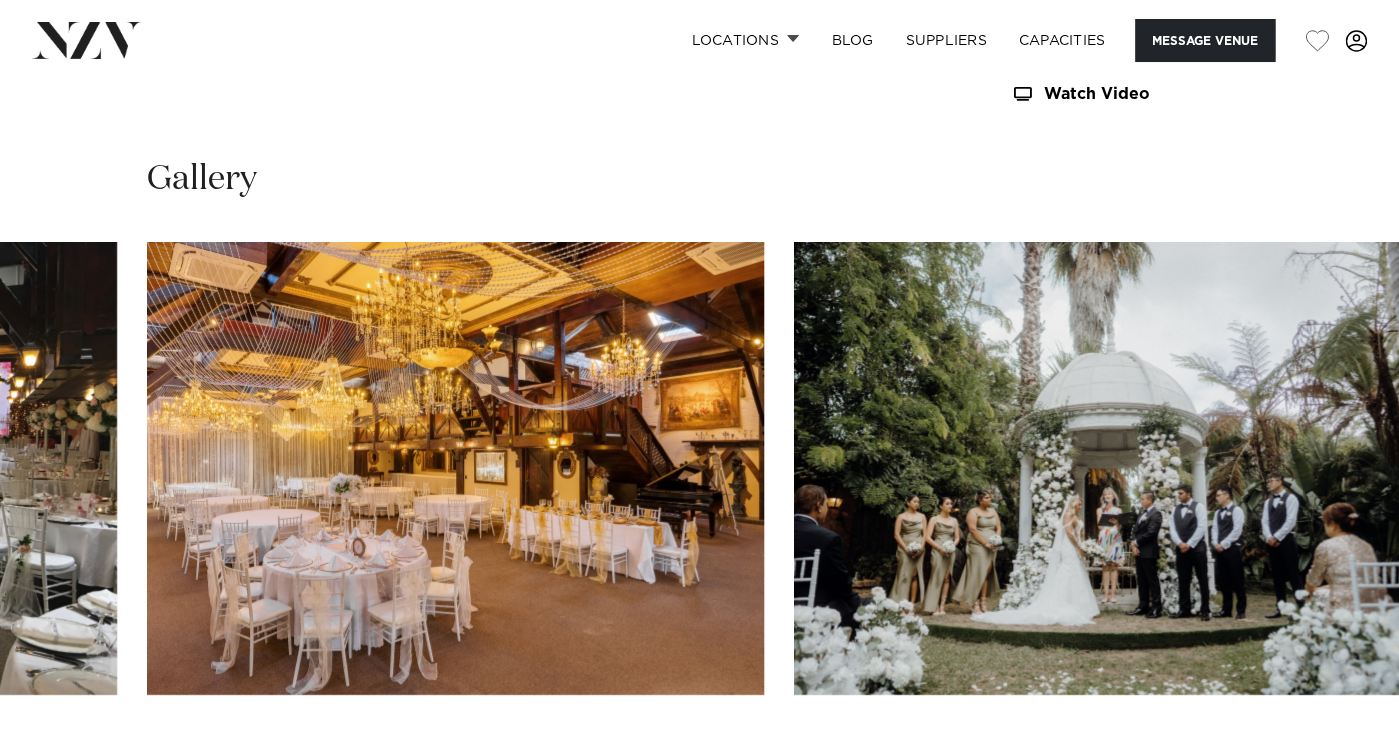 click at bounding box center [1339, 759] 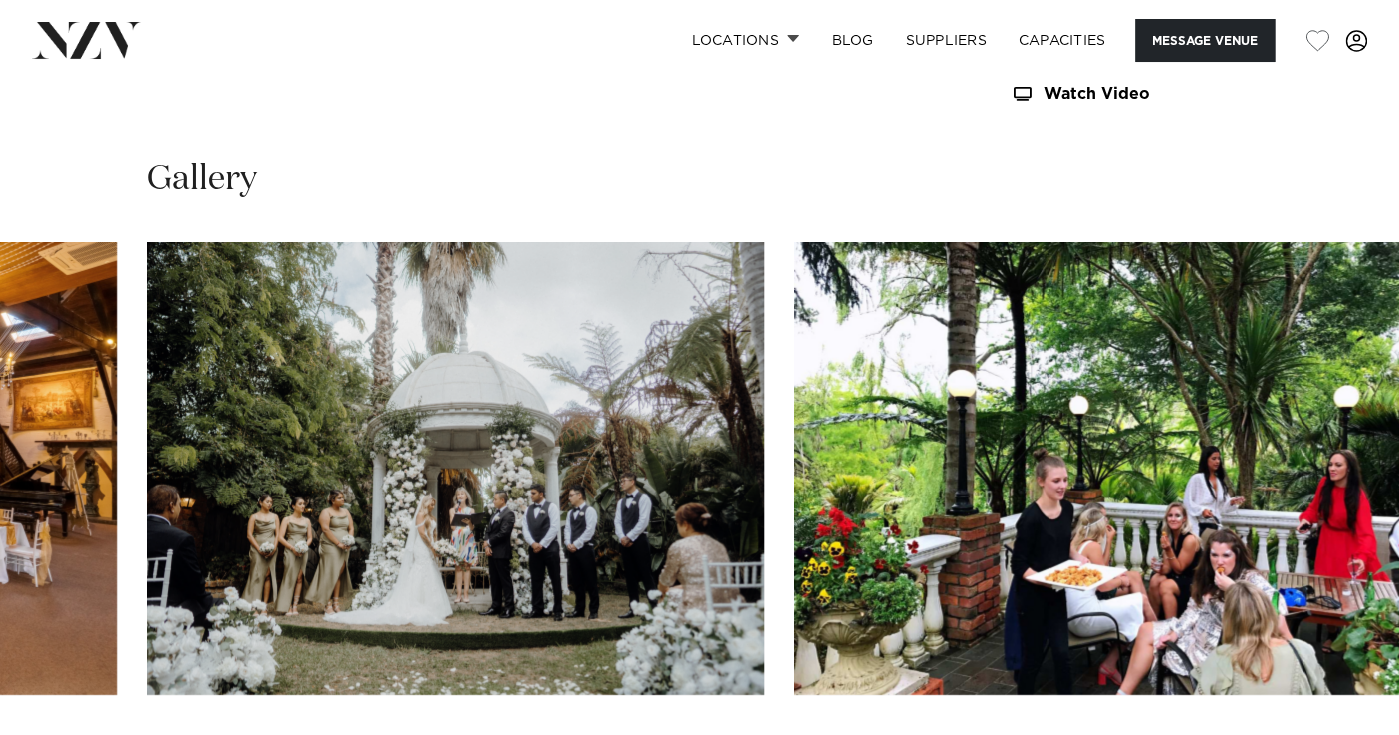 click at bounding box center [1339, 759] 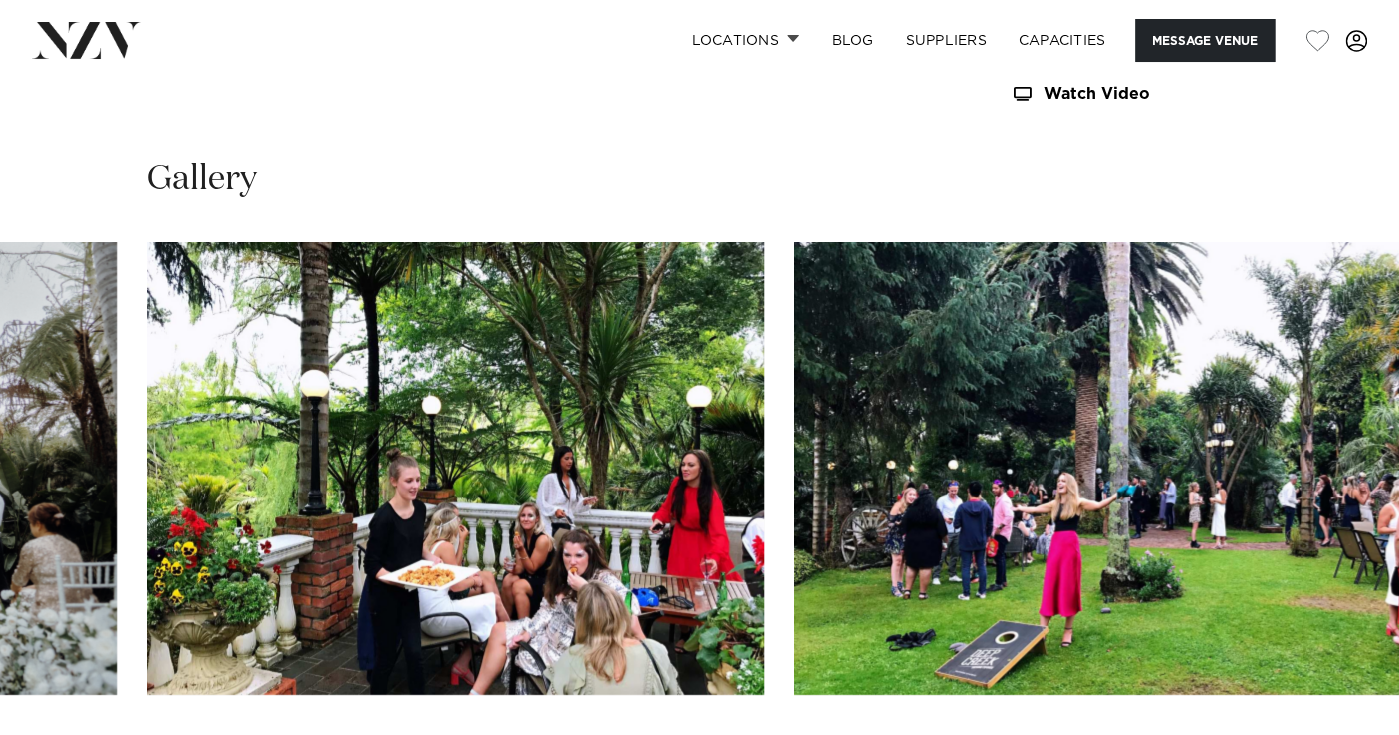 click at bounding box center (1339, 759) 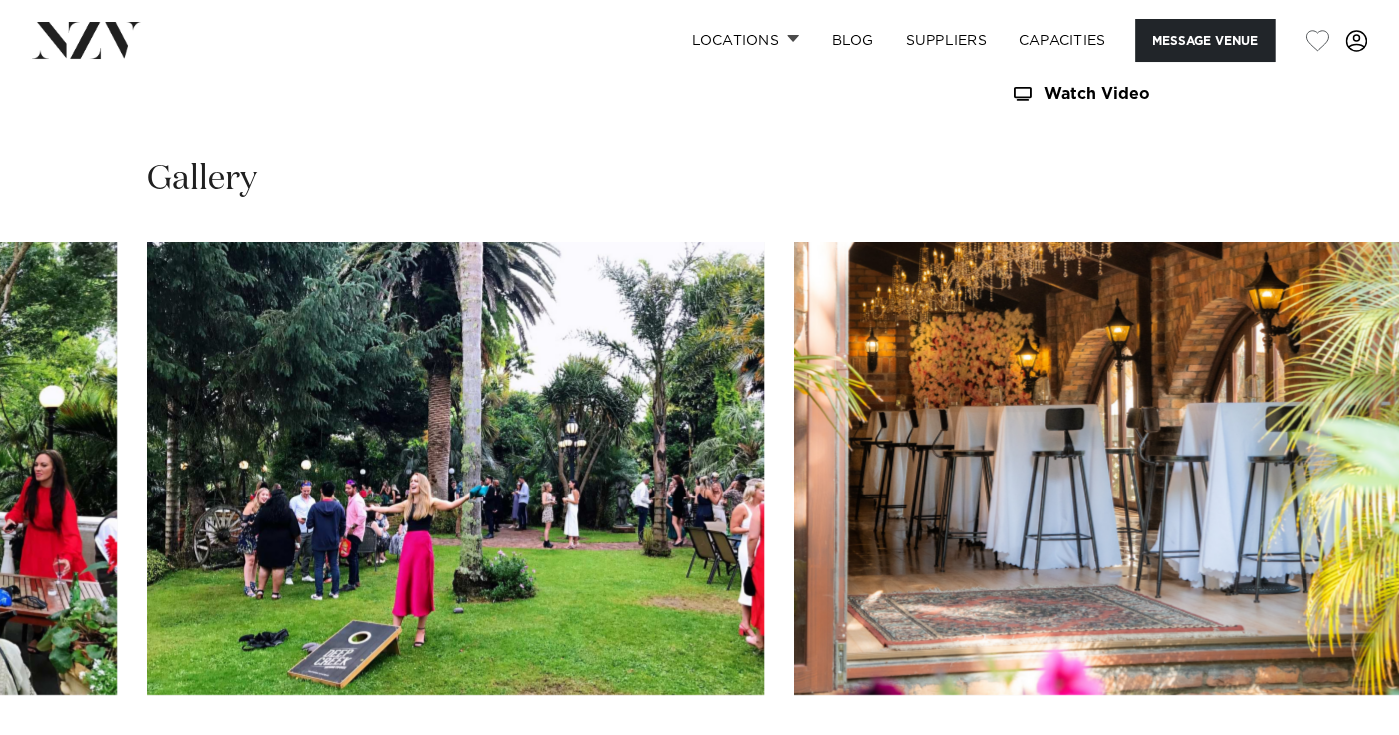 click at bounding box center [1339, 759] 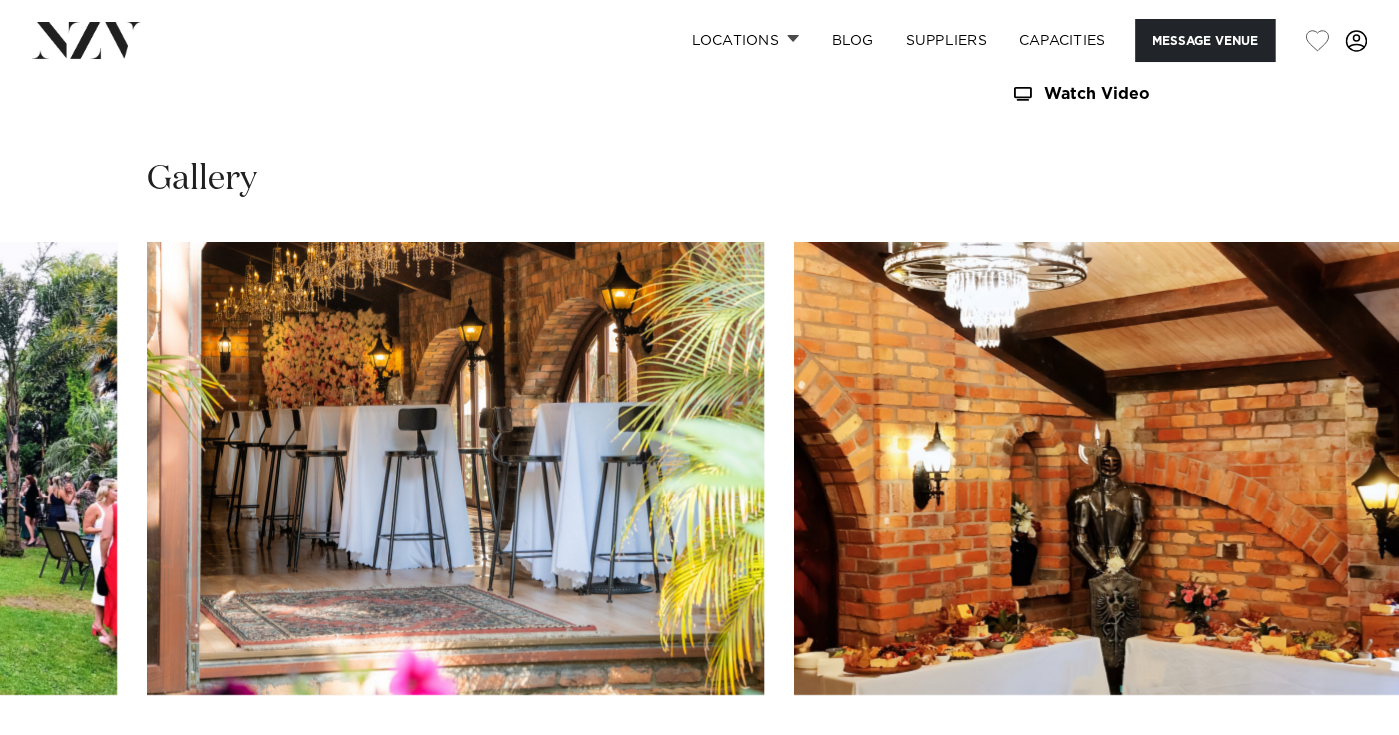 click at bounding box center [1339, 759] 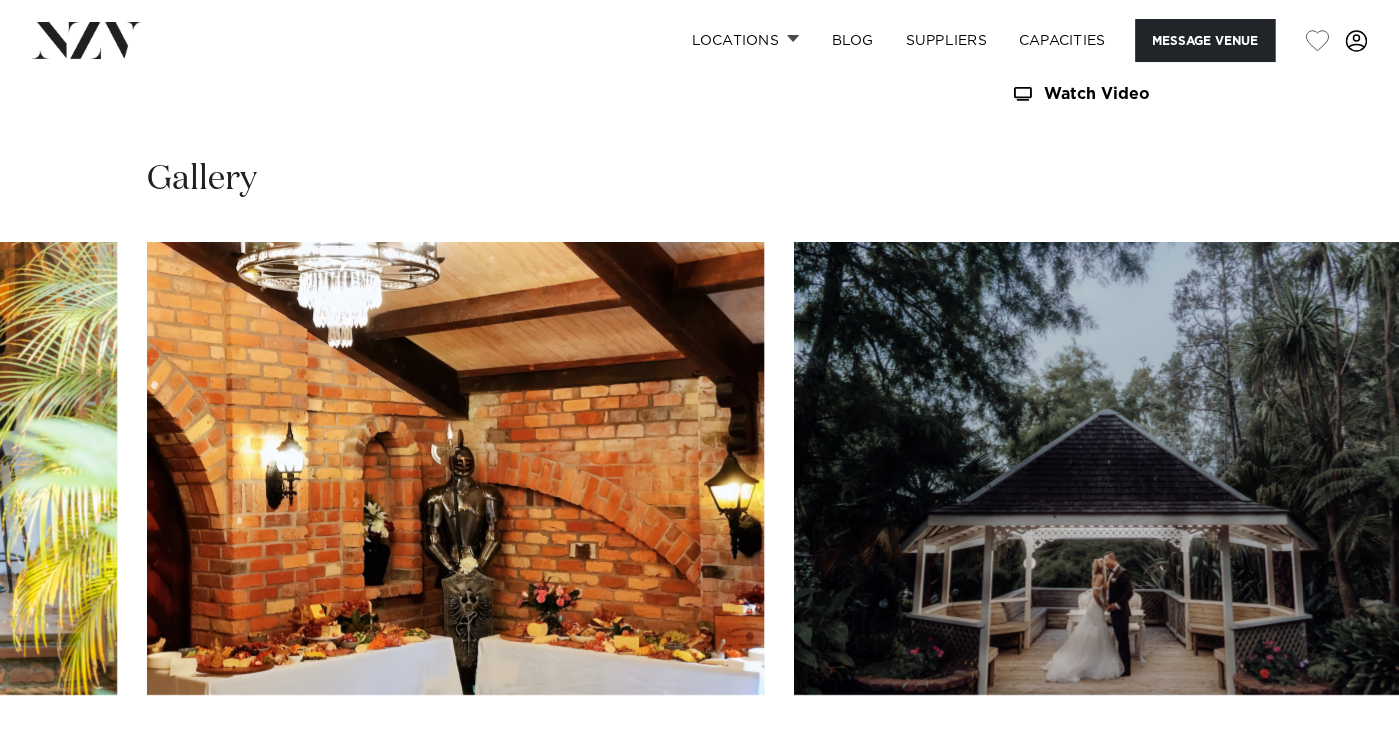 click at bounding box center (1339, 759) 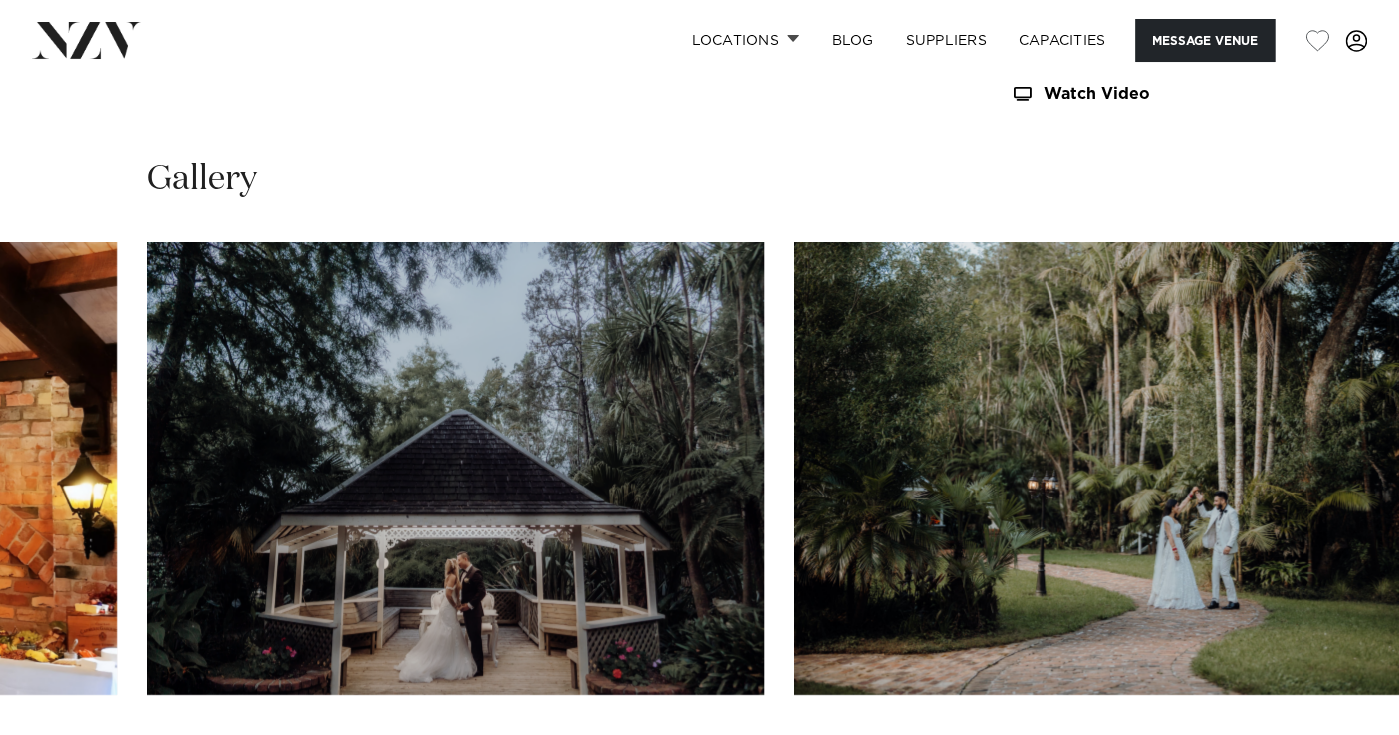 click at bounding box center (1339, 759) 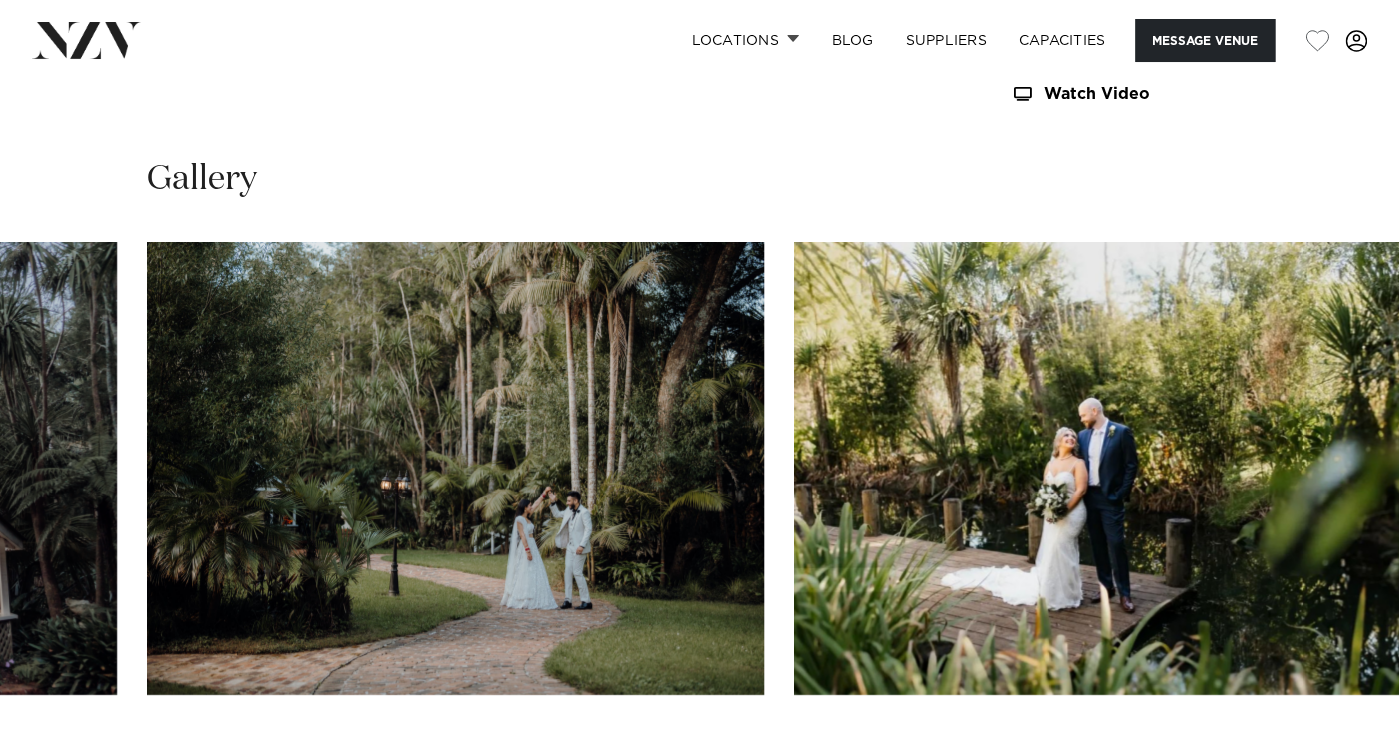 click at bounding box center [1339, 759] 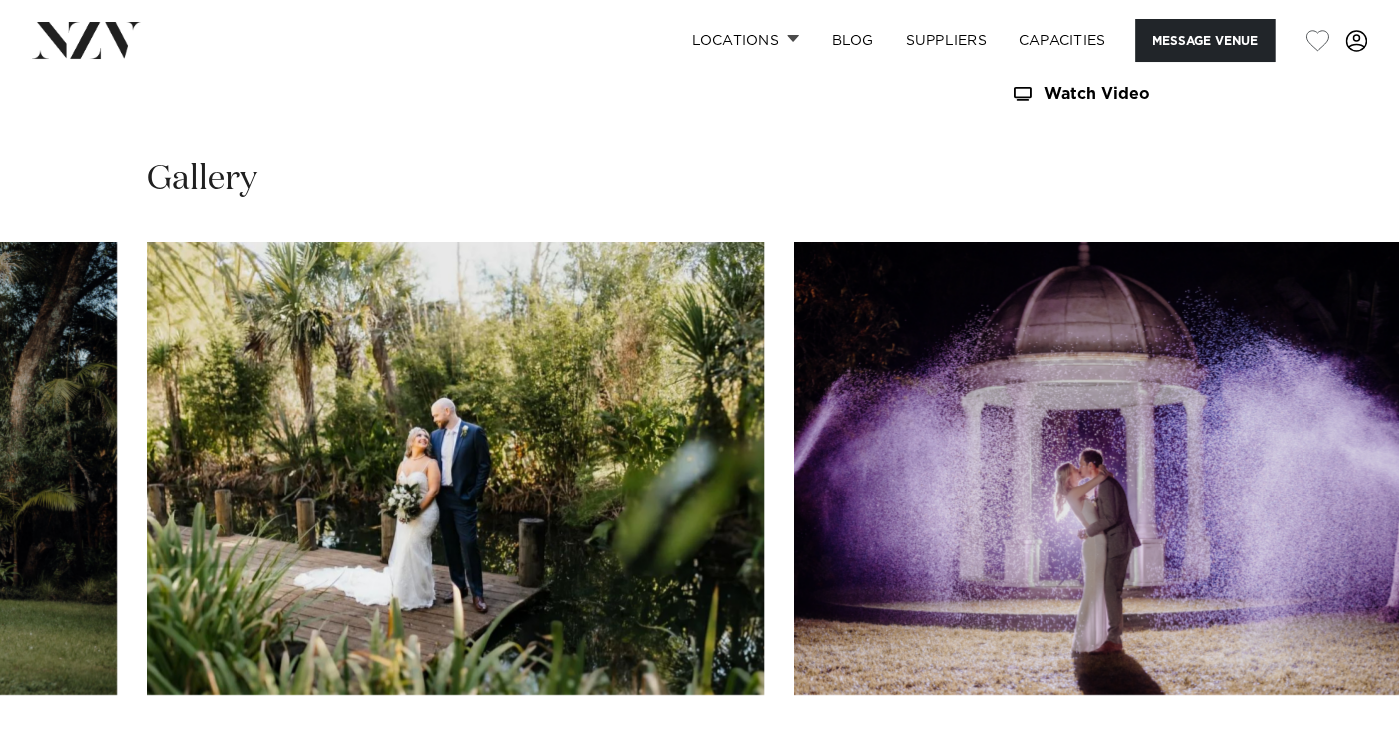 click at bounding box center (1339, 759) 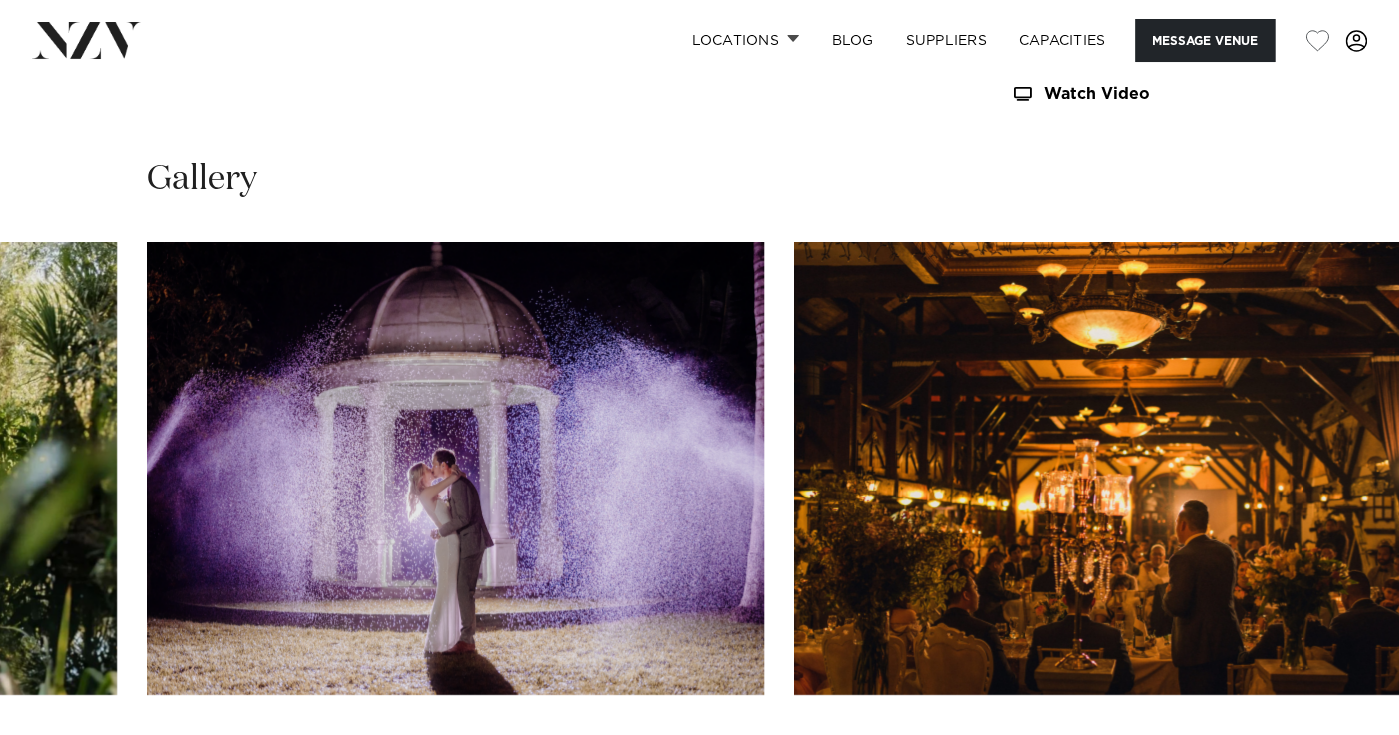 click at bounding box center (1339, 759) 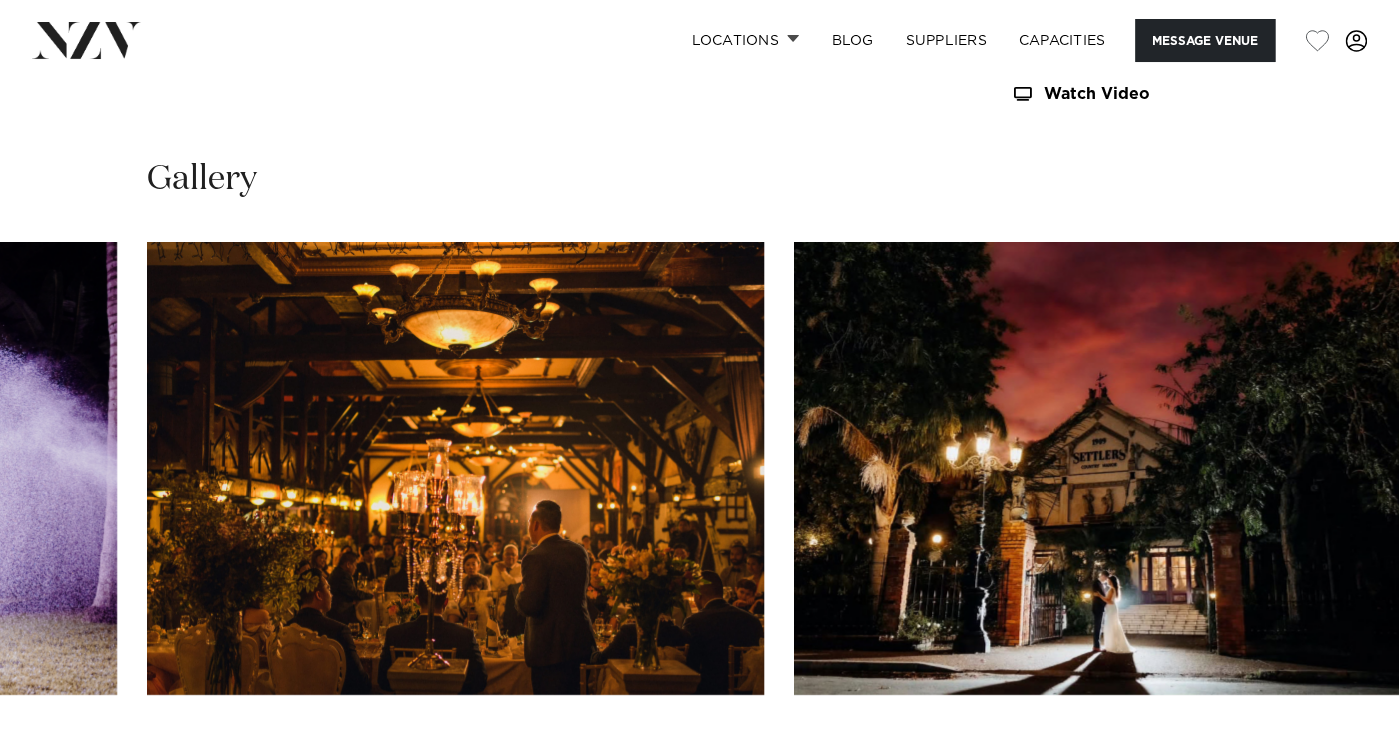 click at bounding box center (1339, 759) 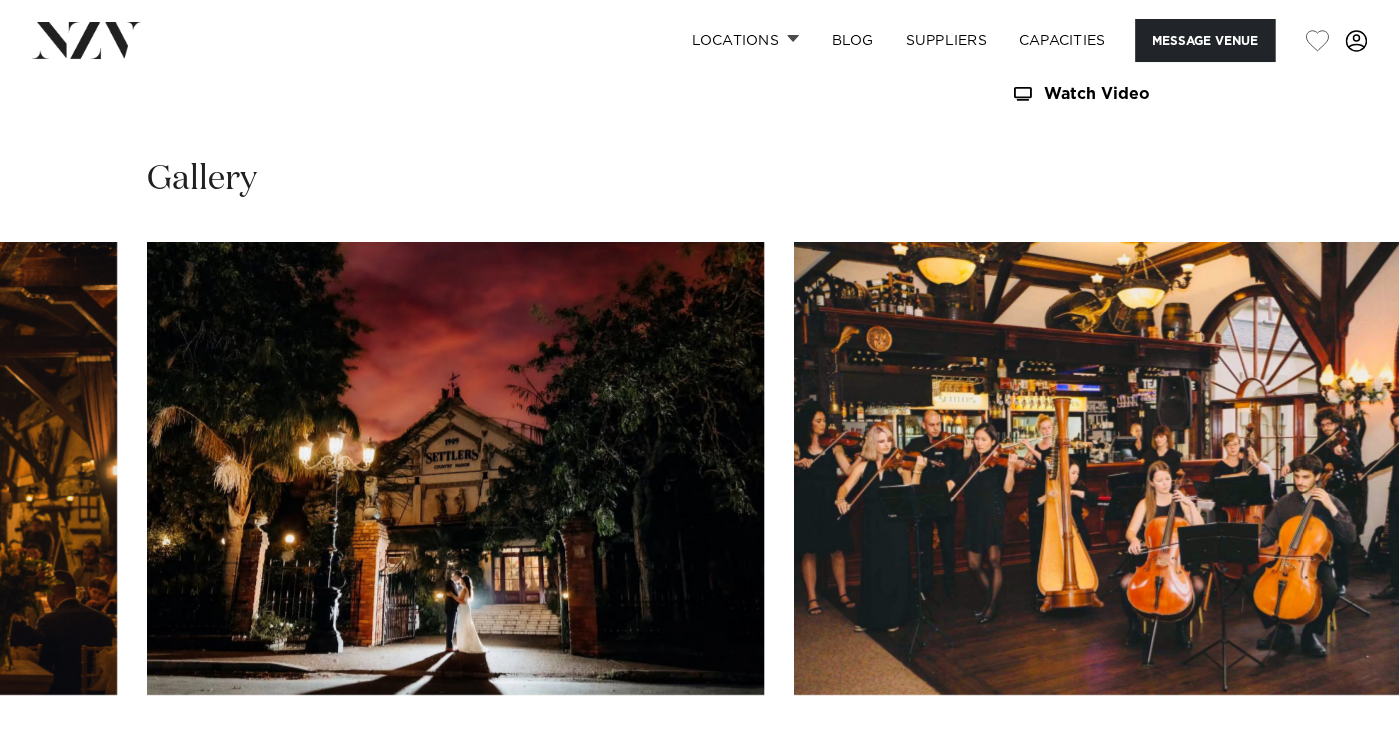 click at bounding box center [1339, 759] 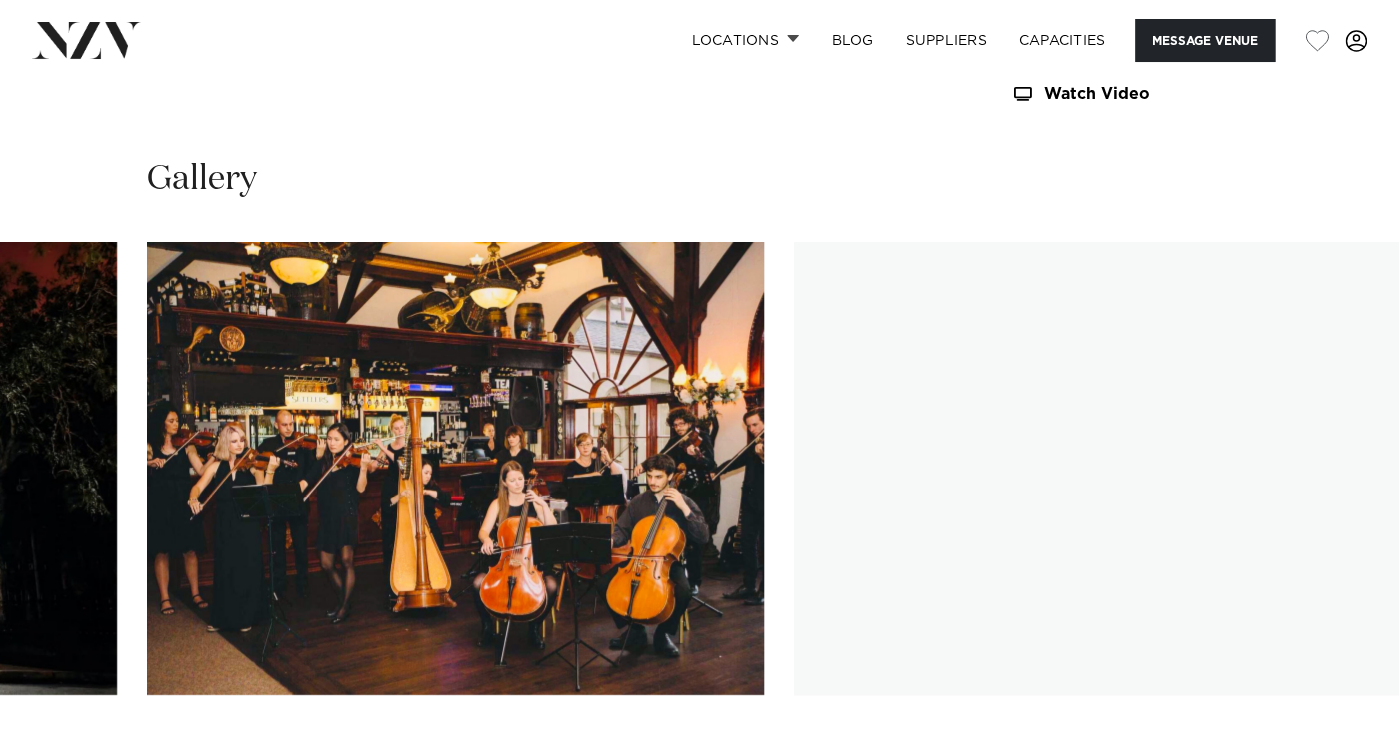 click at bounding box center [1339, 759] 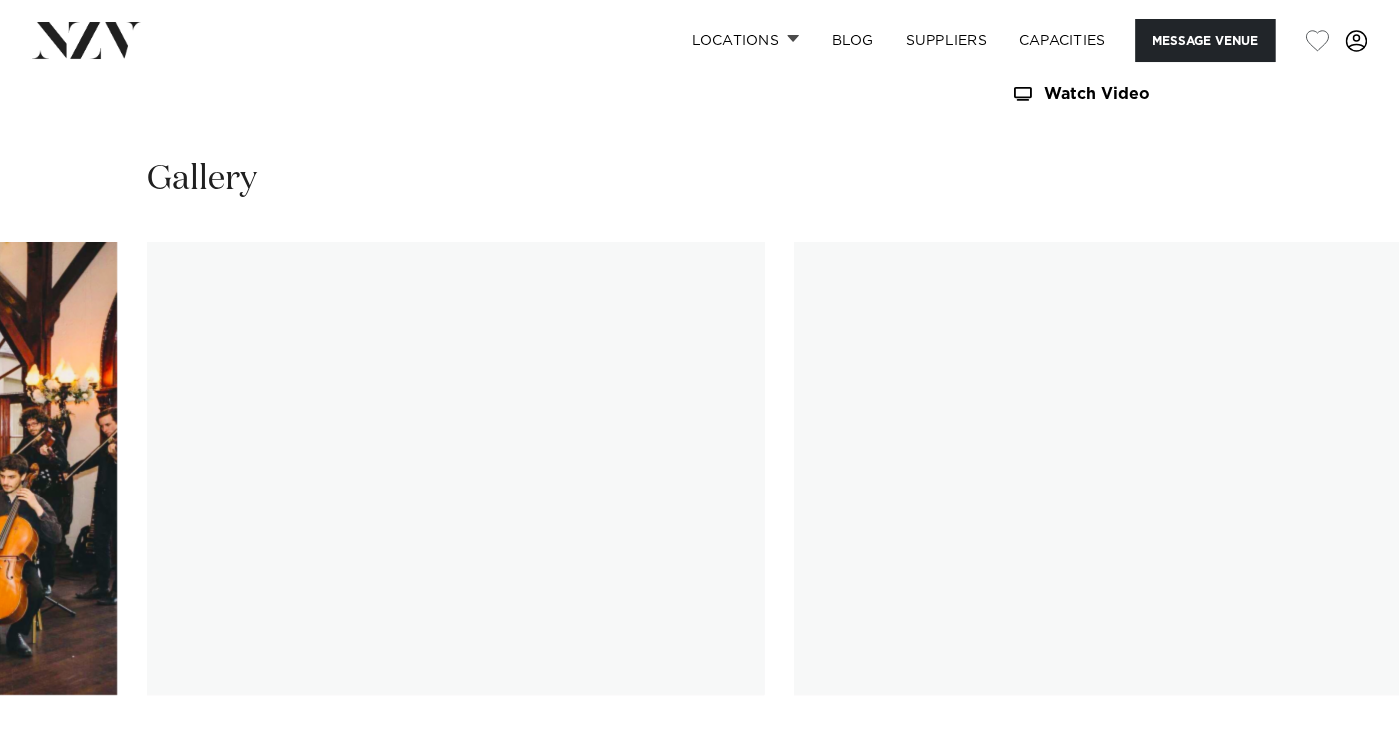 click at bounding box center (1339, 759) 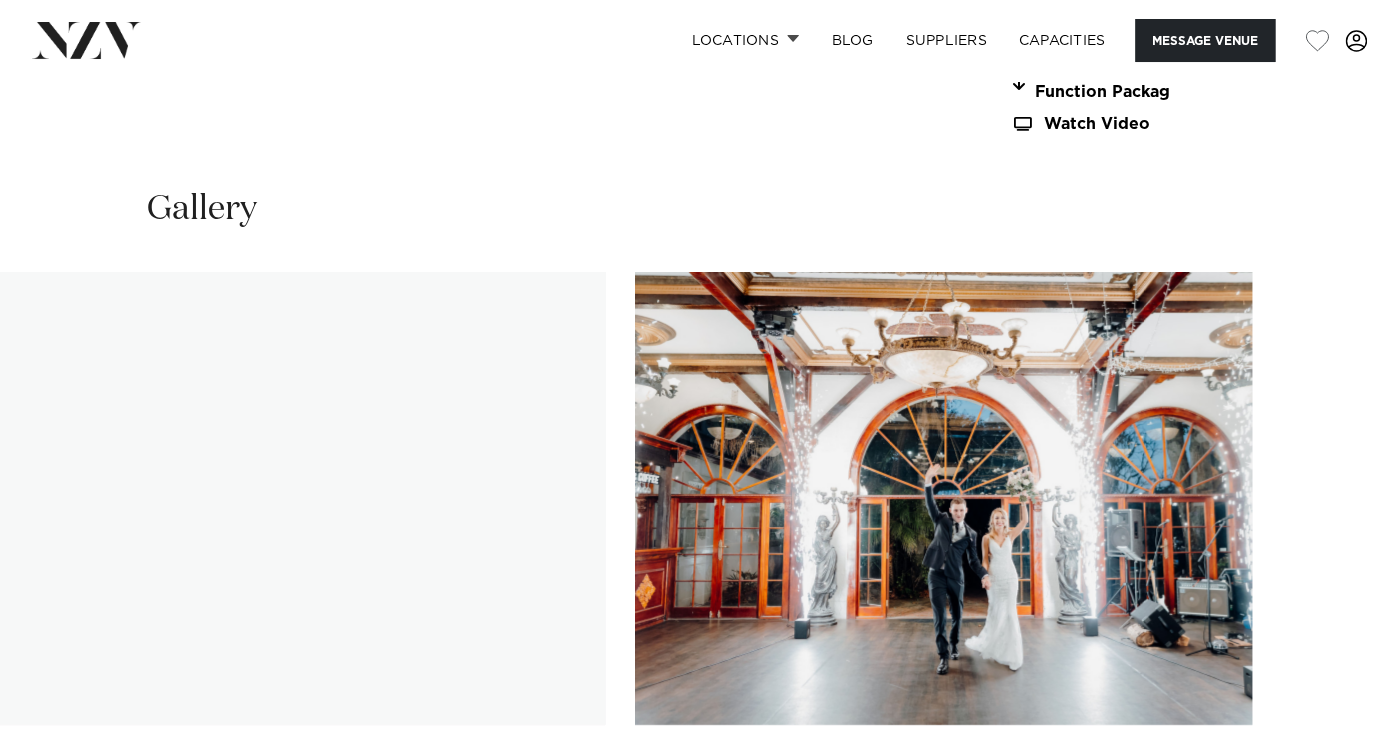 scroll, scrollTop: 1932, scrollLeft: 0, axis: vertical 